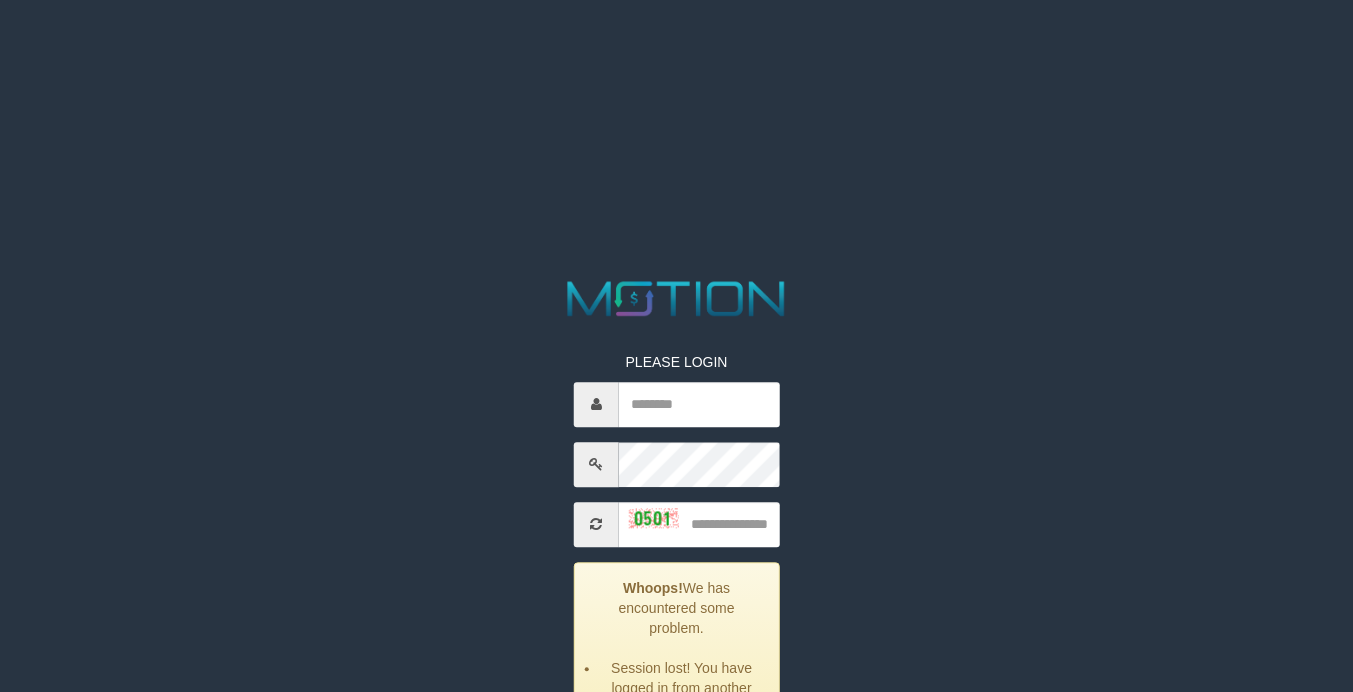 scroll, scrollTop: 0, scrollLeft: 0, axis: both 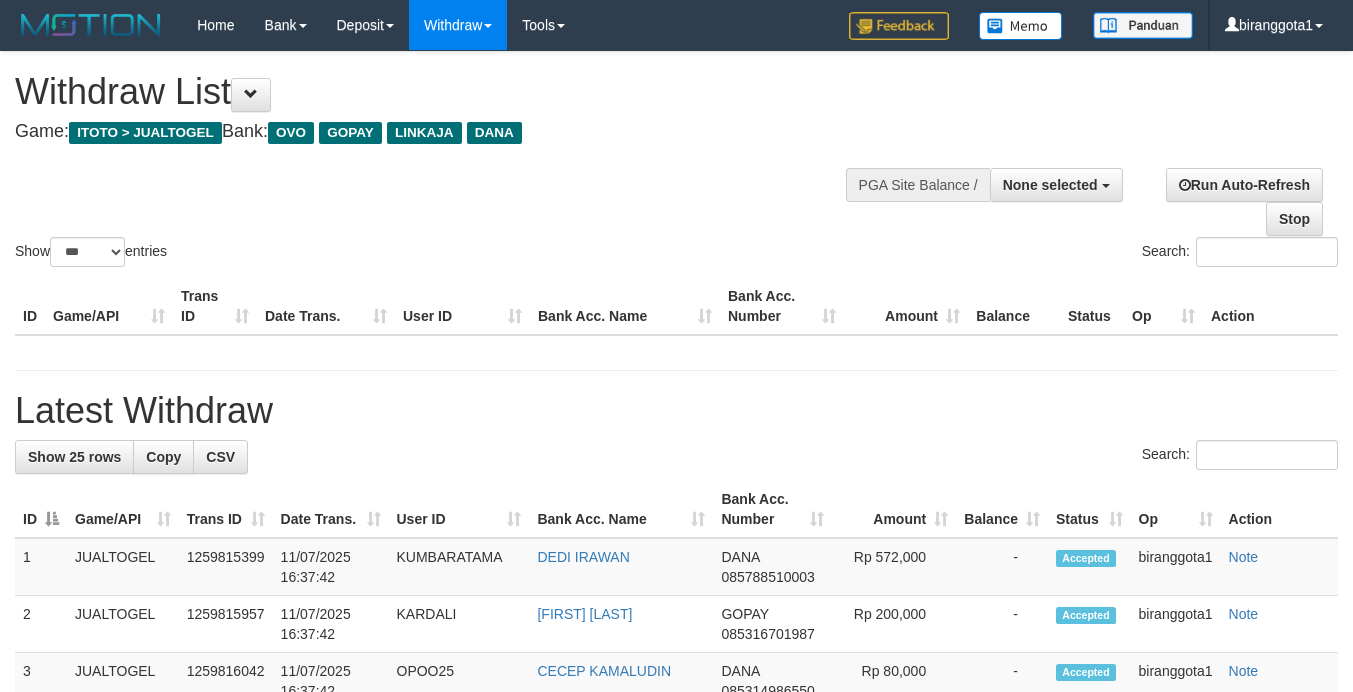 select 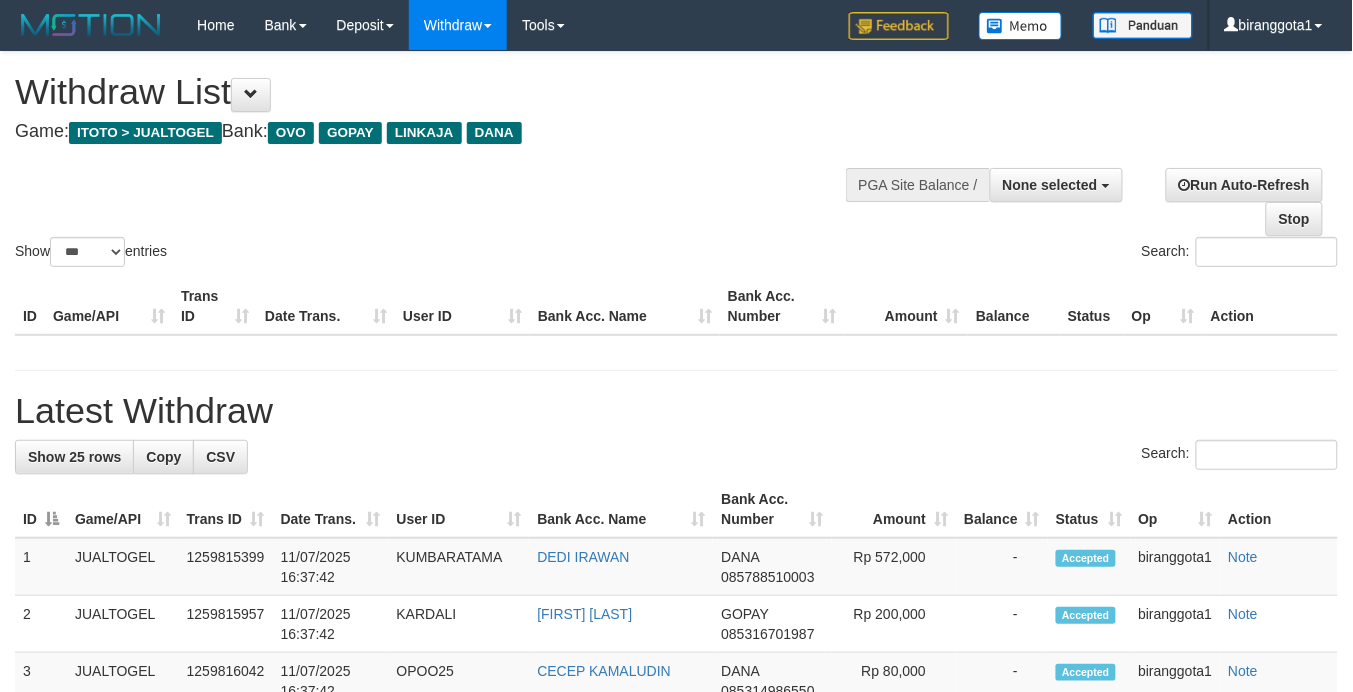 scroll, scrollTop: 737, scrollLeft: 0, axis: vertical 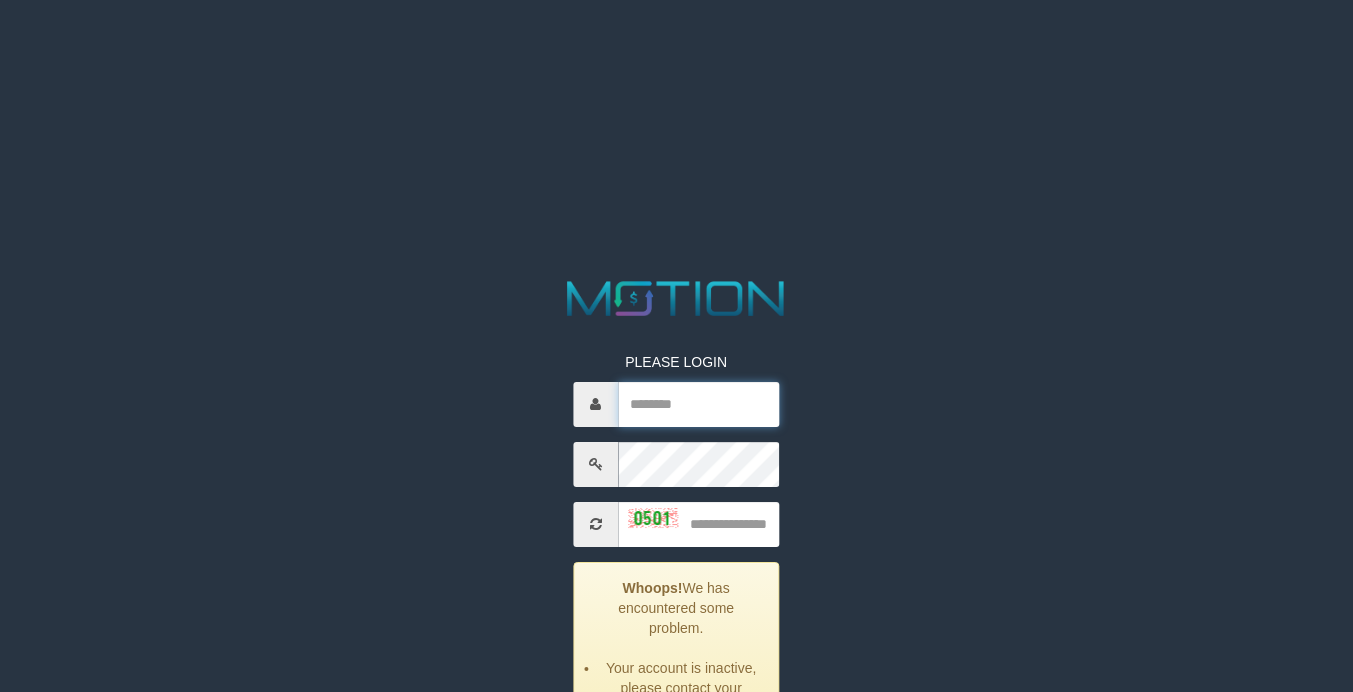 click at bounding box center [699, 404] 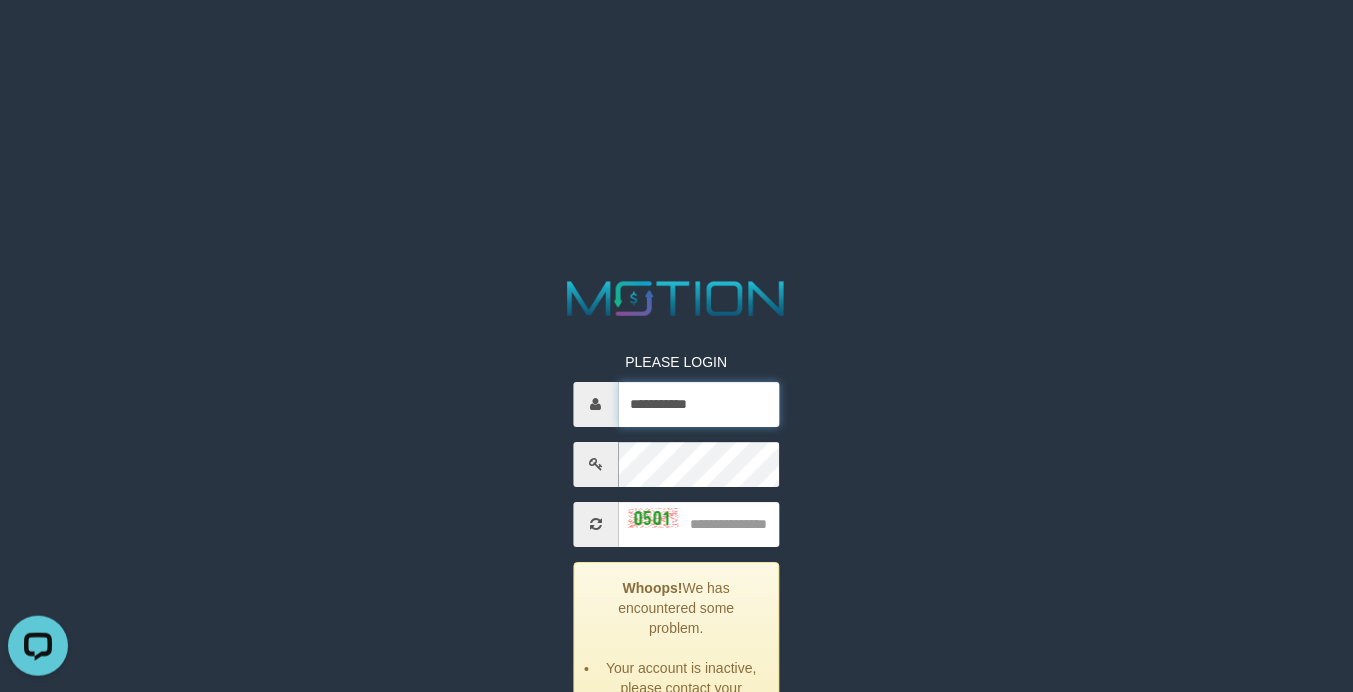 scroll, scrollTop: 0, scrollLeft: 0, axis: both 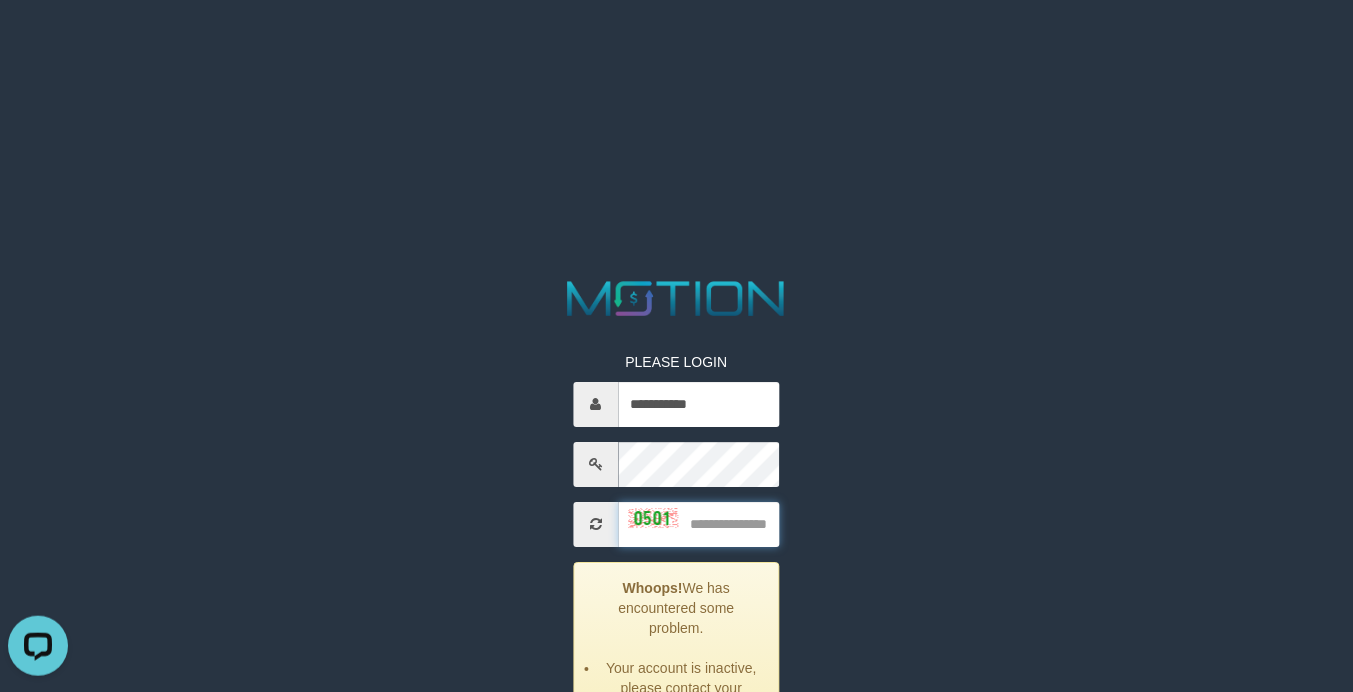 click at bounding box center [699, 524] 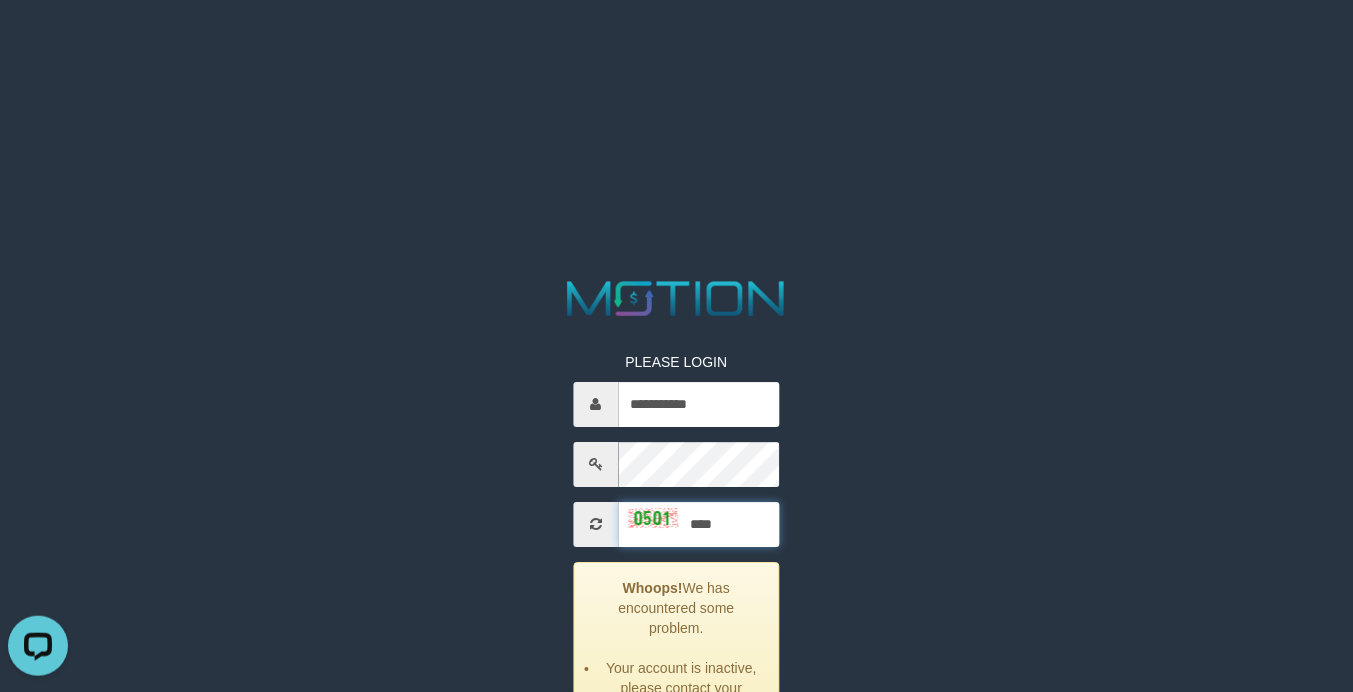 type on "****" 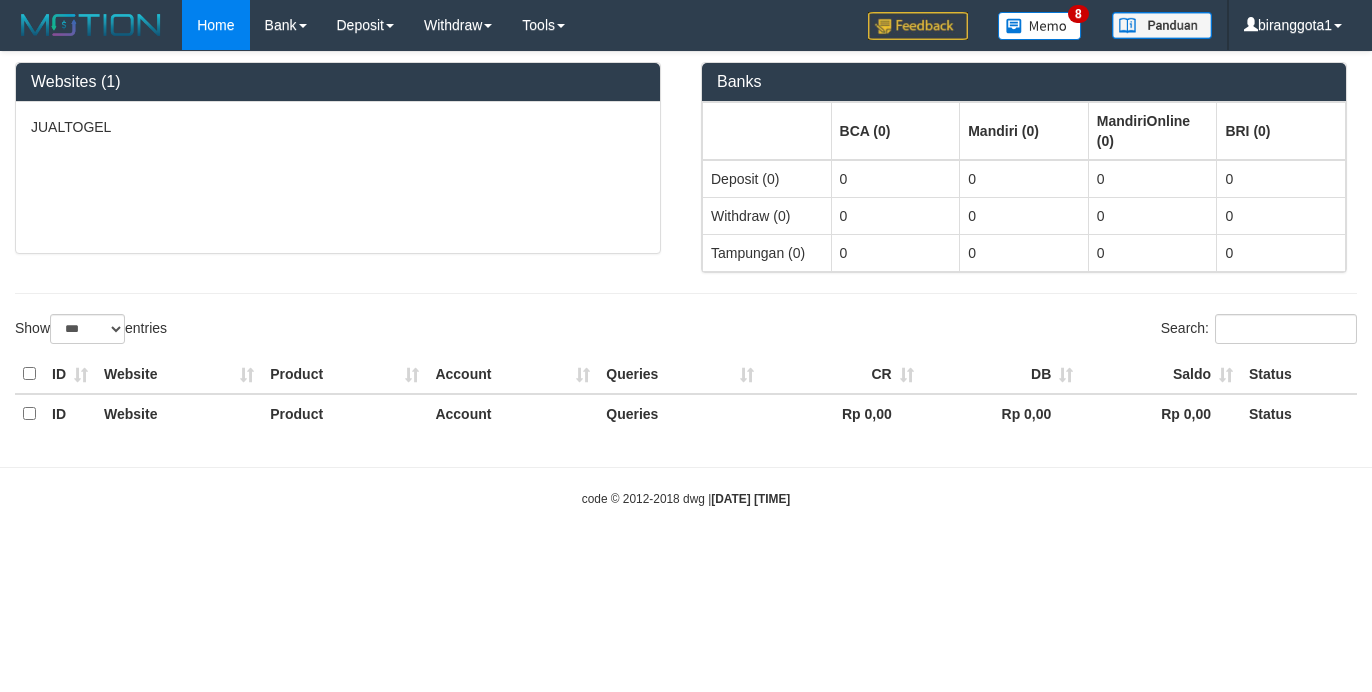 select on "***" 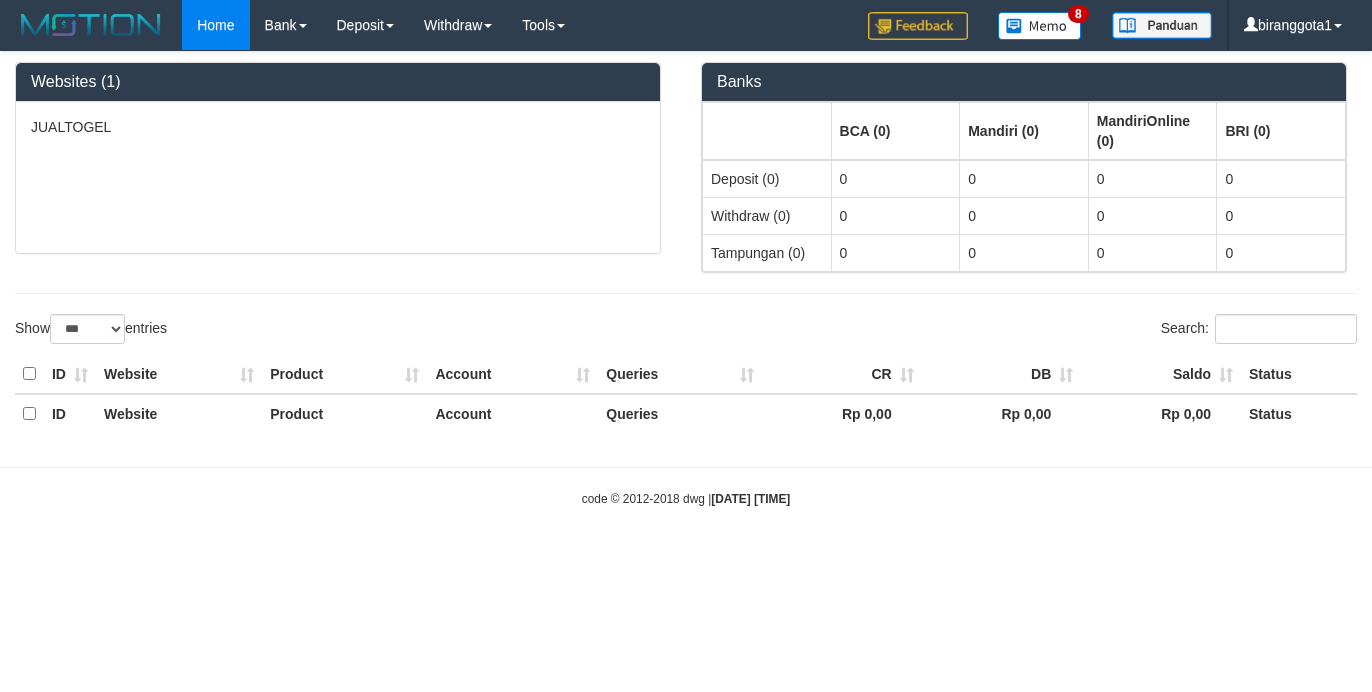 scroll, scrollTop: 0, scrollLeft: 0, axis: both 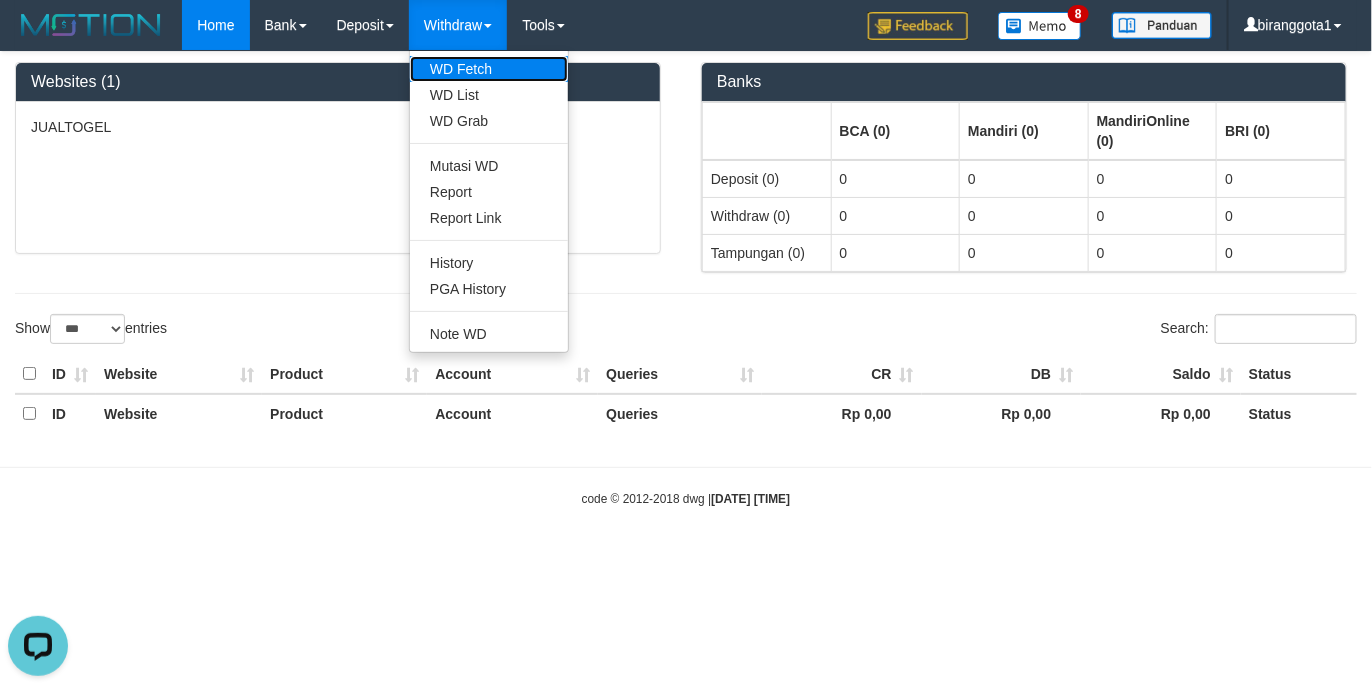 click on "WD Fetch" at bounding box center (489, 69) 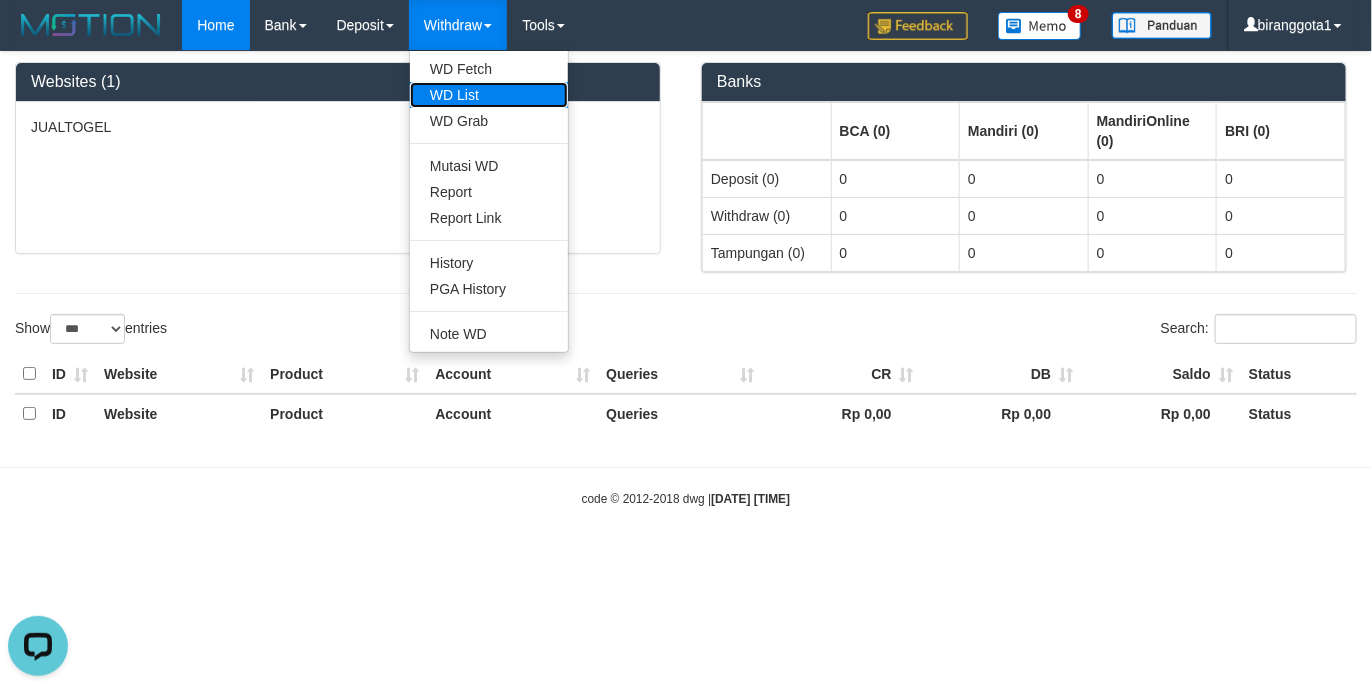 click on "WD List" at bounding box center [489, 95] 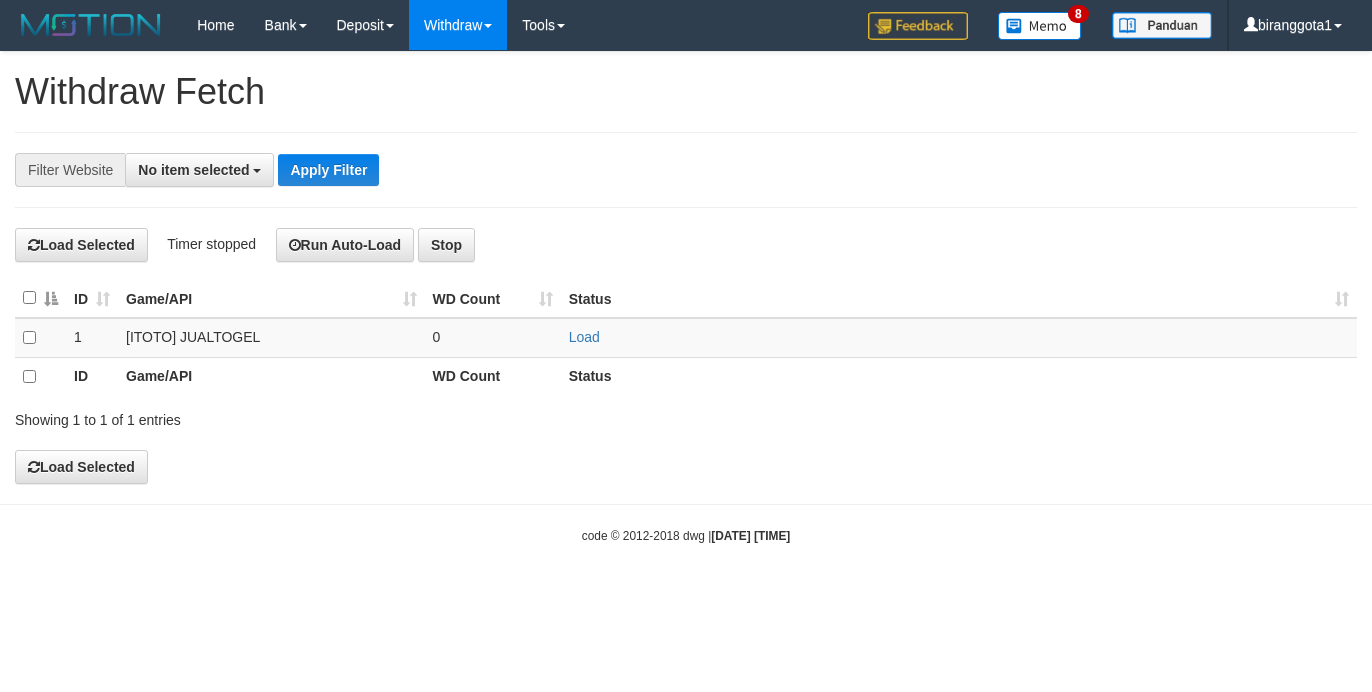 select 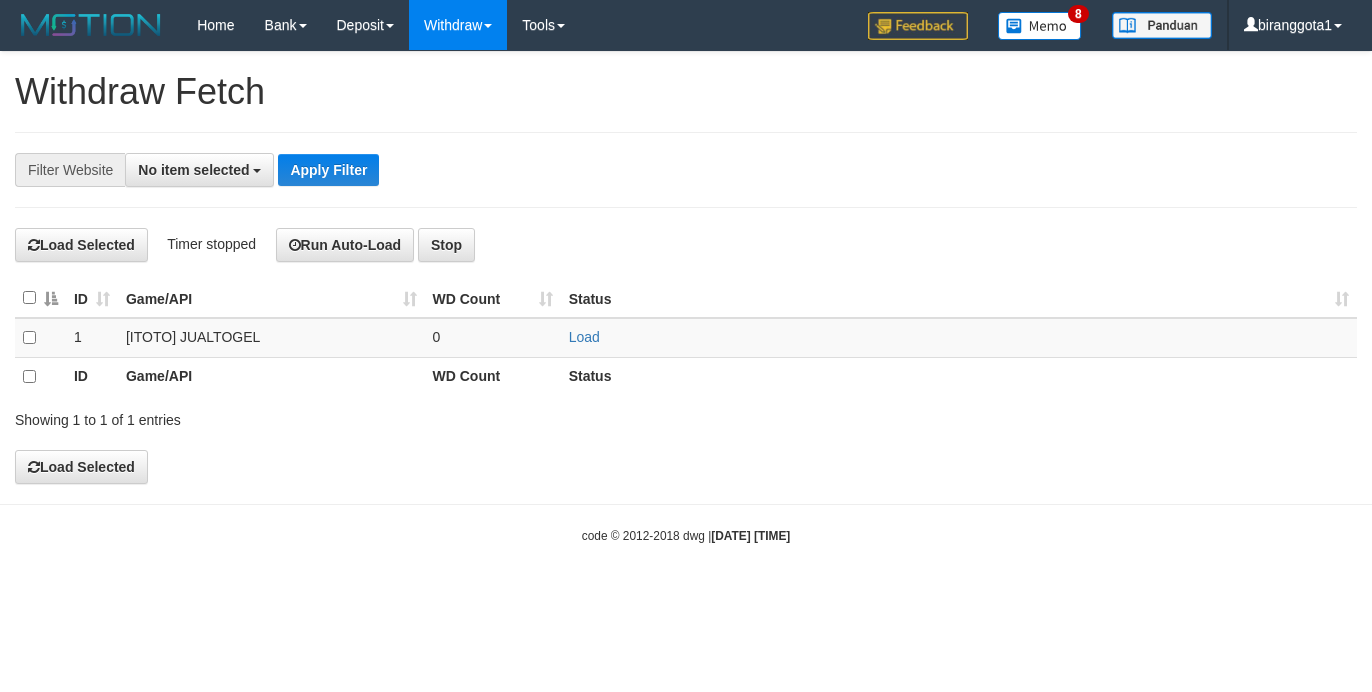 scroll, scrollTop: 0, scrollLeft: 0, axis: both 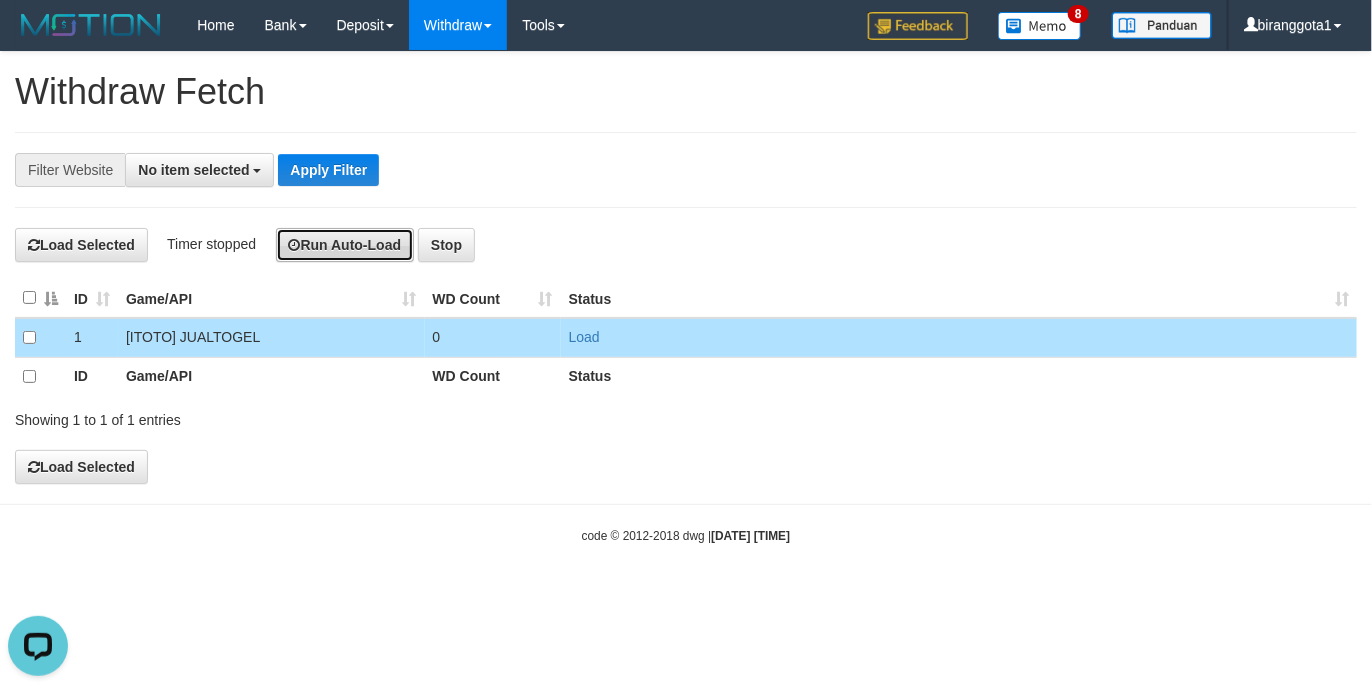 click on "Run Auto-Load" at bounding box center (345, 245) 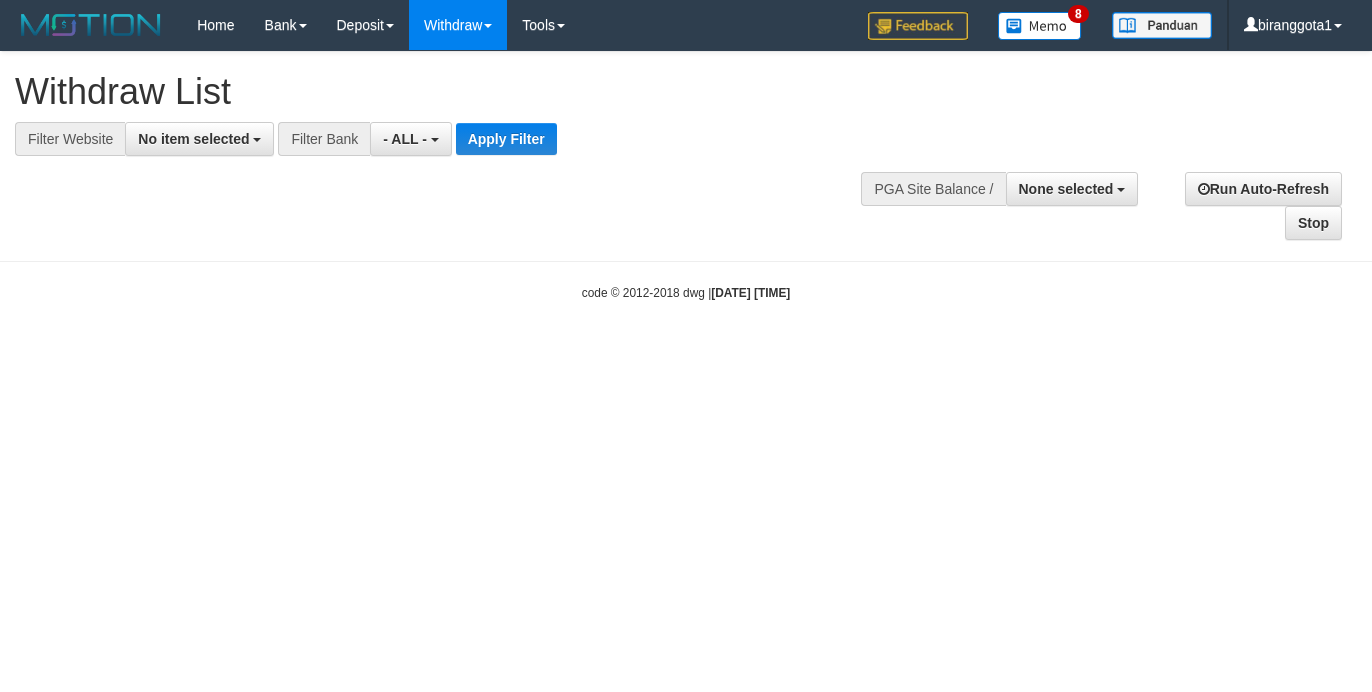 select 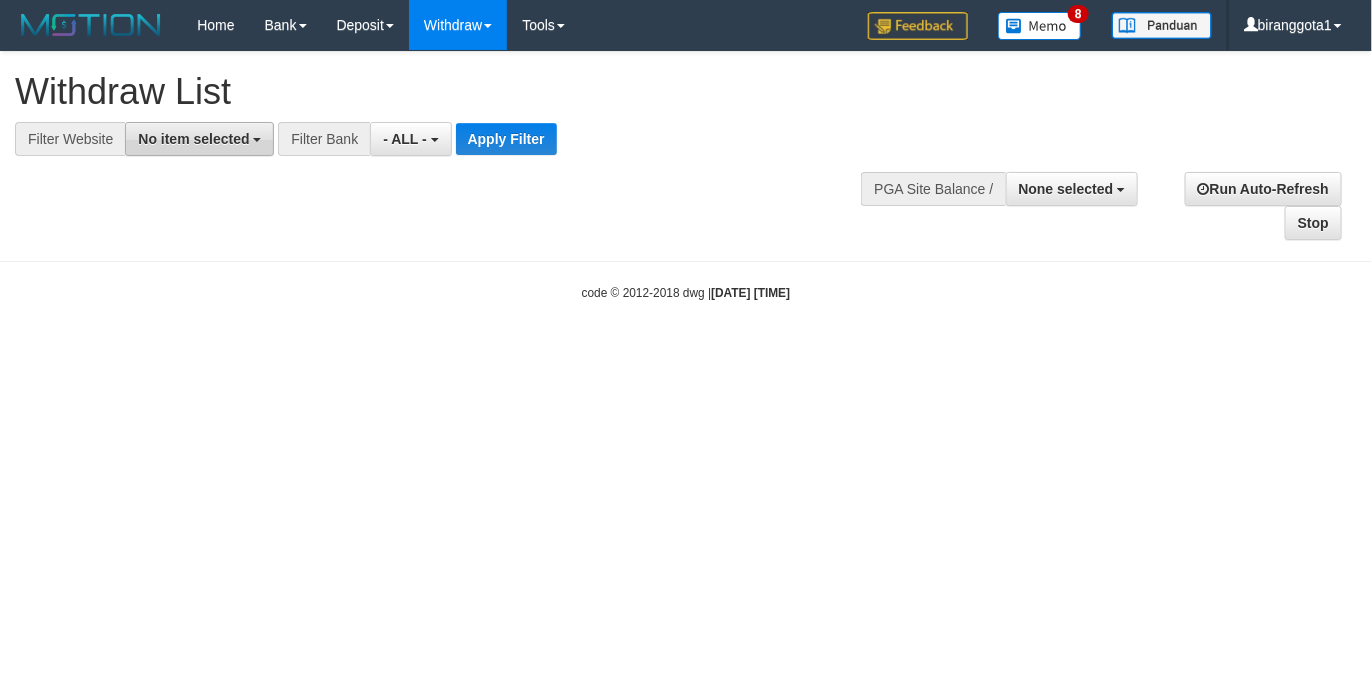 click on "No item selected" at bounding box center (199, 139) 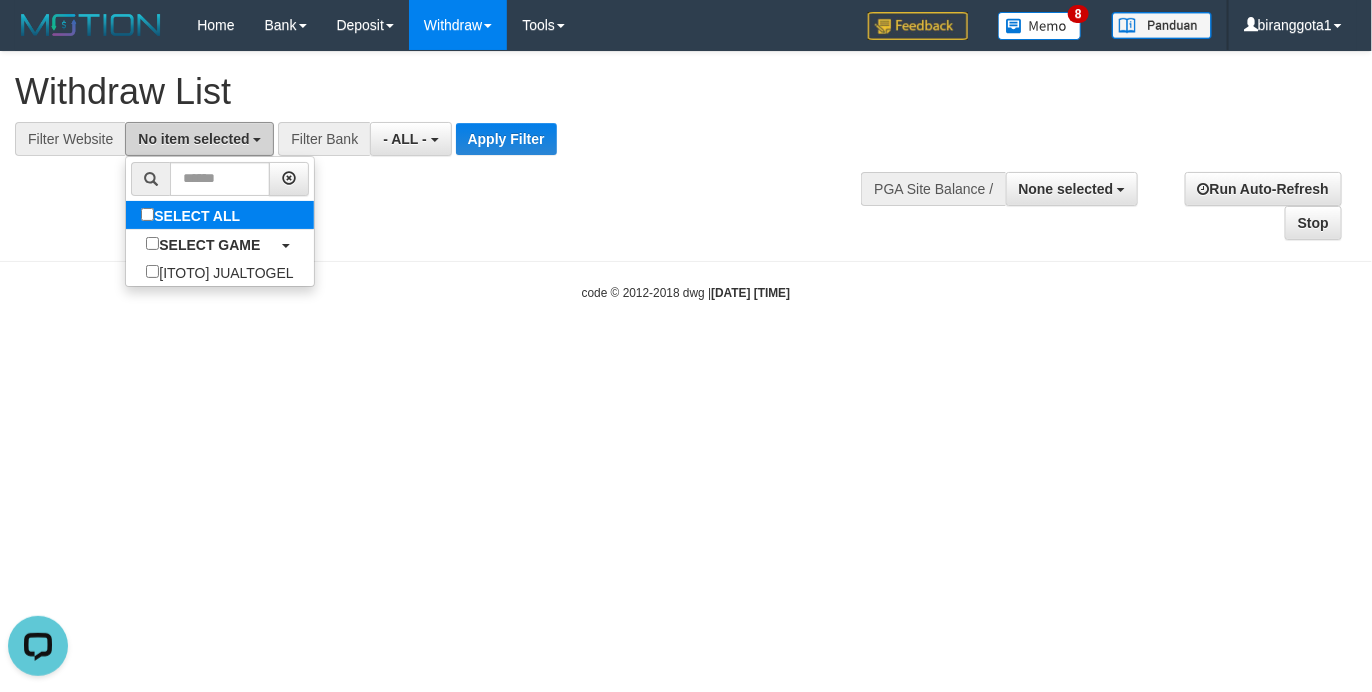 scroll, scrollTop: 0, scrollLeft: 0, axis: both 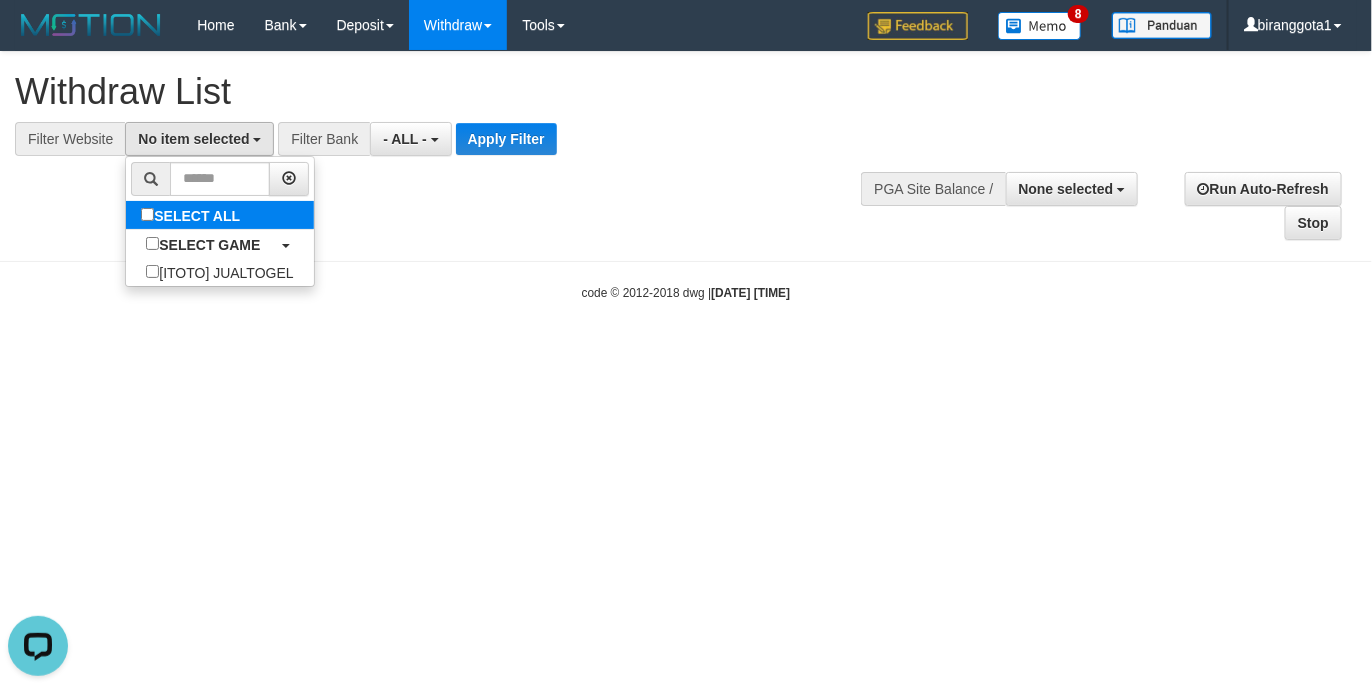 select on "****" 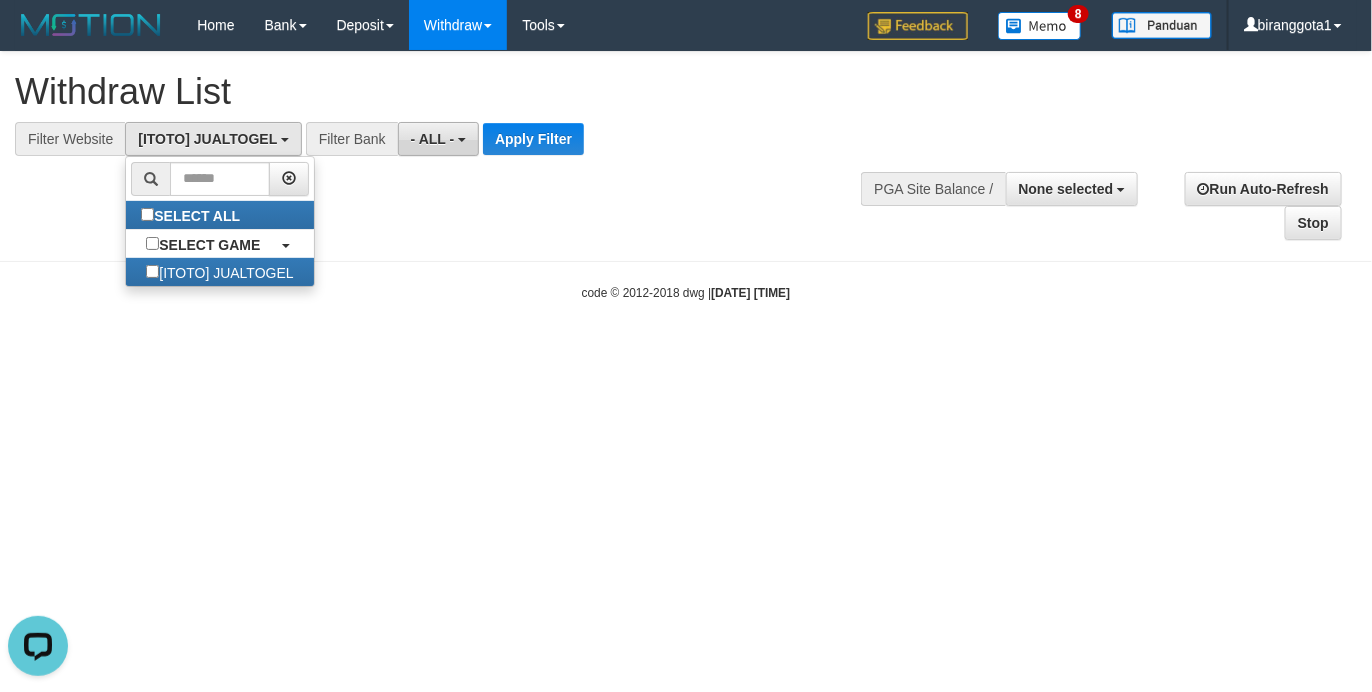 click on "- ALL -" at bounding box center [438, 139] 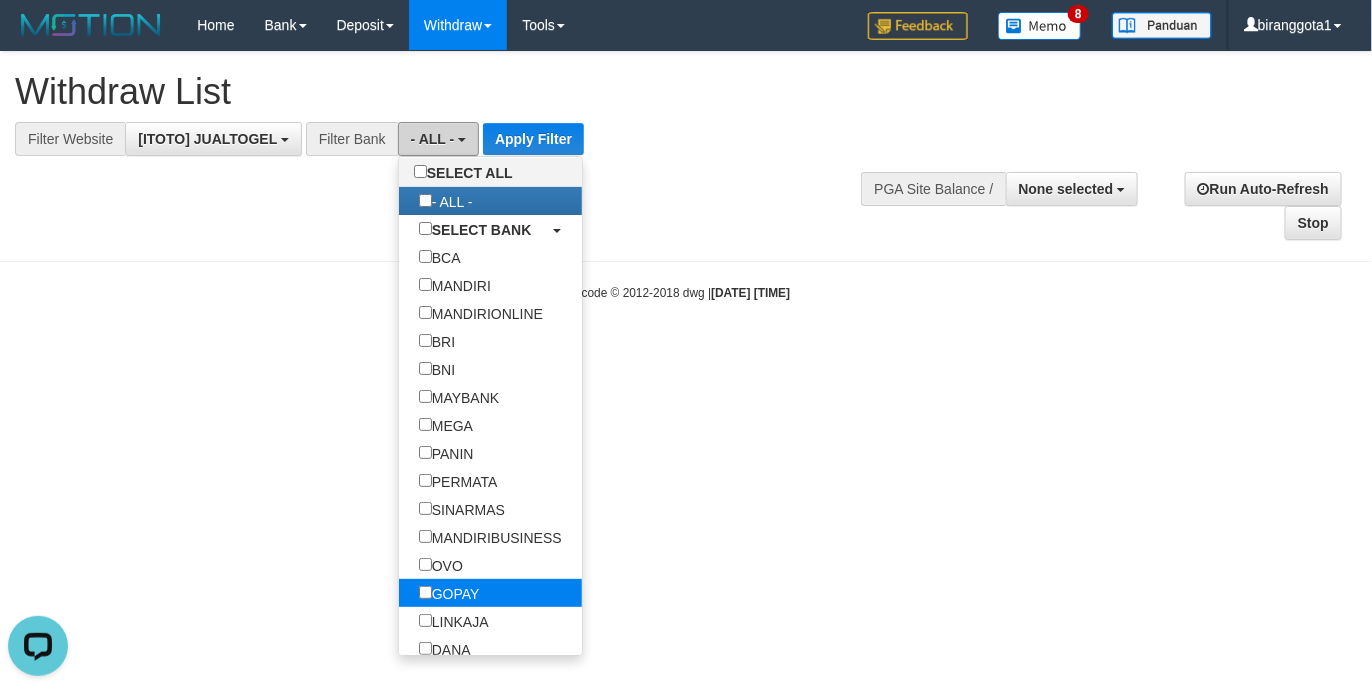 scroll, scrollTop: 83, scrollLeft: 0, axis: vertical 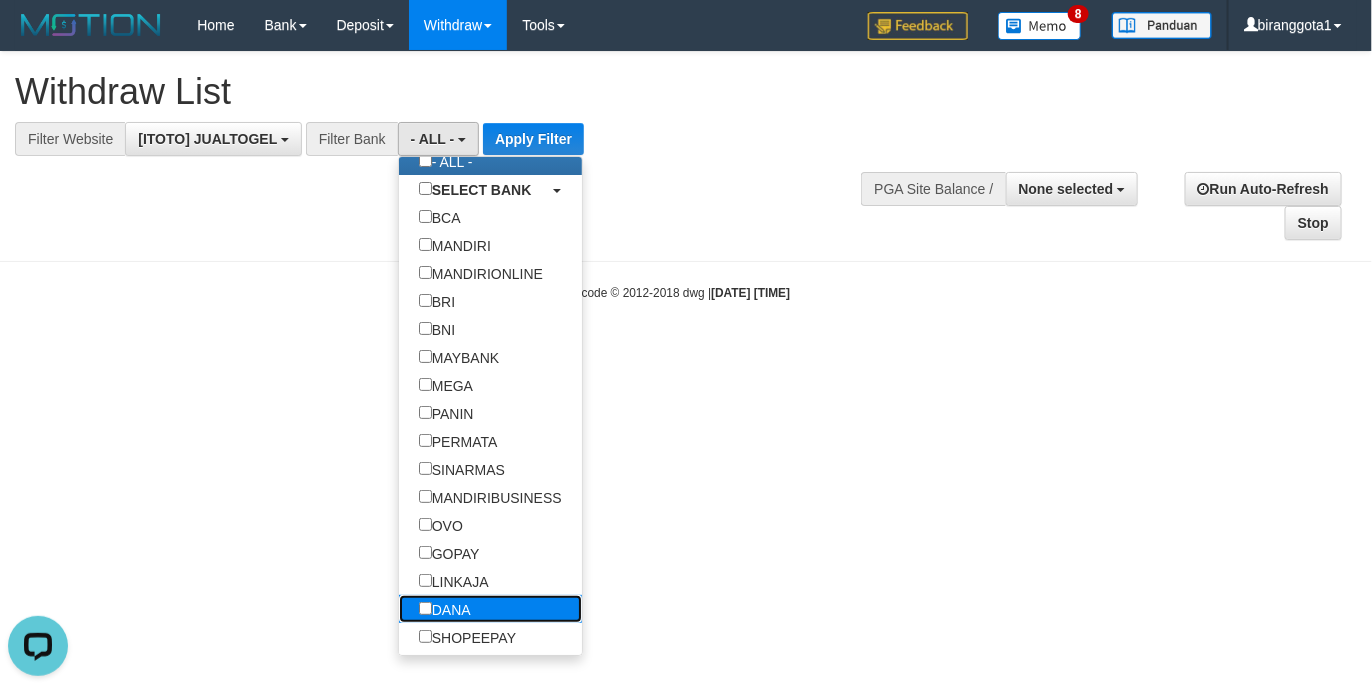 click on "DANA" at bounding box center (445, 609) 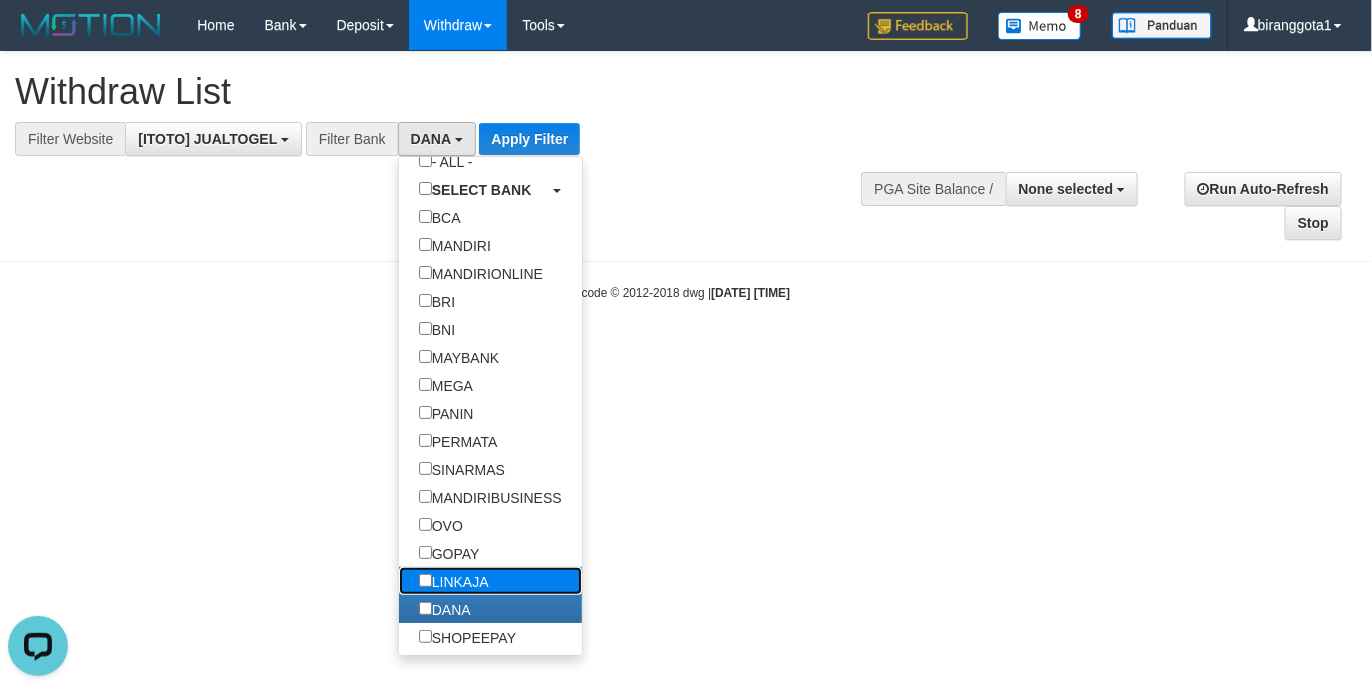 click on "LINKAJA" at bounding box center (454, 581) 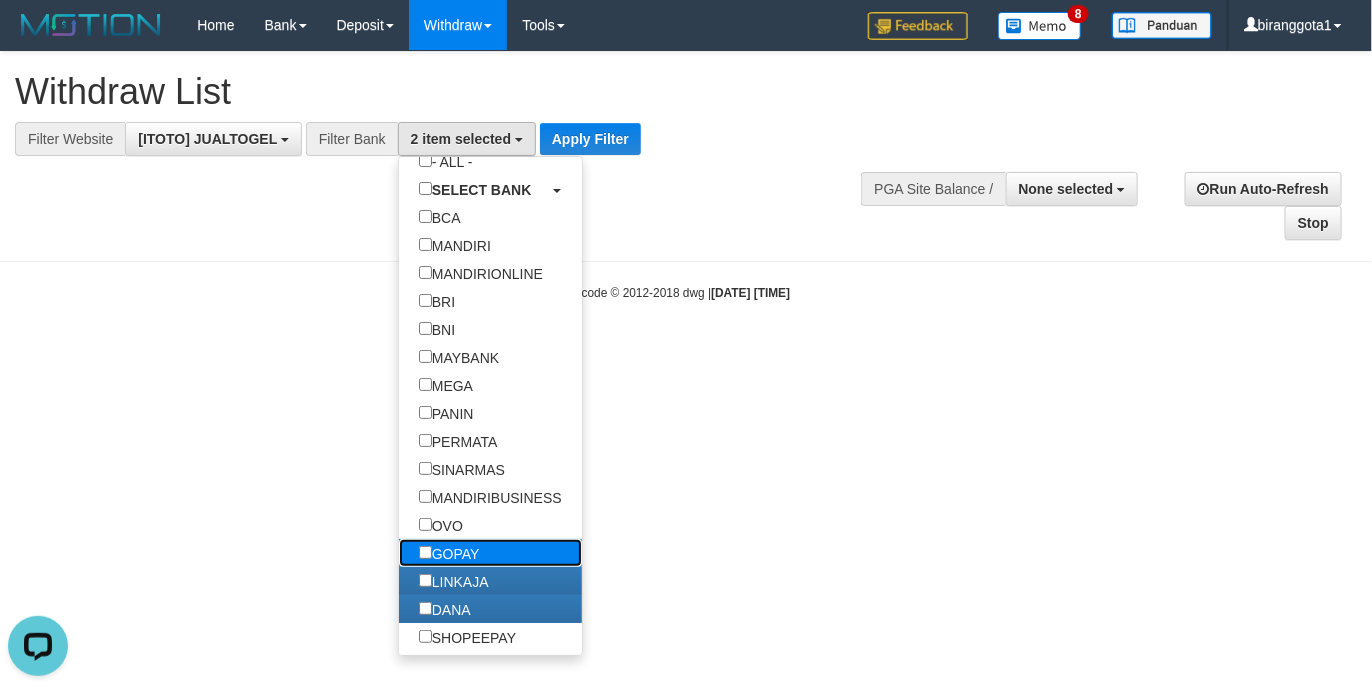 click on "GOPAY" at bounding box center [449, 553] 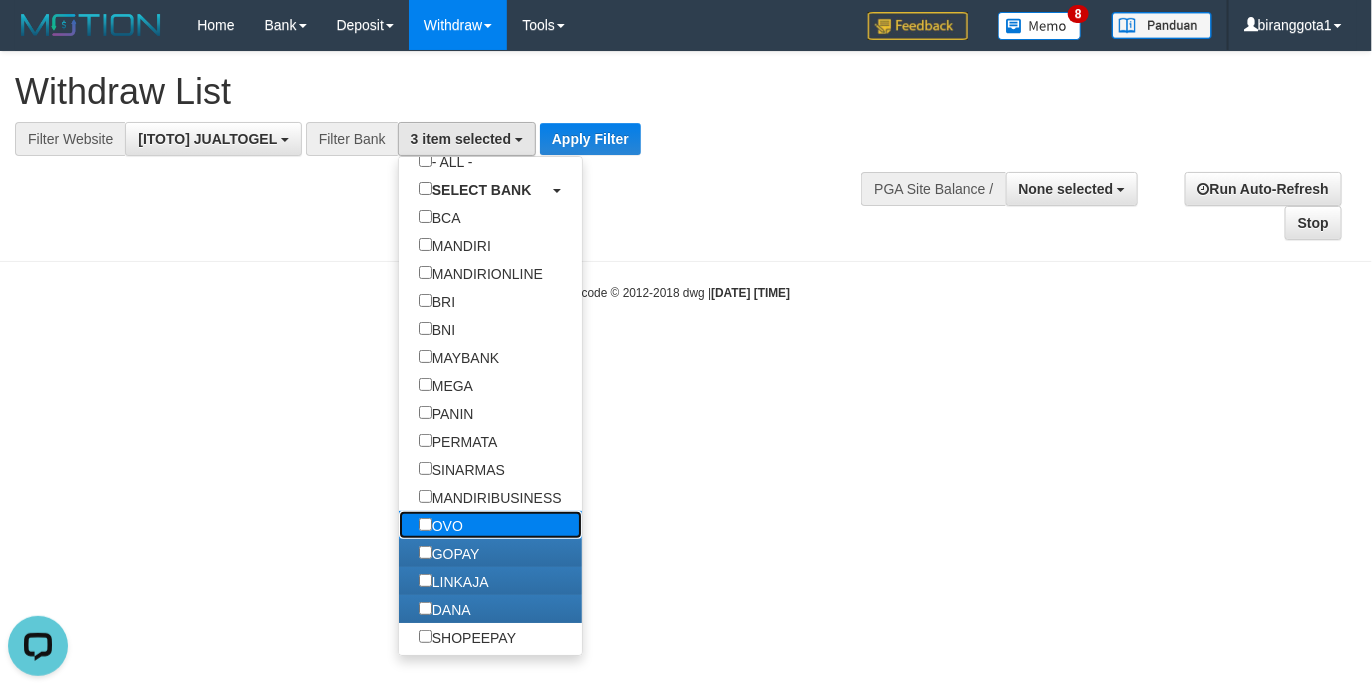click on "OVO" at bounding box center [490, 525] 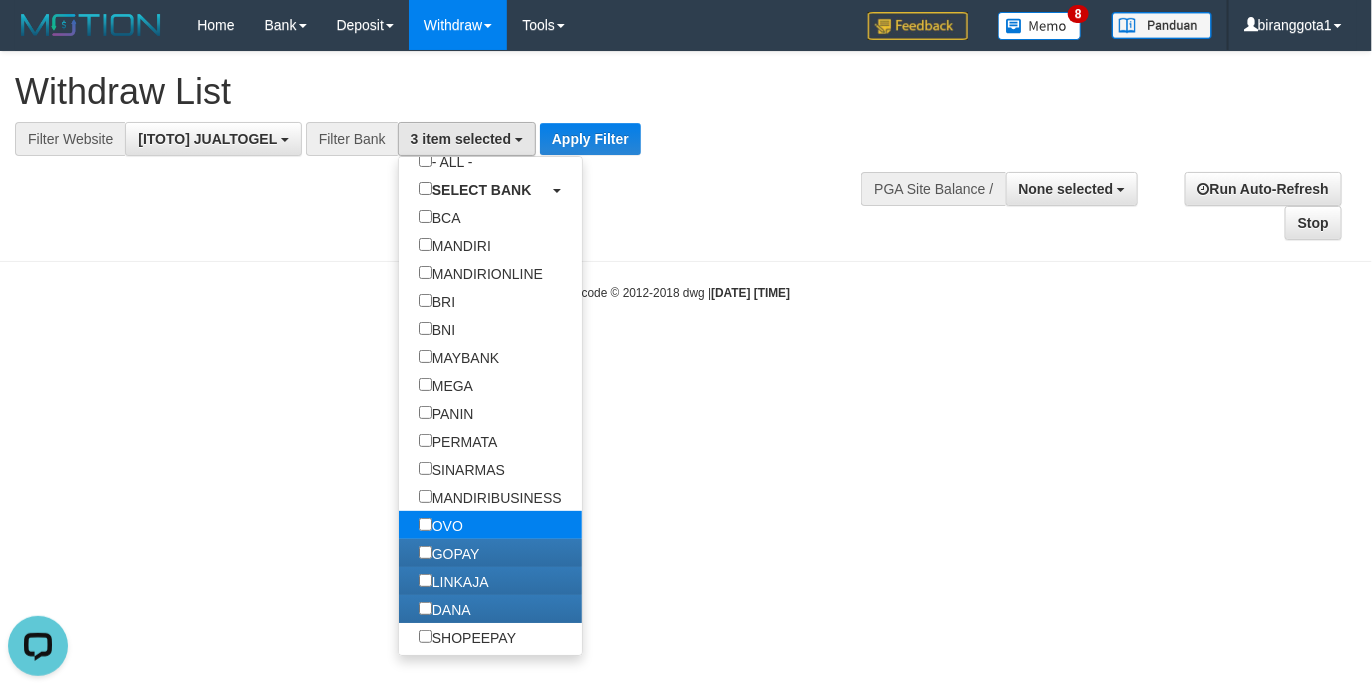 select on "***" 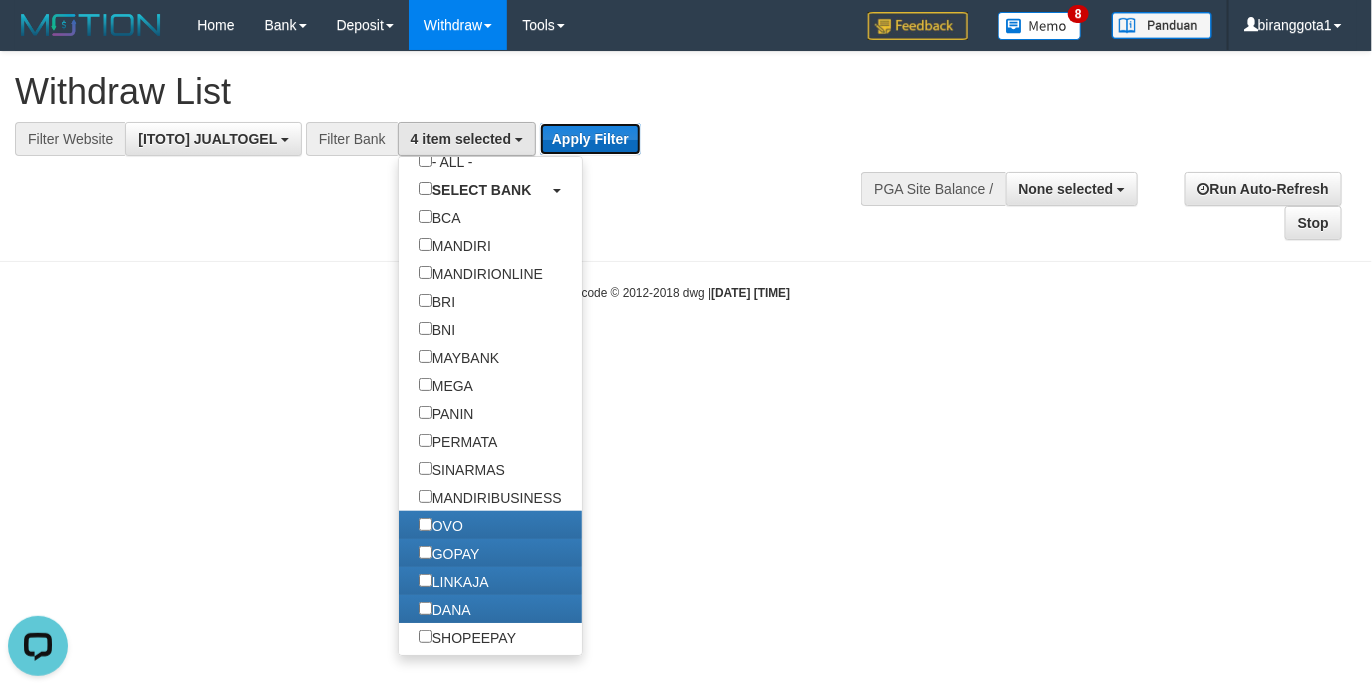 click on "Apply Filter" at bounding box center [590, 139] 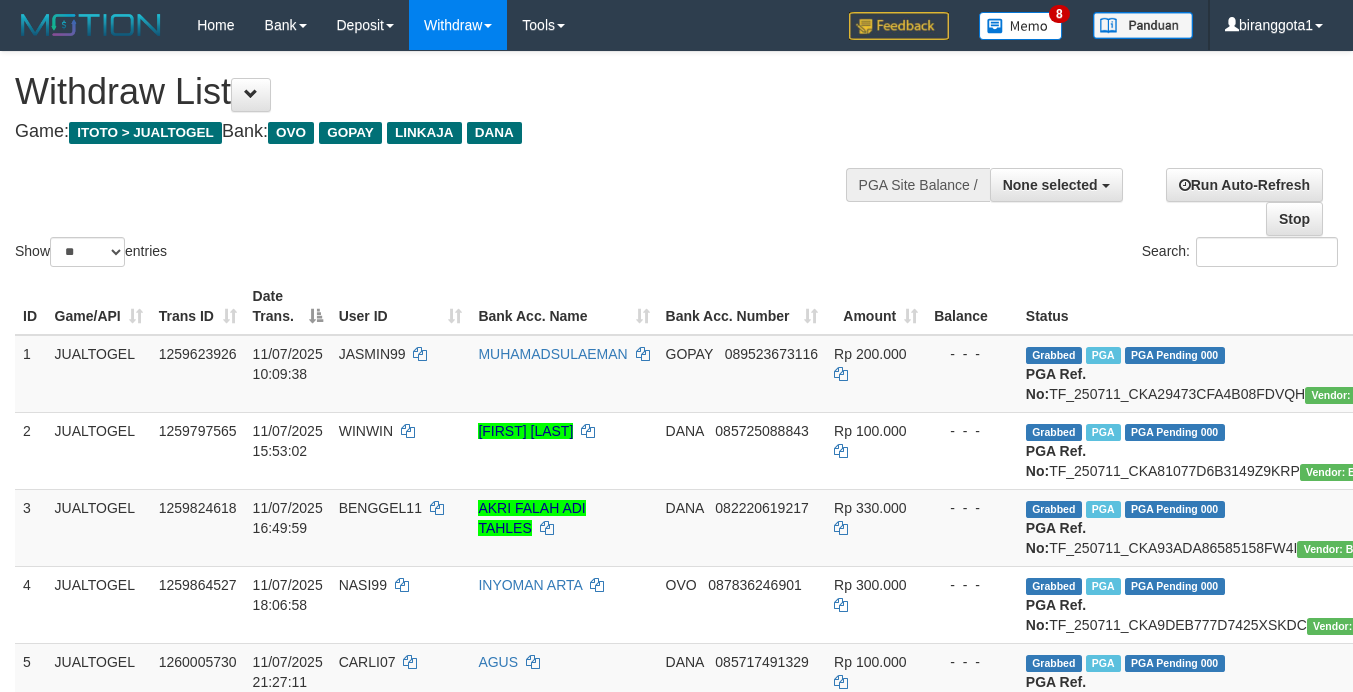 select 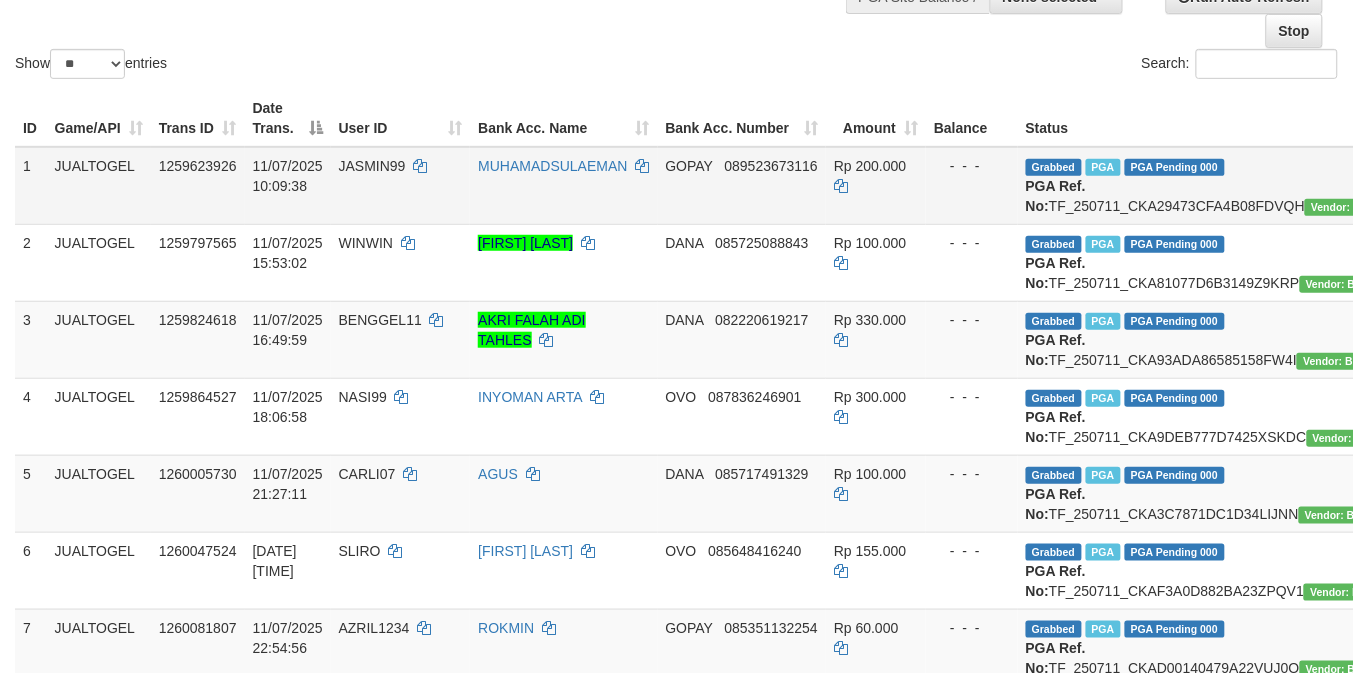 scroll, scrollTop: 250, scrollLeft: 0, axis: vertical 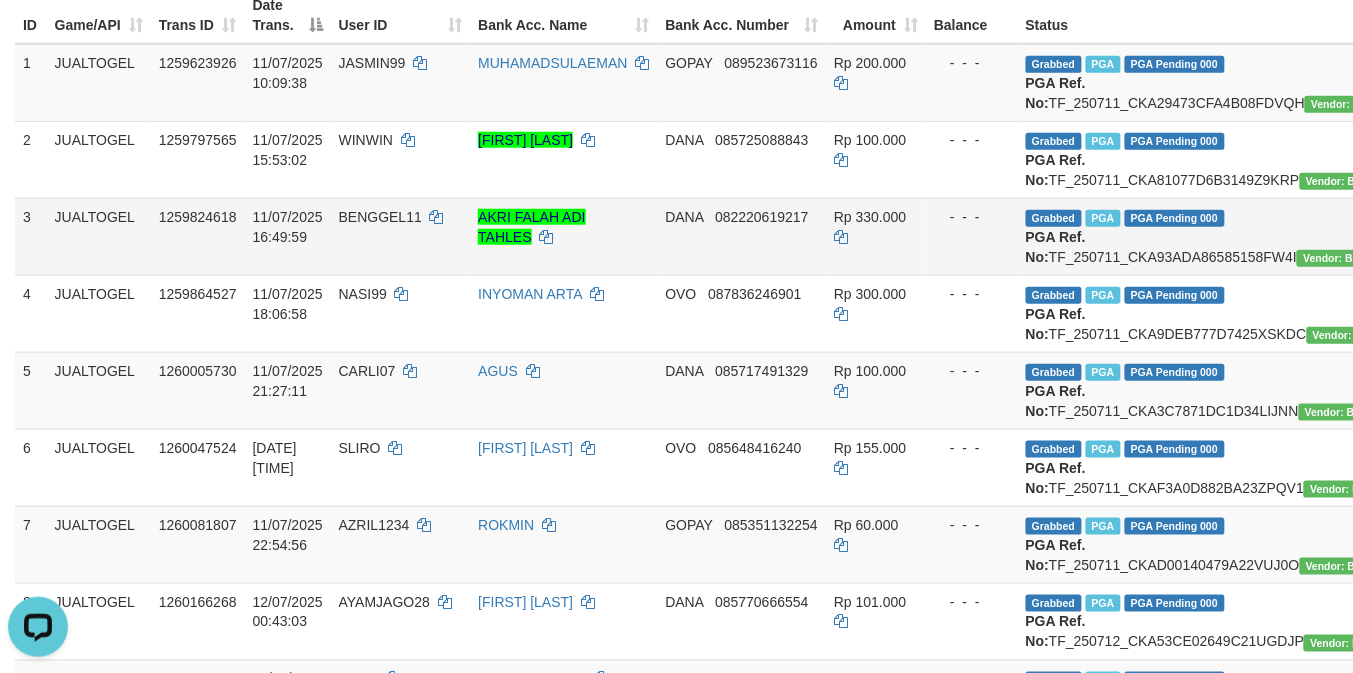 click on "DANA     082220619217" at bounding box center [742, 236] 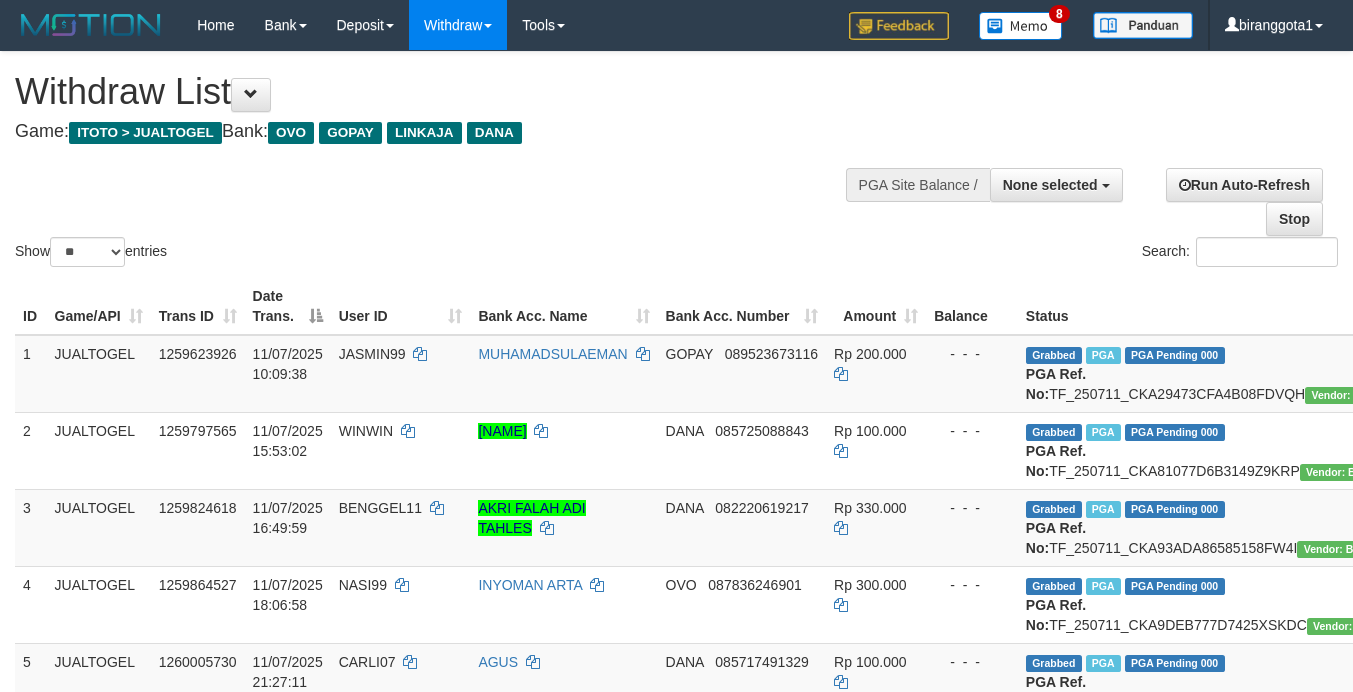 select 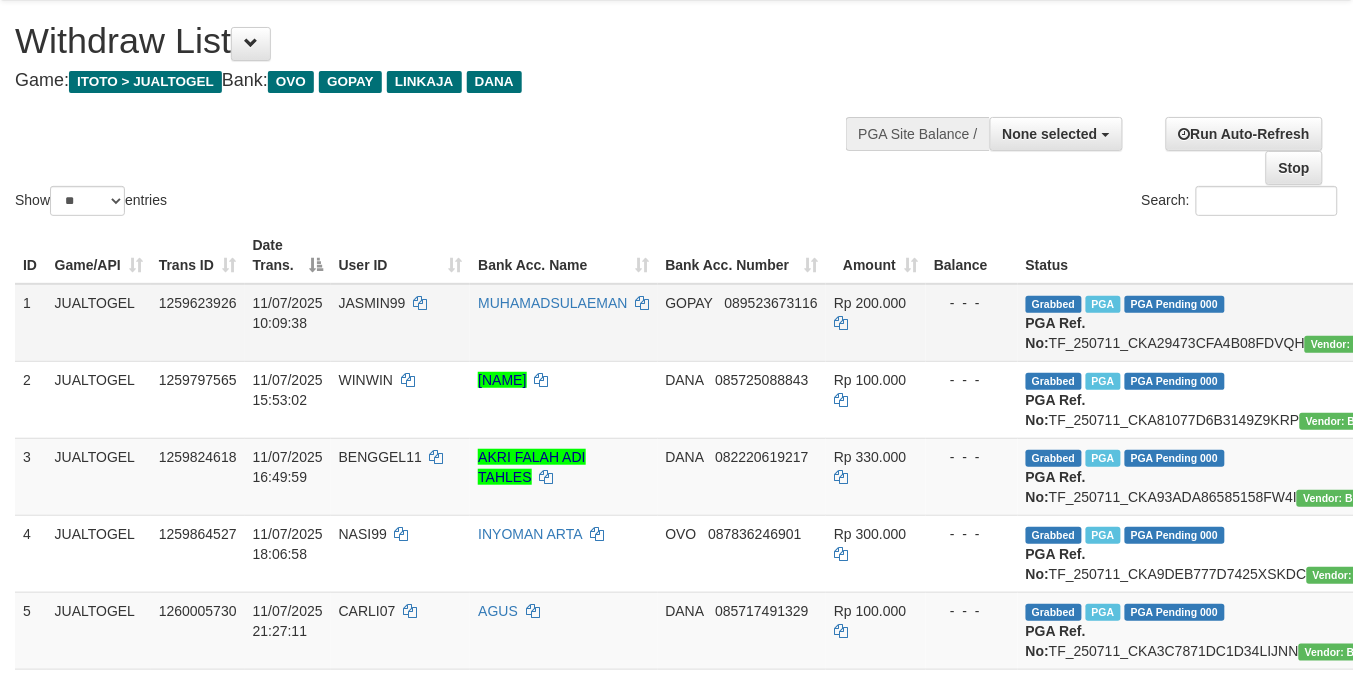 scroll, scrollTop: 41, scrollLeft: 0, axis: vertical 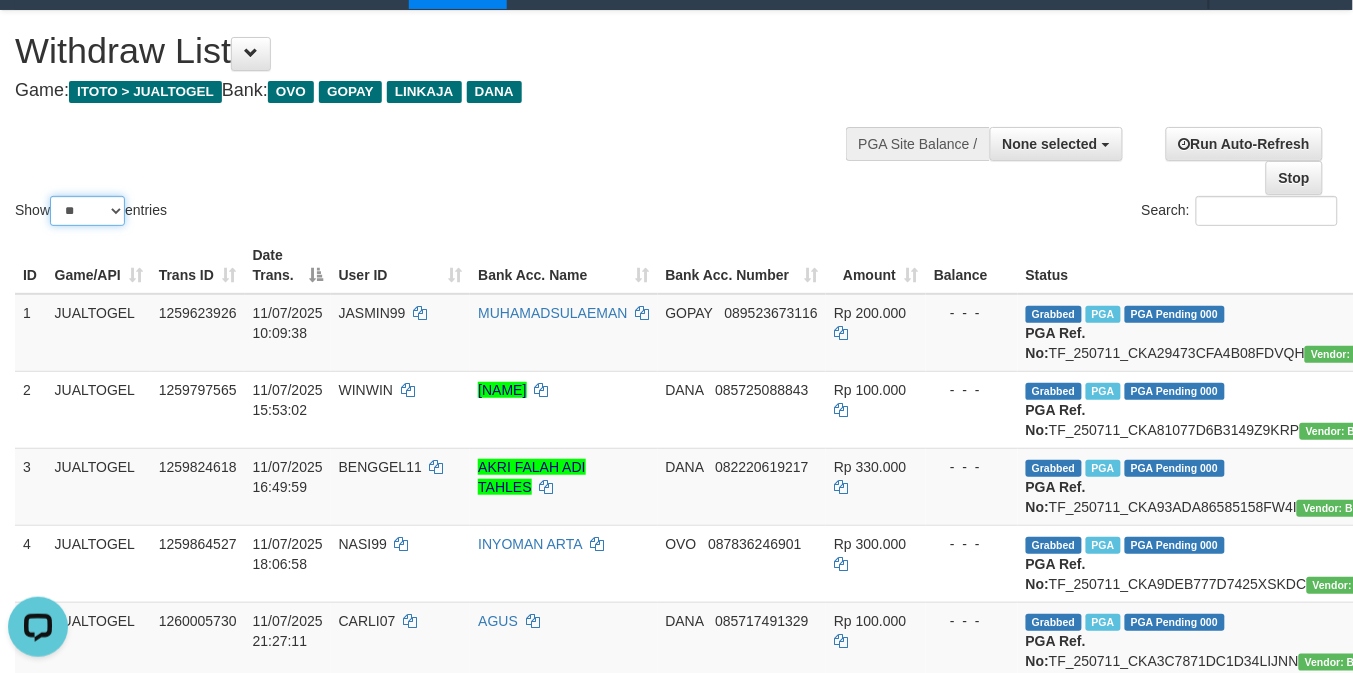 click on "** ** ** ***" at bounding box center [87, 211] 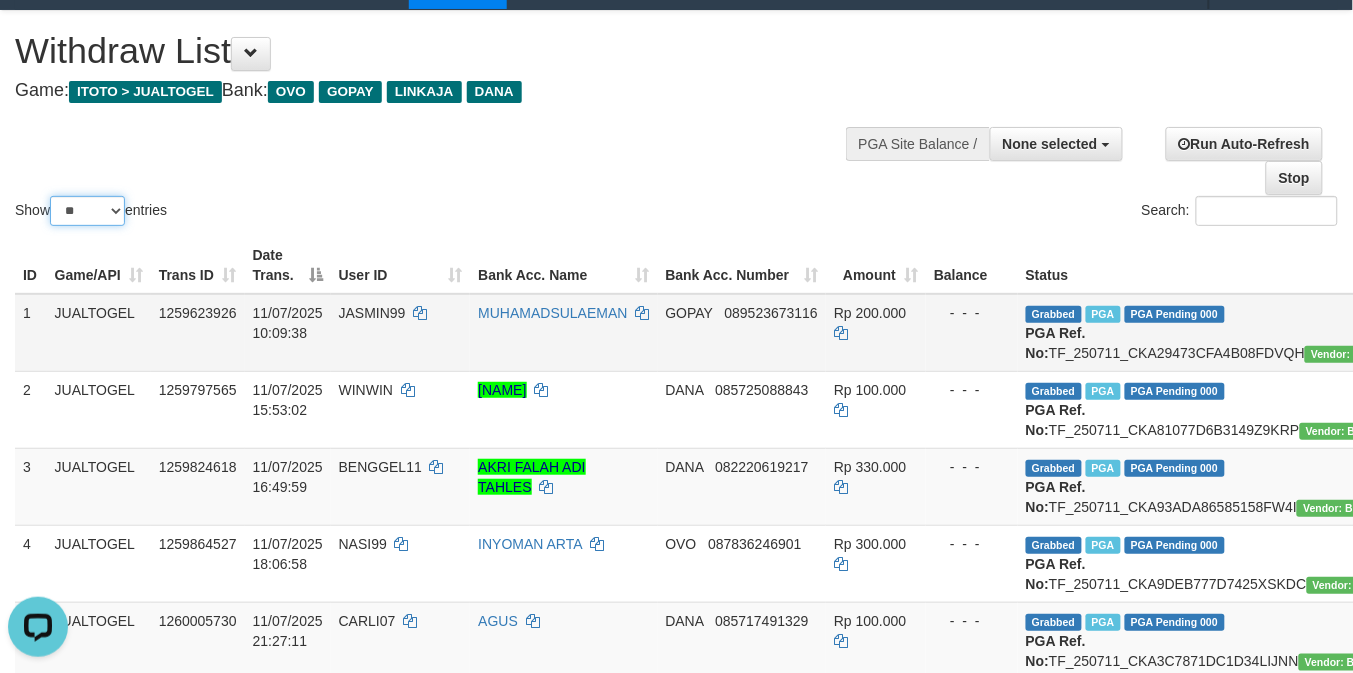 select on "***" 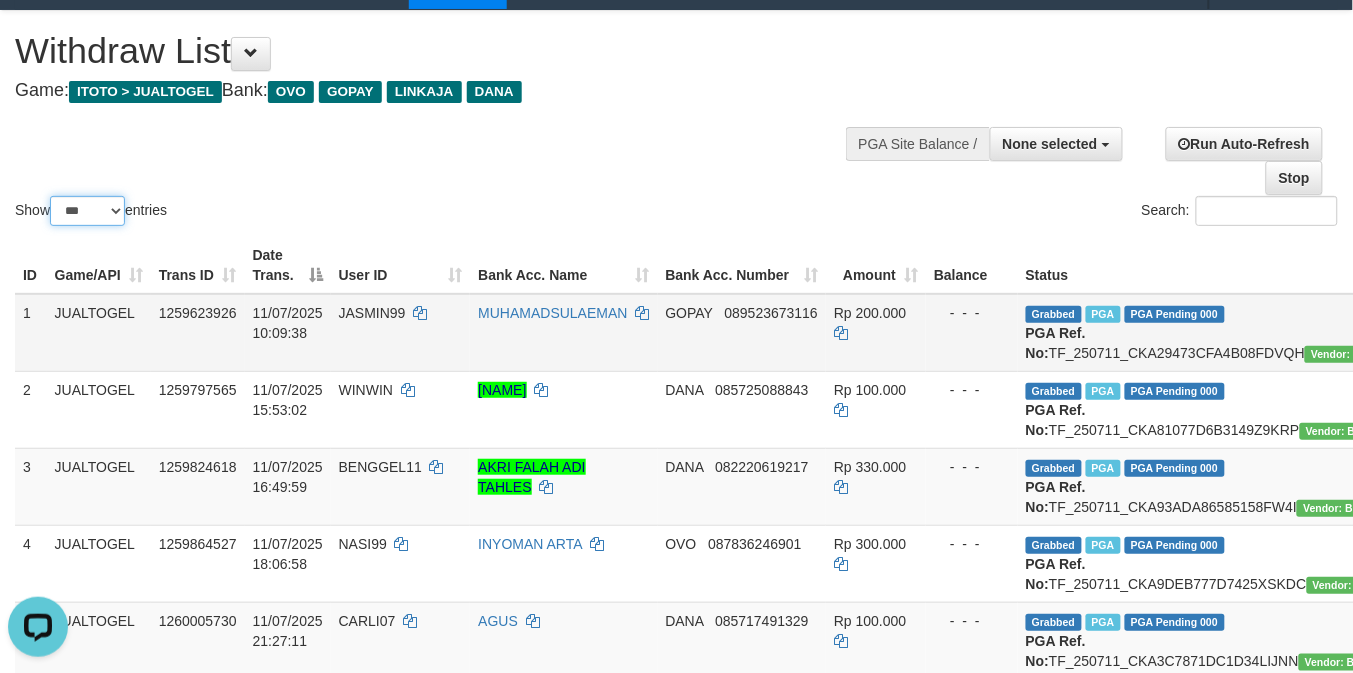 click on "** ** ** ***" at bounding box center (87, 211) 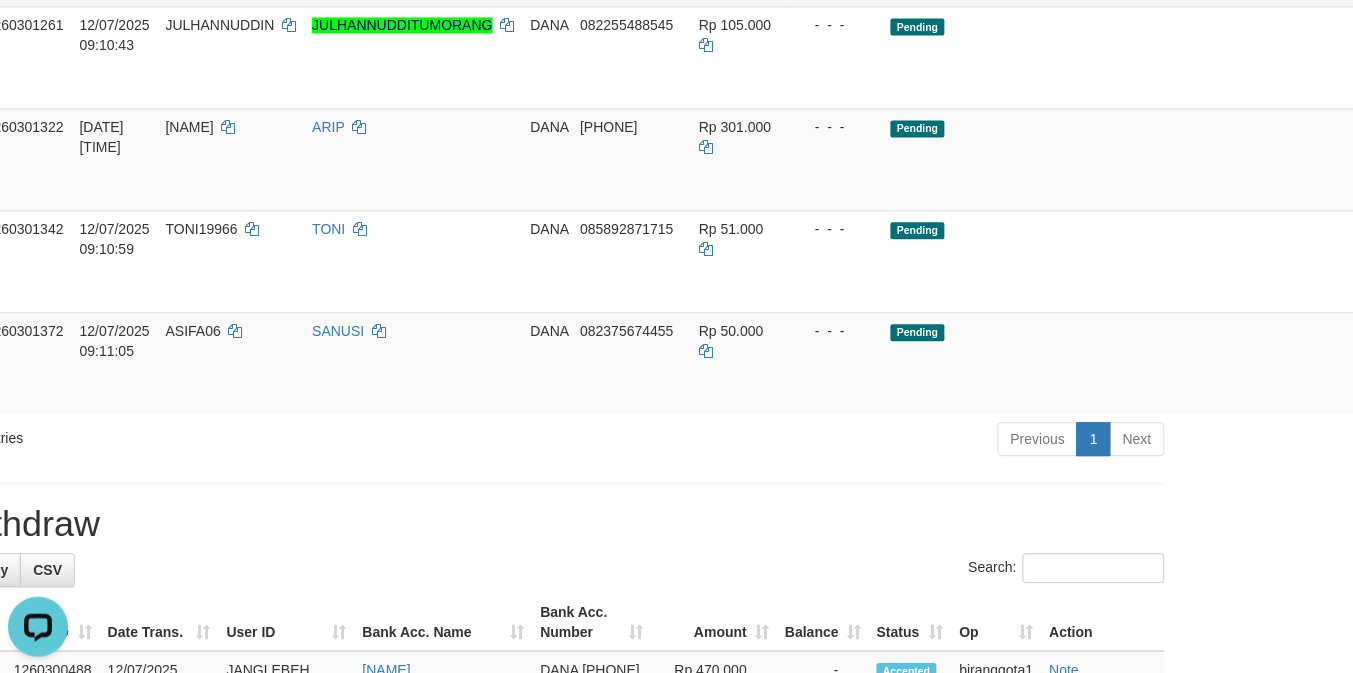 scroll, scrollTop: 2791, scrollLeft: 177, axis: both 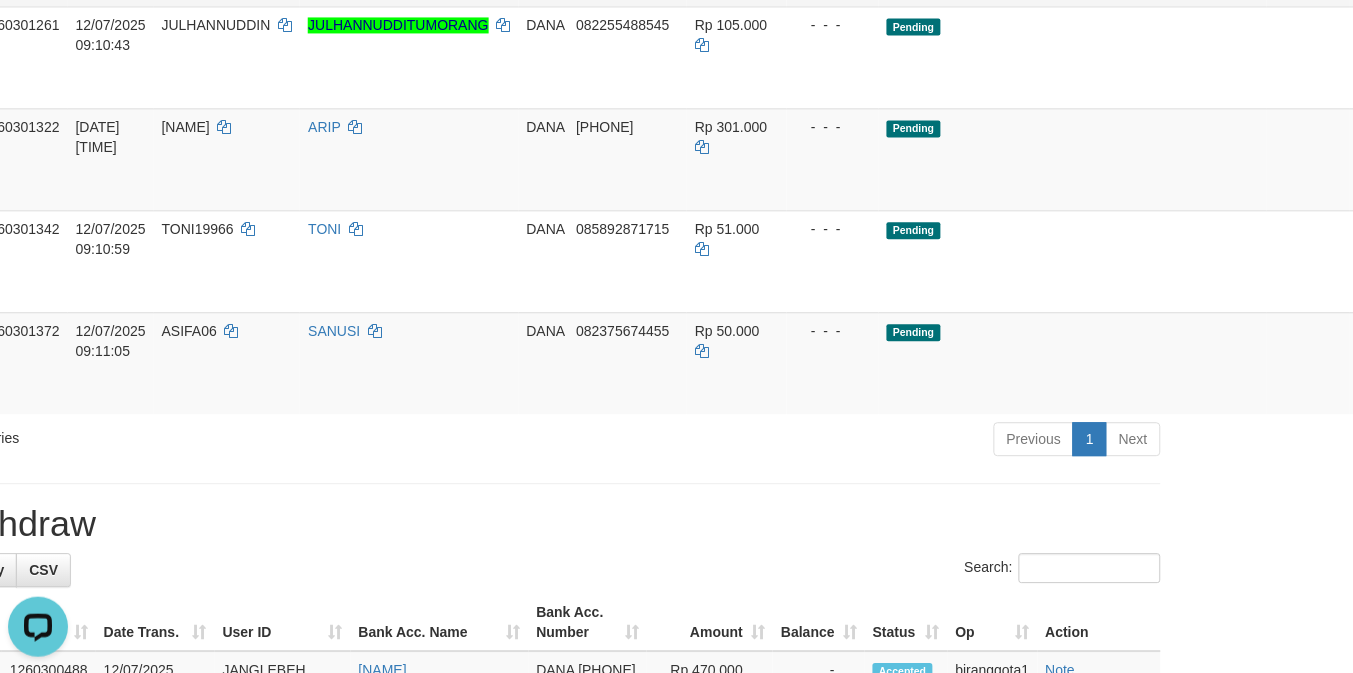 click on "-  -  -" at bounding box center (833, -45) 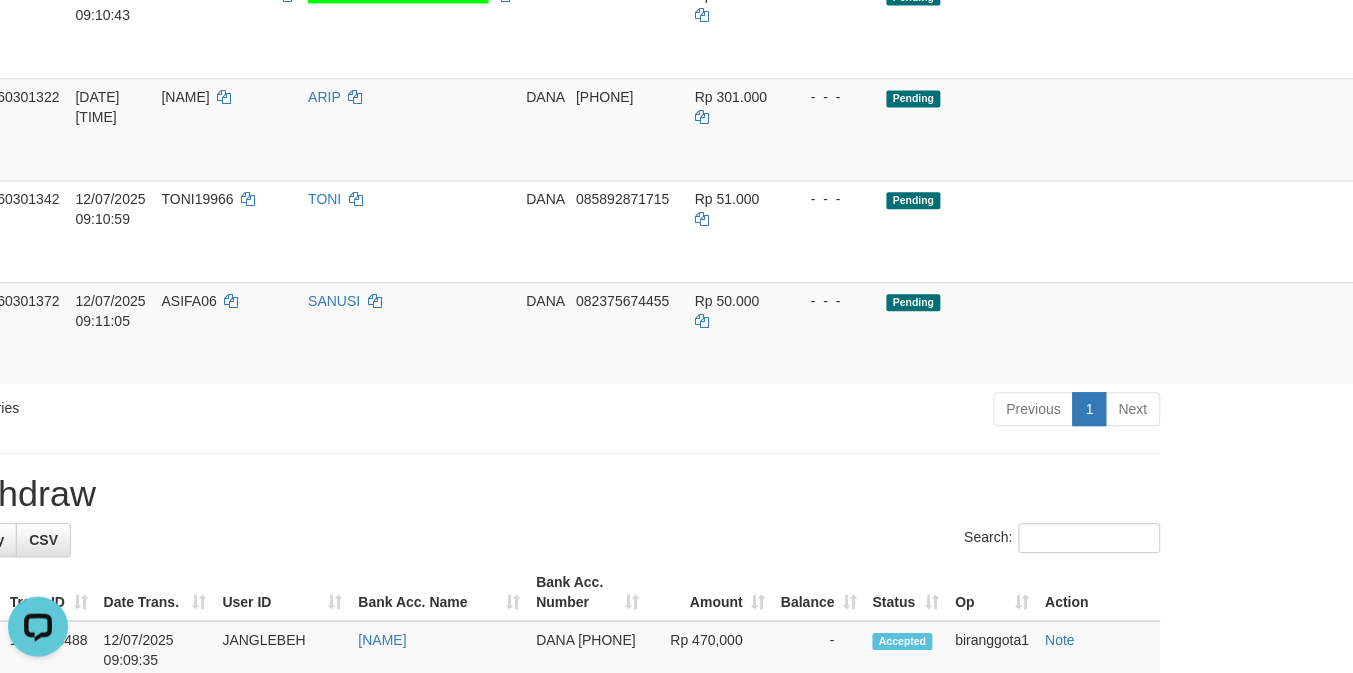 scroll, scrollTop: 2913, scrollLeft: 177, axis: both 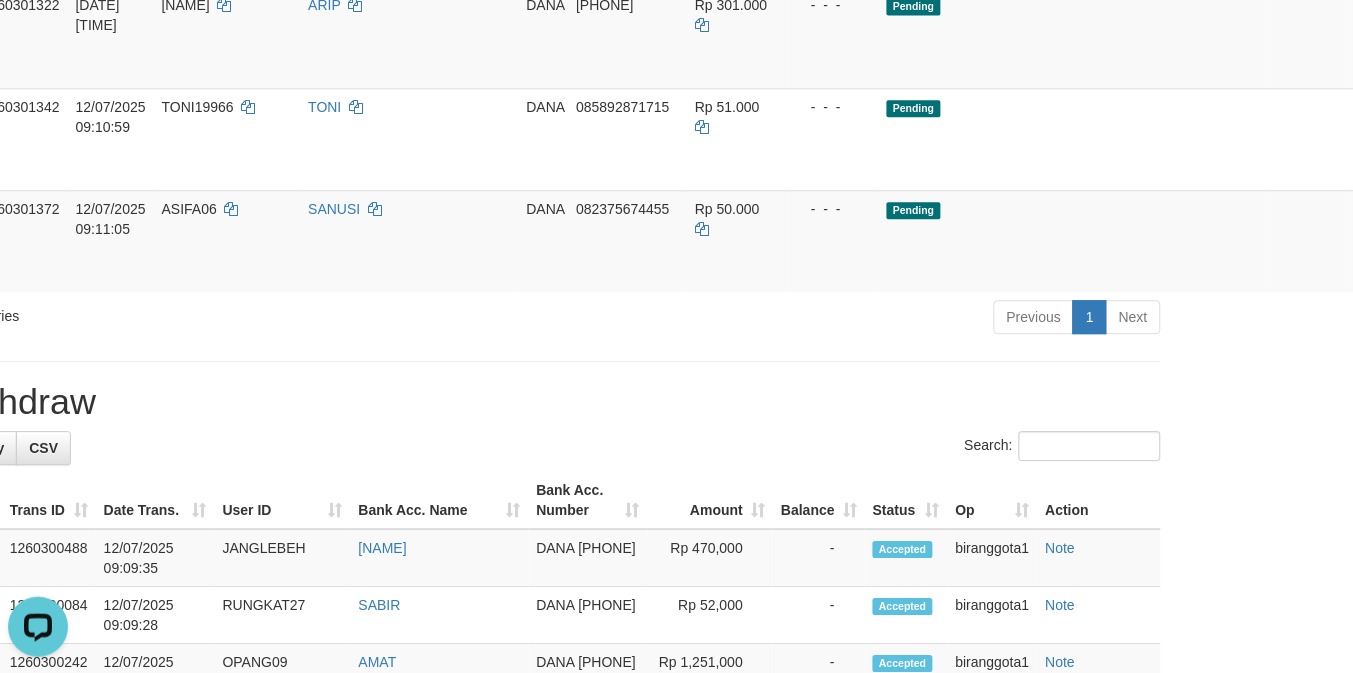 click on "Send PGA" at bounding box center [1374, -348] 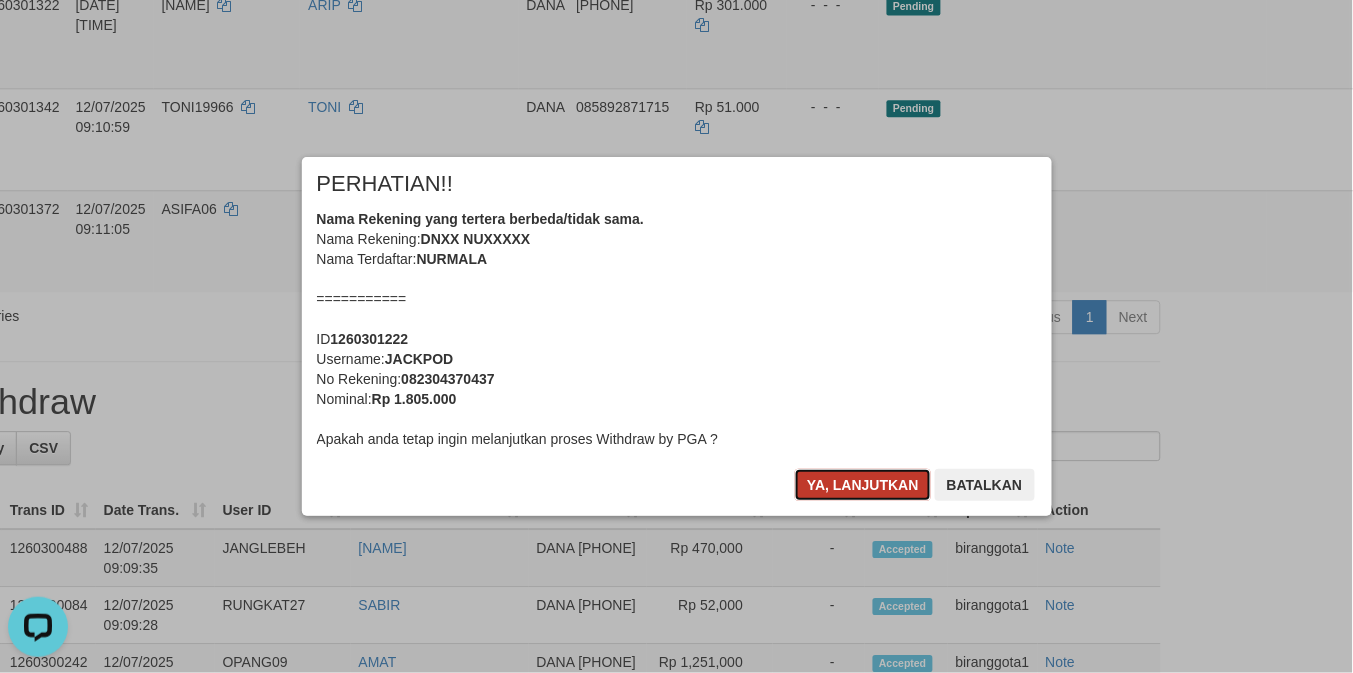 click on "Ya, lanjutkan" at bounding box center [863, 485] 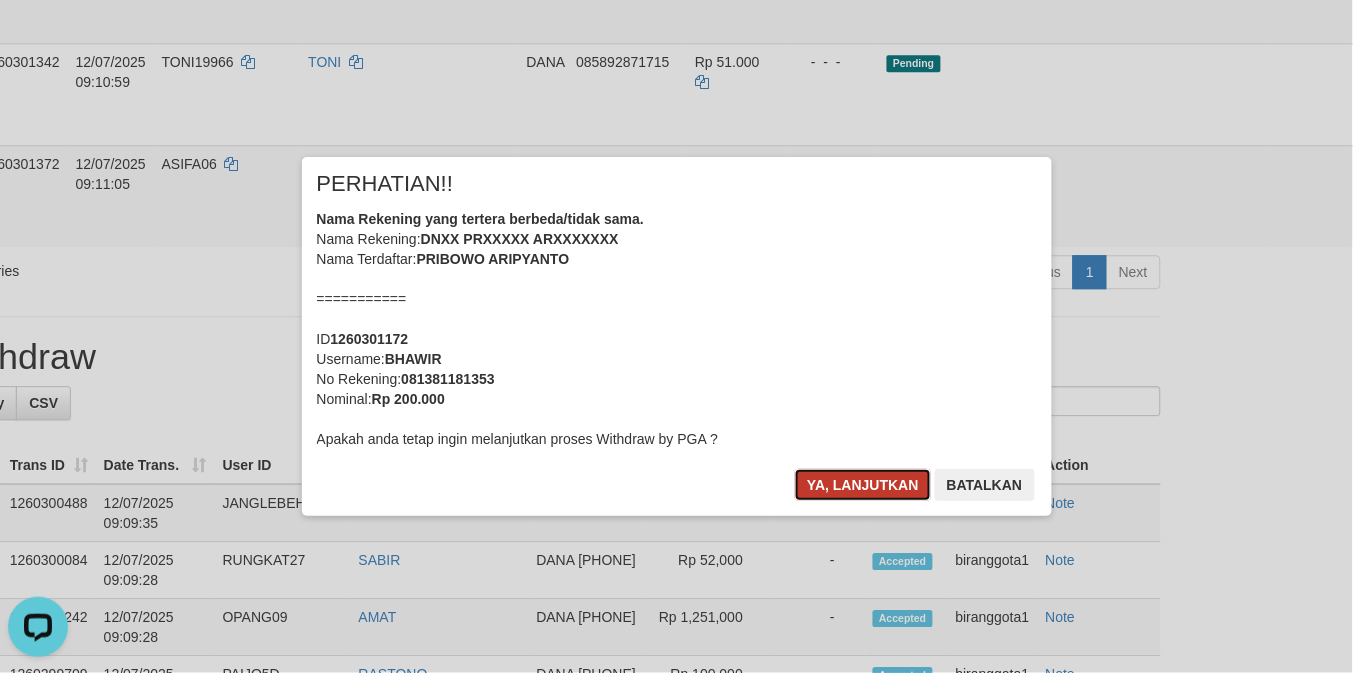 click on "Ya, lanjutkan" at bounding box center (863, 485) 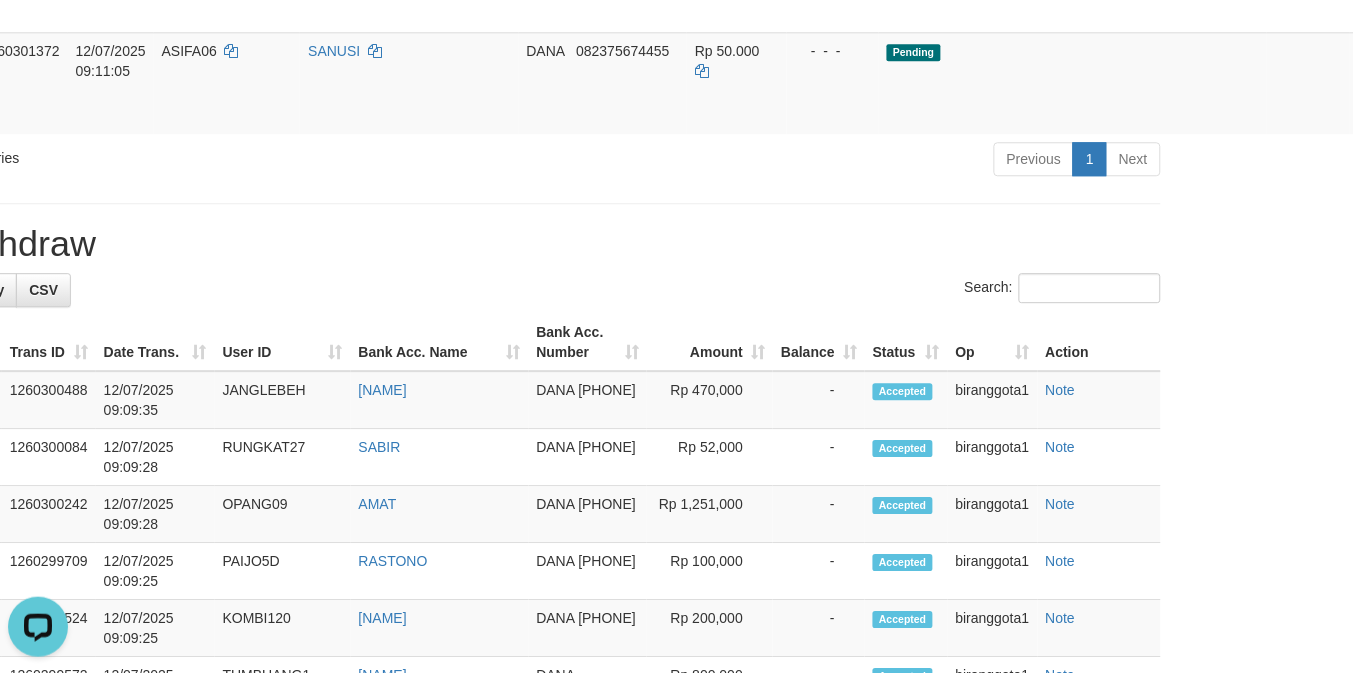 scroll, scrollTop: 3038, scrollLeft: 177, axis: both 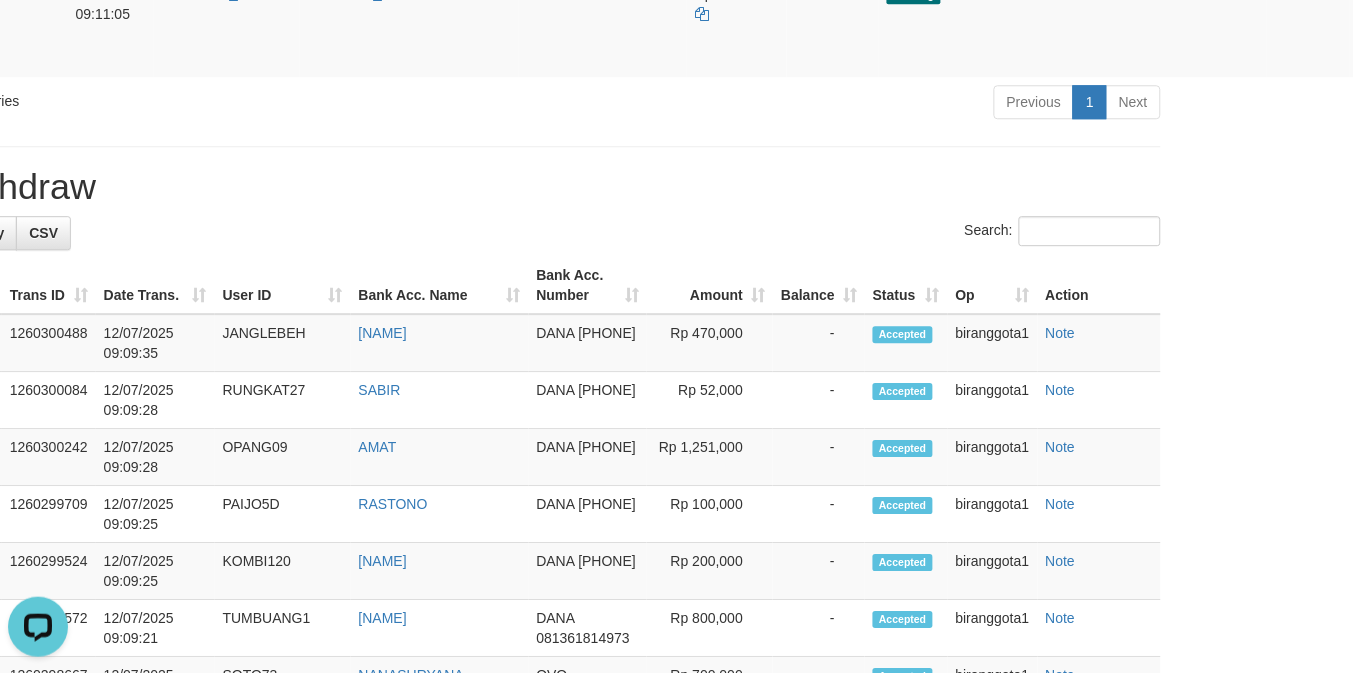 click on "Send PGA" at bounding box center [1374, -359] 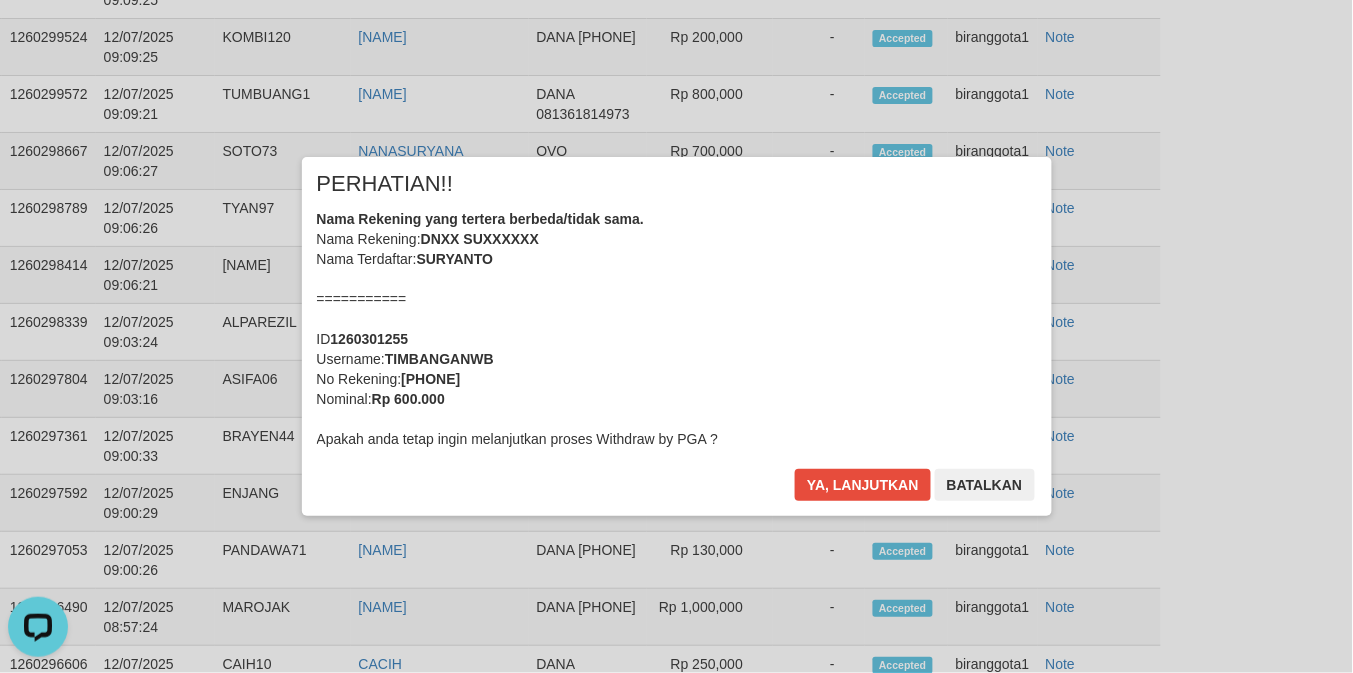 scroll, scrollTop: 3627, scrollLeft: 177, axis: both 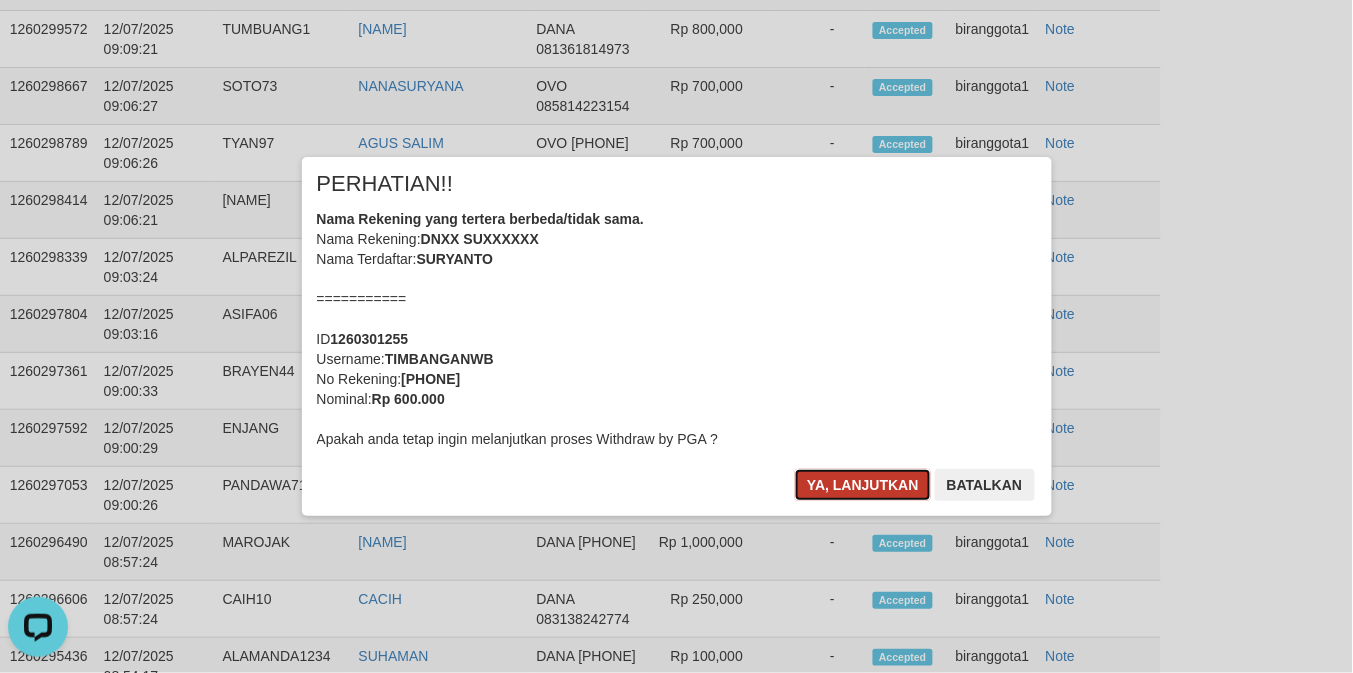 click on "Ya, lanjutkan" at bounding box center (863, 485) 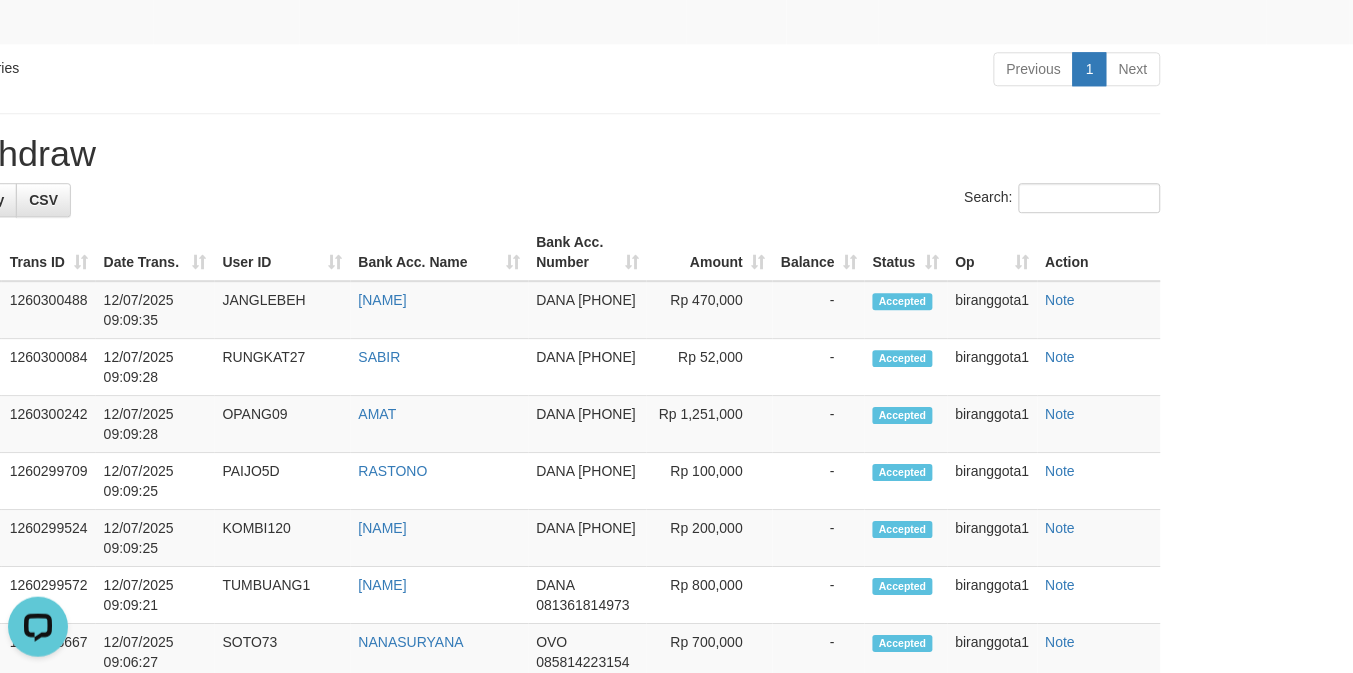 scroll, scrollTop: 3041, scrollLeft: 177, axis: both 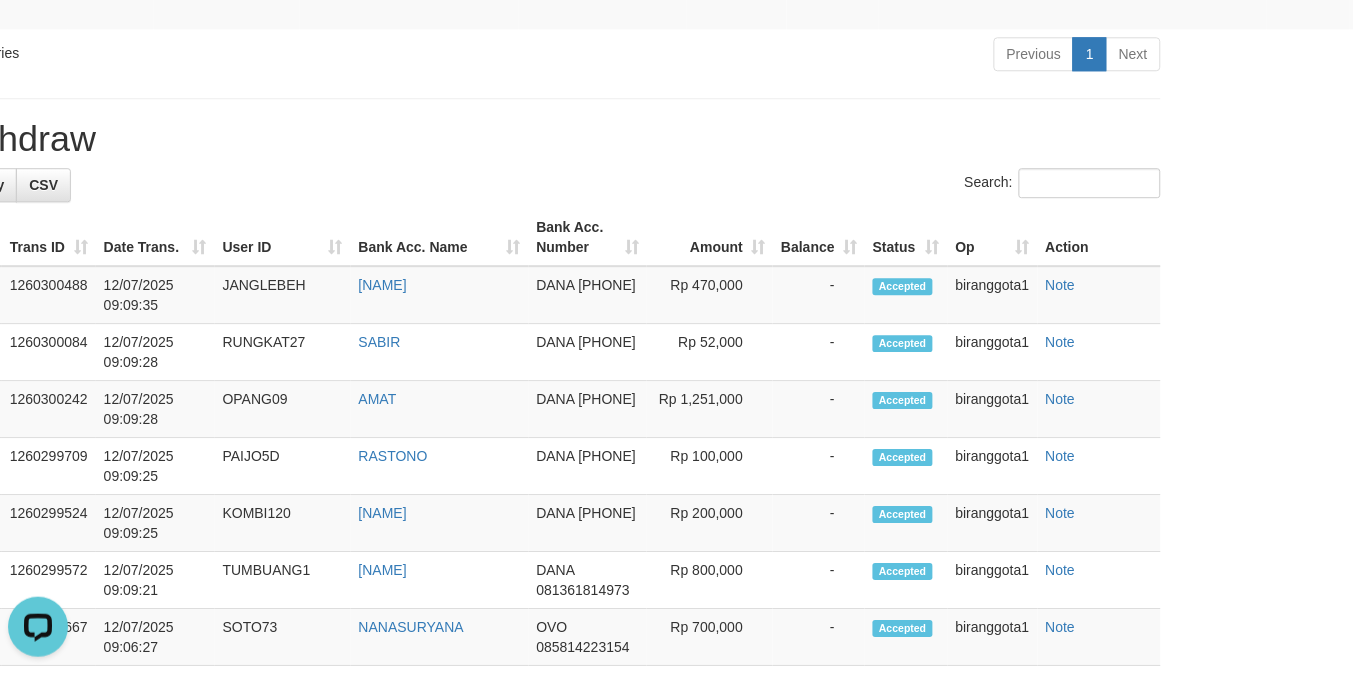 click on "Send PGA" at bounding box center [1374, -305] 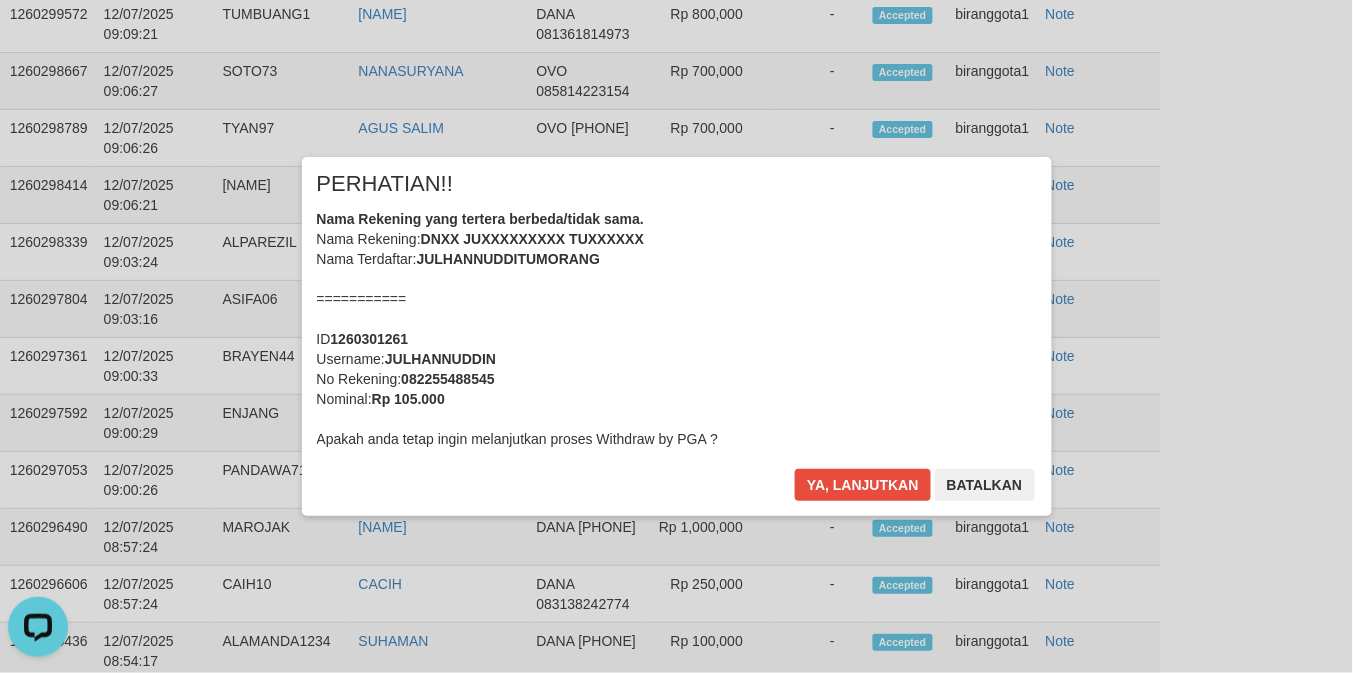 scroll, scrollTop: 3630, scrollLeft: 177, axis: both 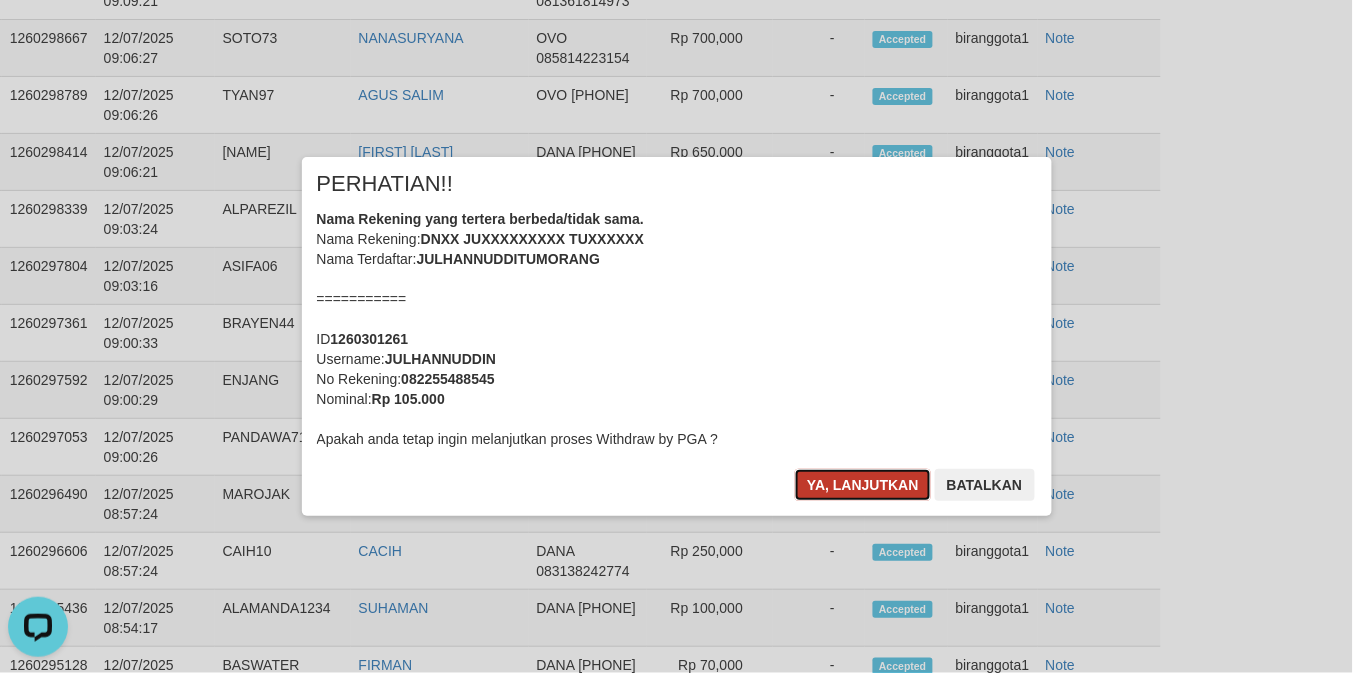 click on "Ya, lanjutkan" at bounding box center (863, 485) 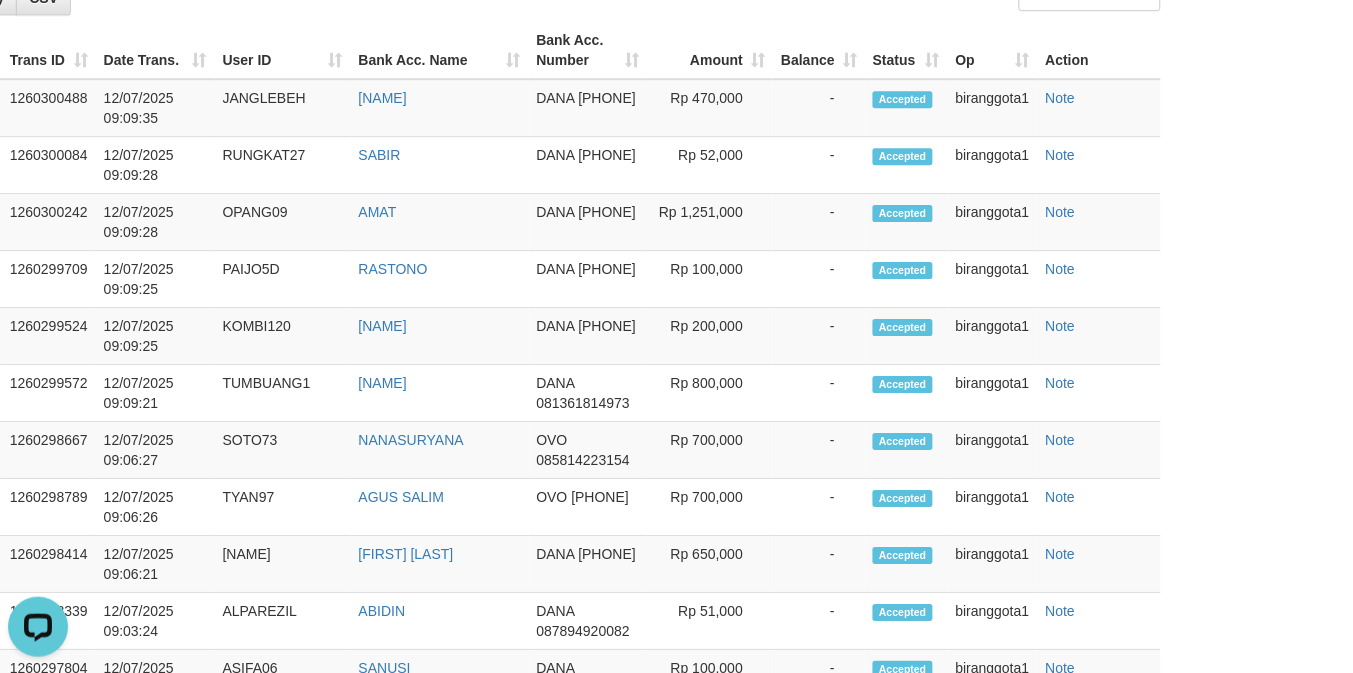 scroll, scrollTop: 3138, scrollLeft: 177, axis: both 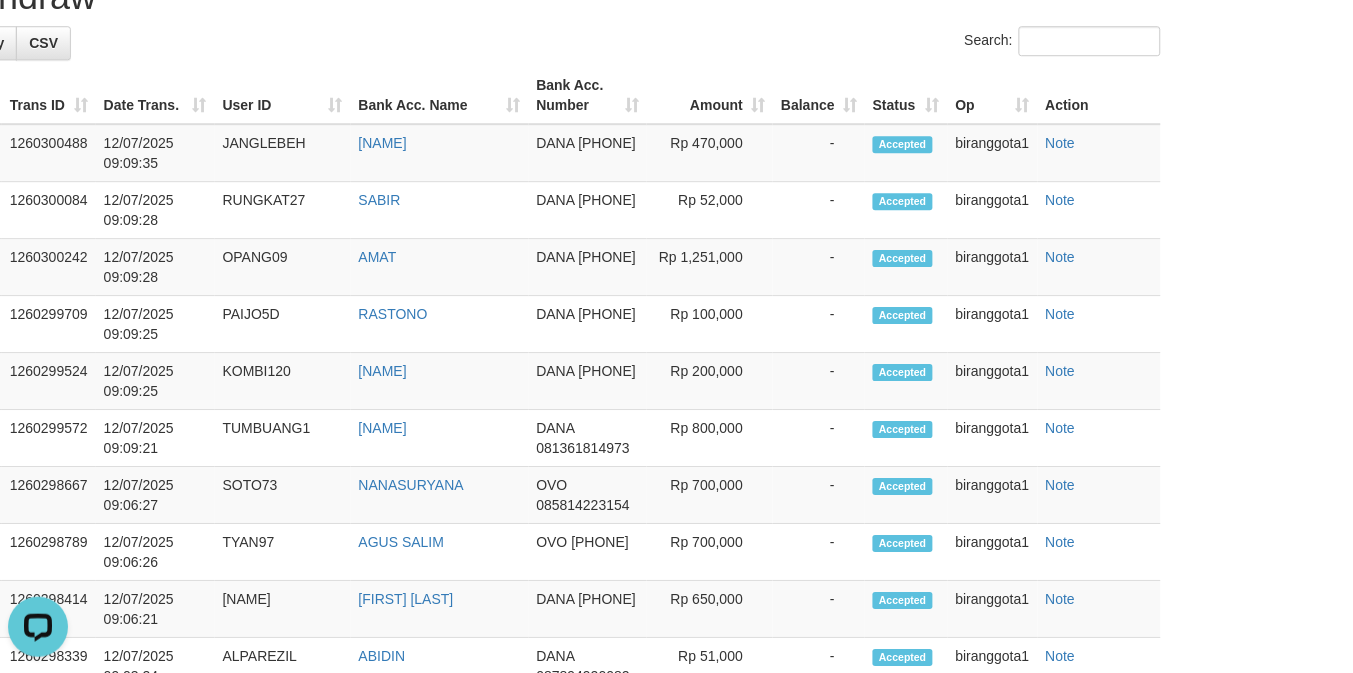 click on "Send PGA" at bounding box center [1374, -345] 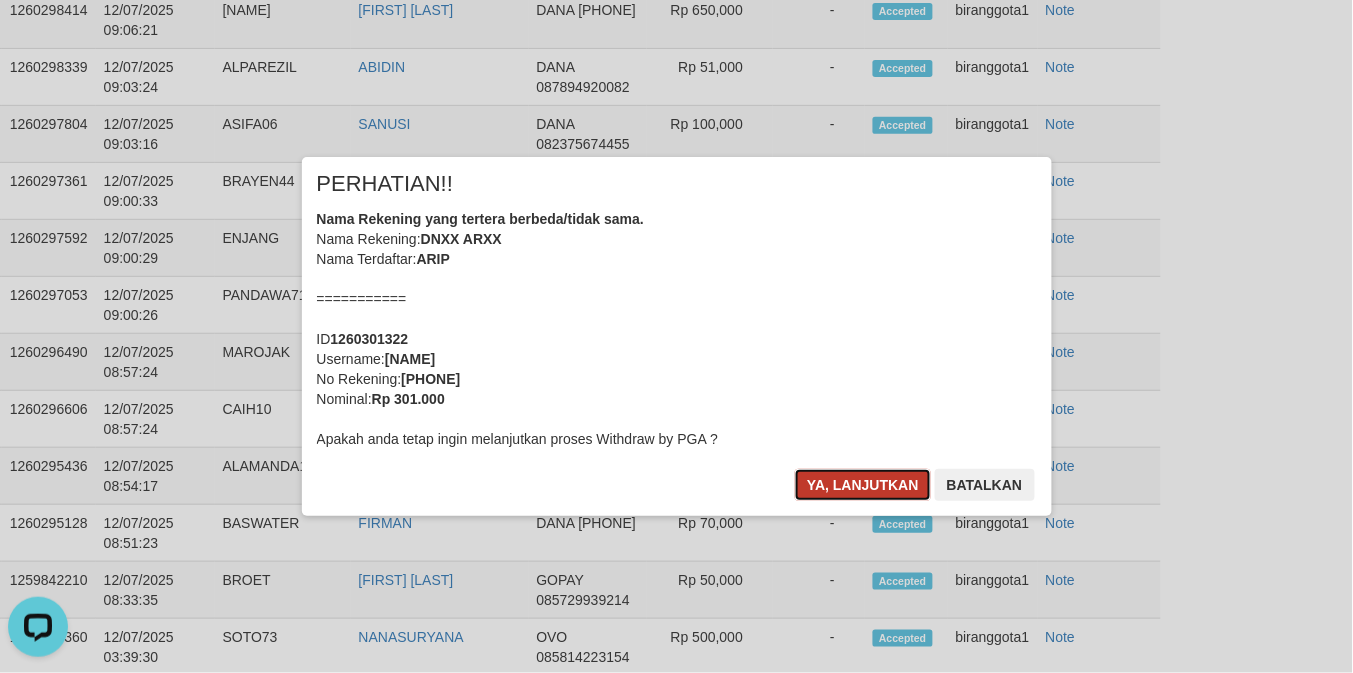 click on "Ya, lanjutkan" at bounding box center (863, 485) 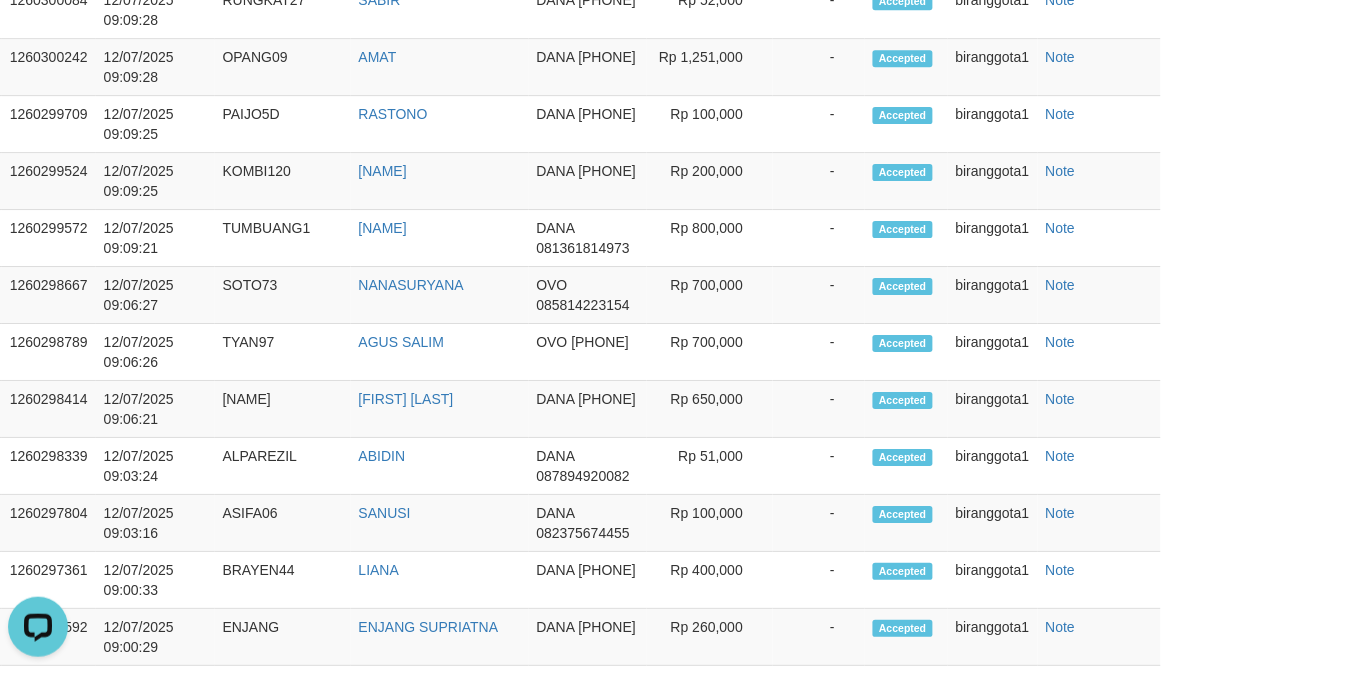 scroll, scrollTop: 3182, scrollLeft: 177, axis: both 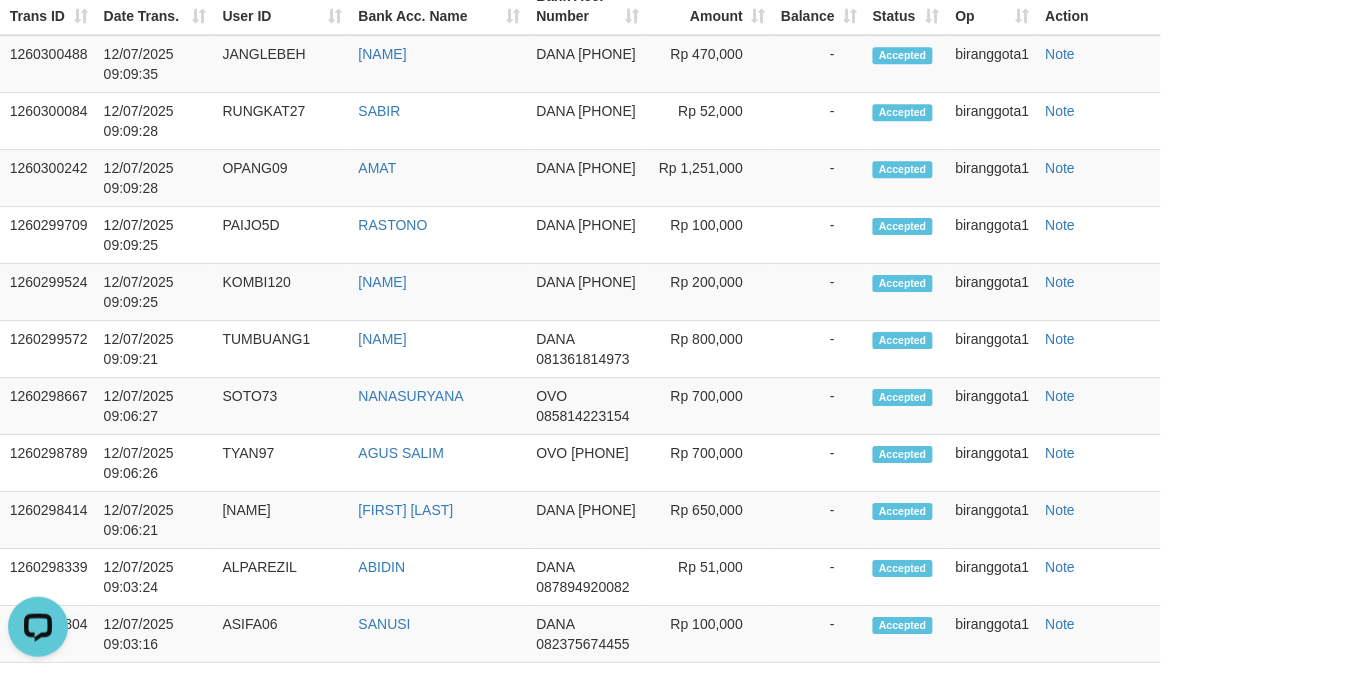 click on "Send PGA" at bounding box center [1374, -332] 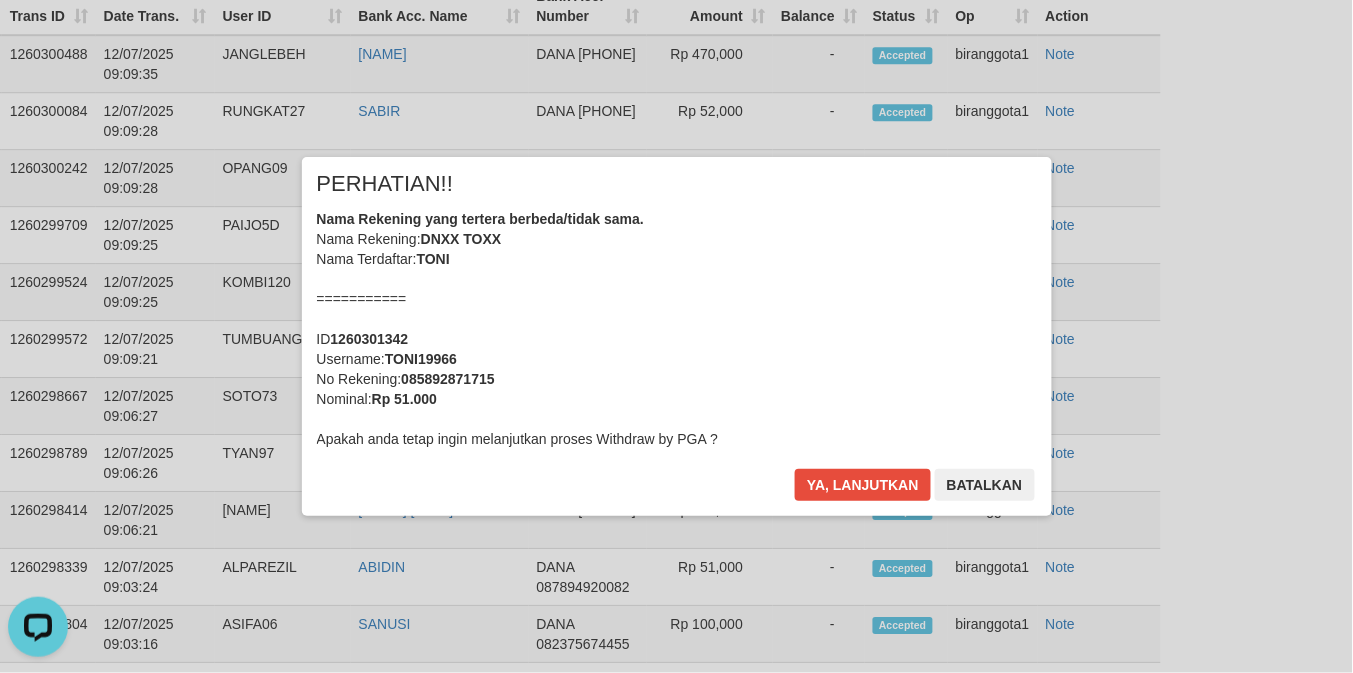 scroll, scrollTop: 3771, scrollLeft: 177, axis: both 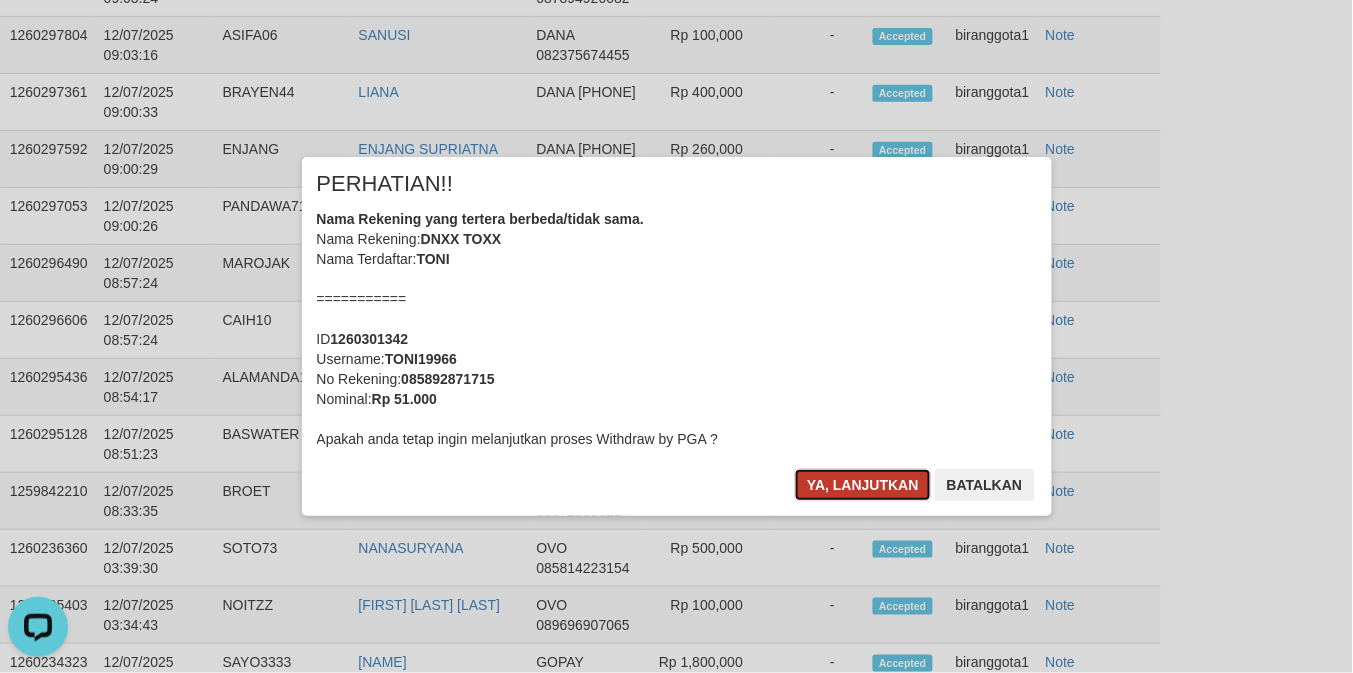 click on "Ya, lanjutkan" at bounding box center (863, 485) 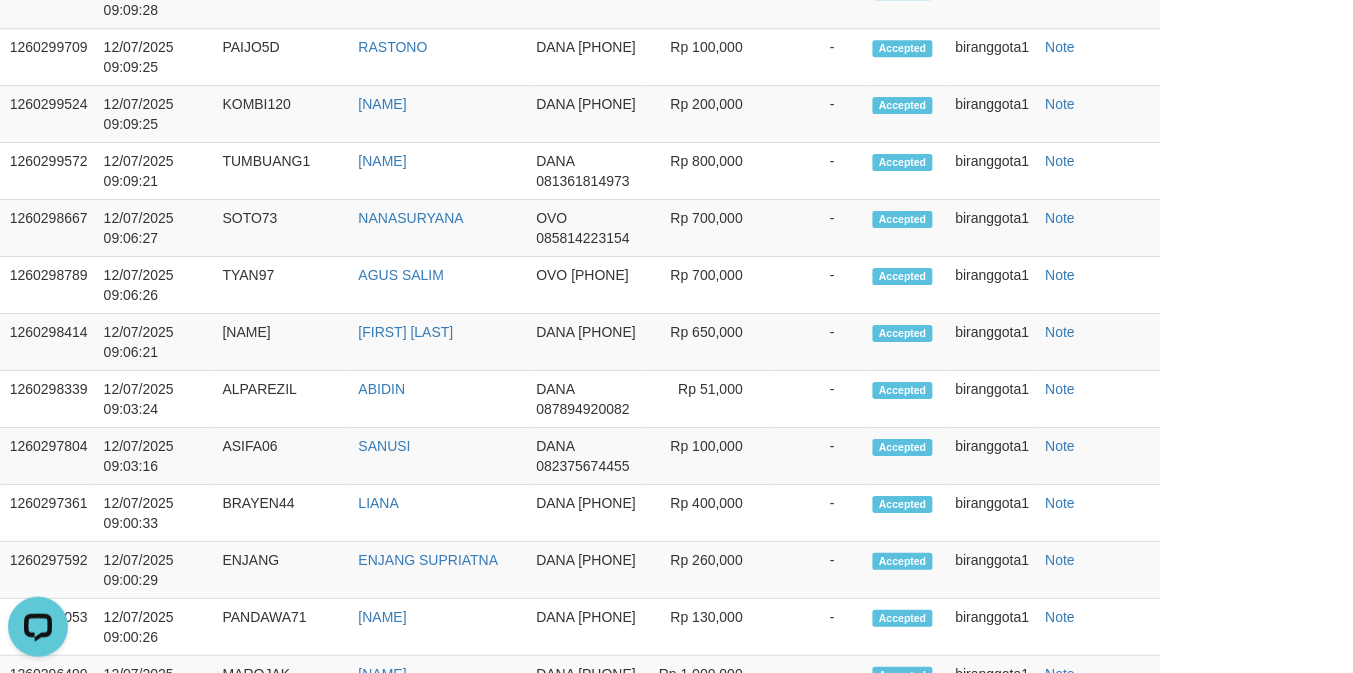 scroll, scrollTop: 3257, scrollLeft: 177, axis: both 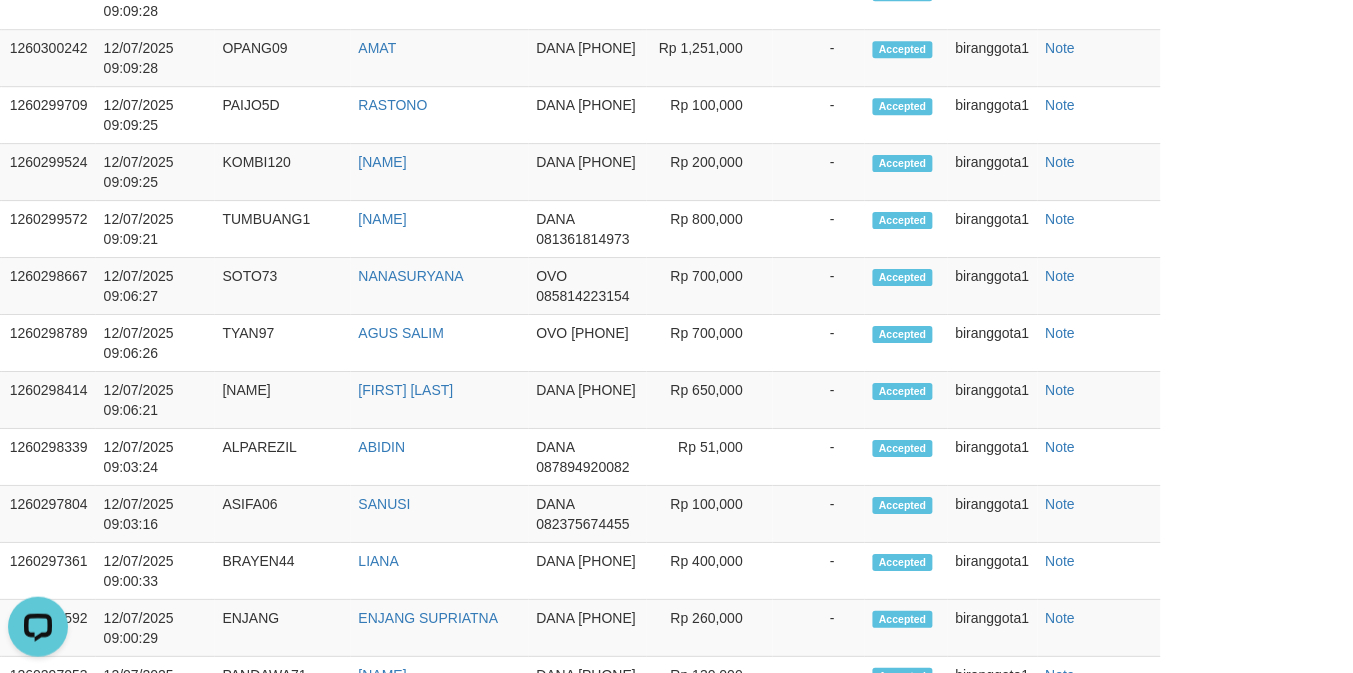 click on "Send PGA" at bounding box center [1374, -350] 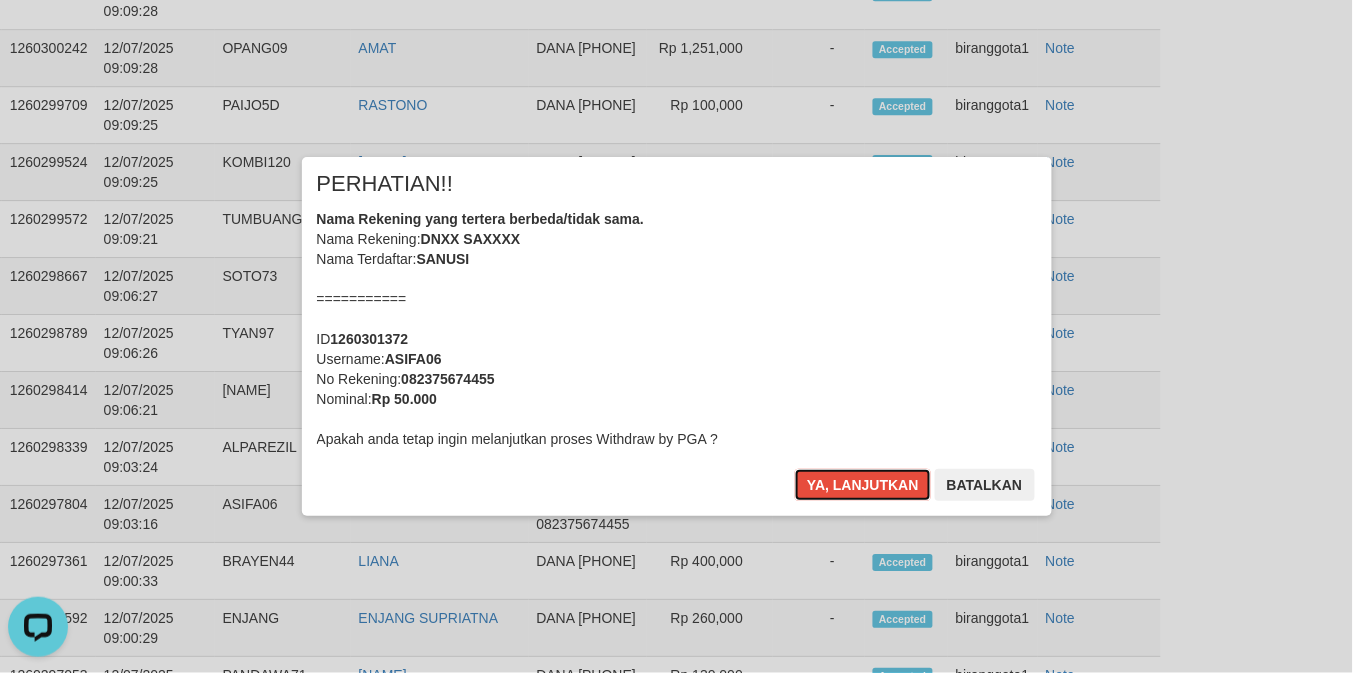 type 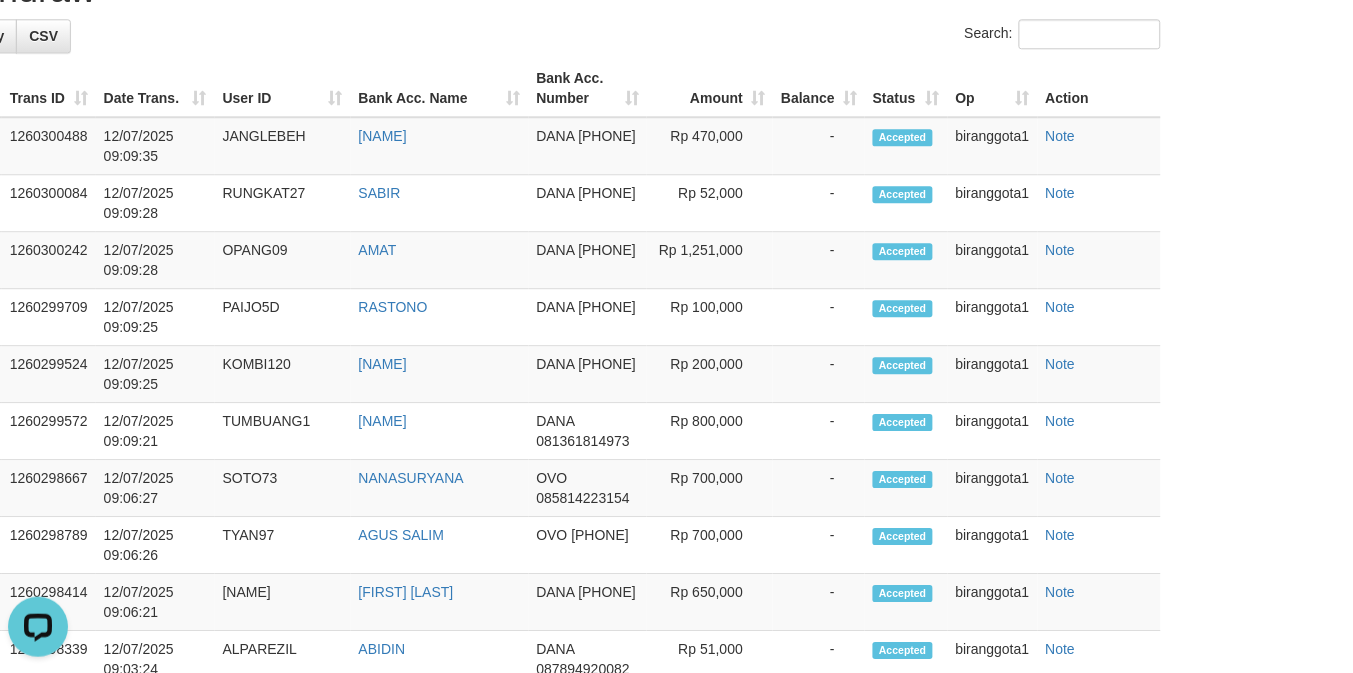scroll, scrollTop: 3007, scrollLeft: 177, axis: both 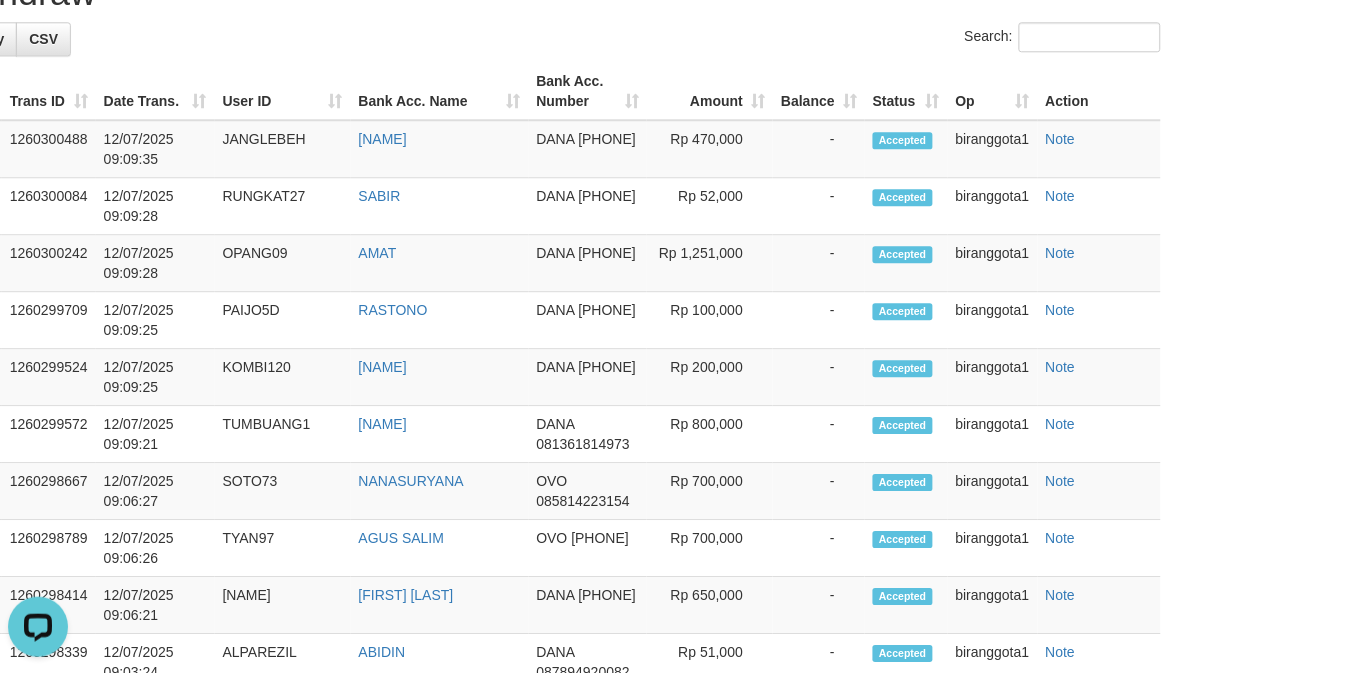 click on "-  -  -" at bounding box center [833, -440] 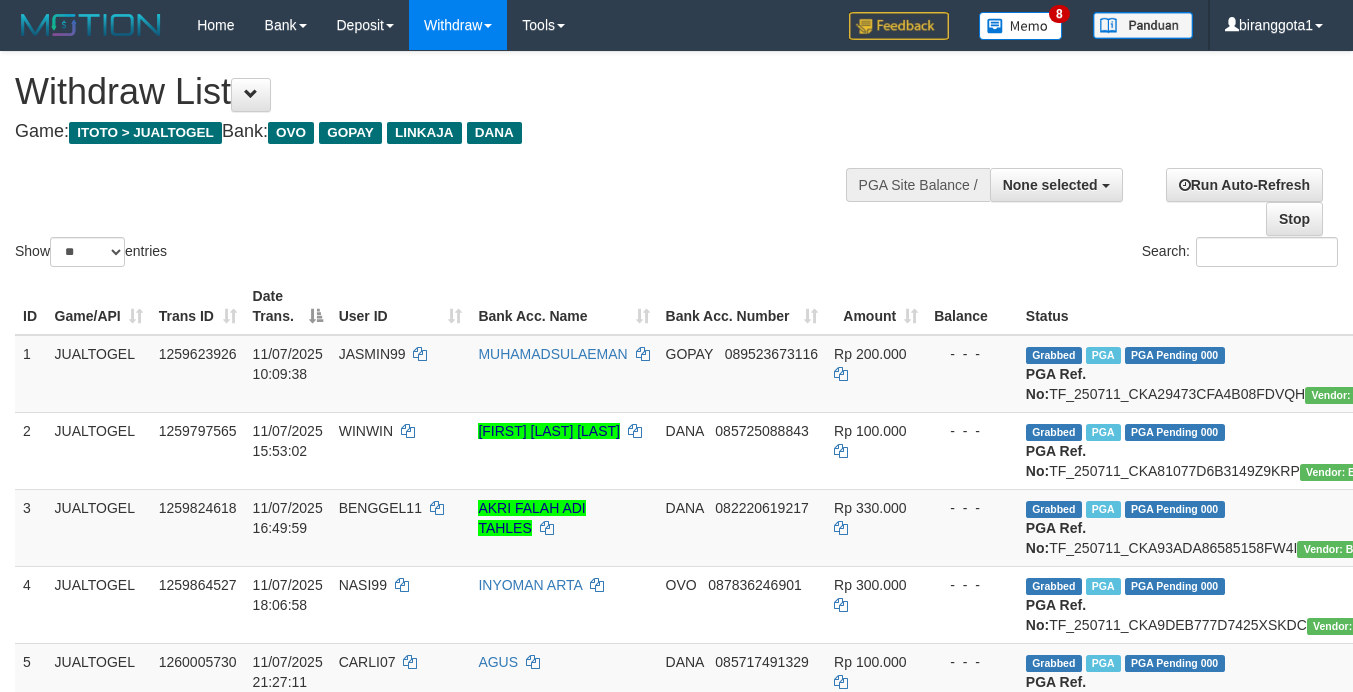 select 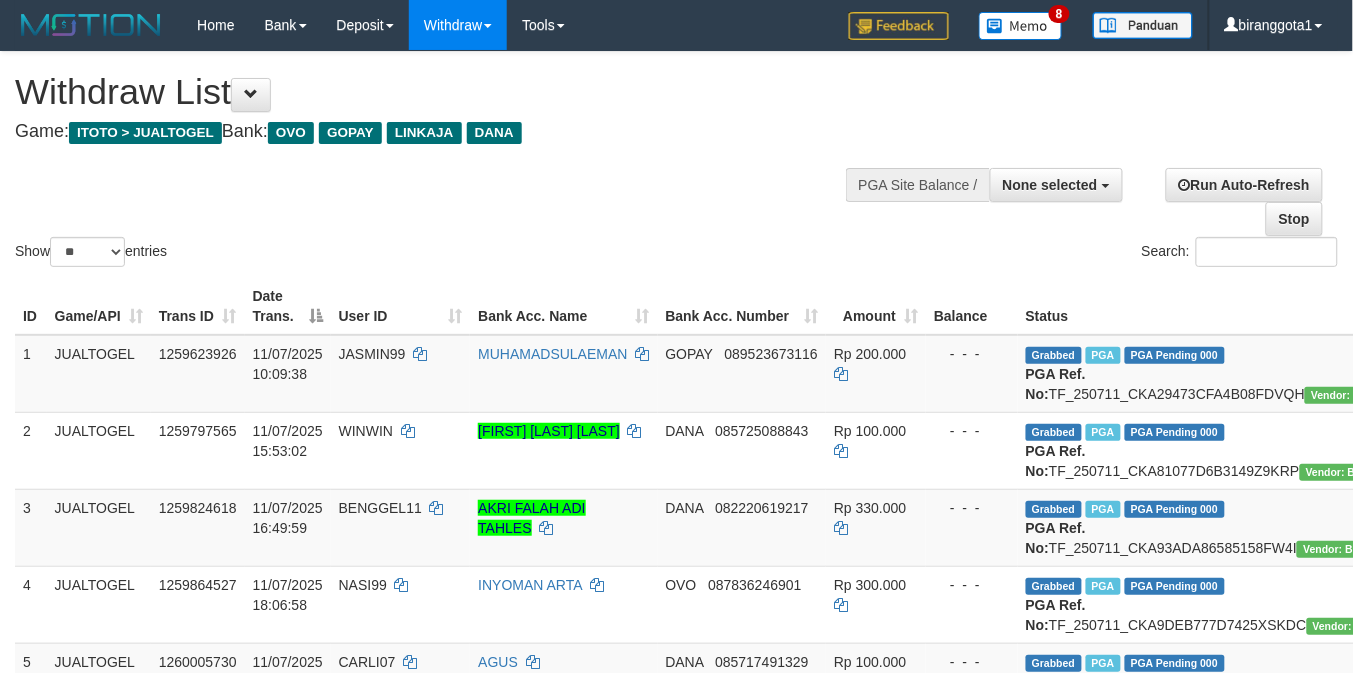 scroll, scrollTop: 3007, scrollLeft: 138, axis: both 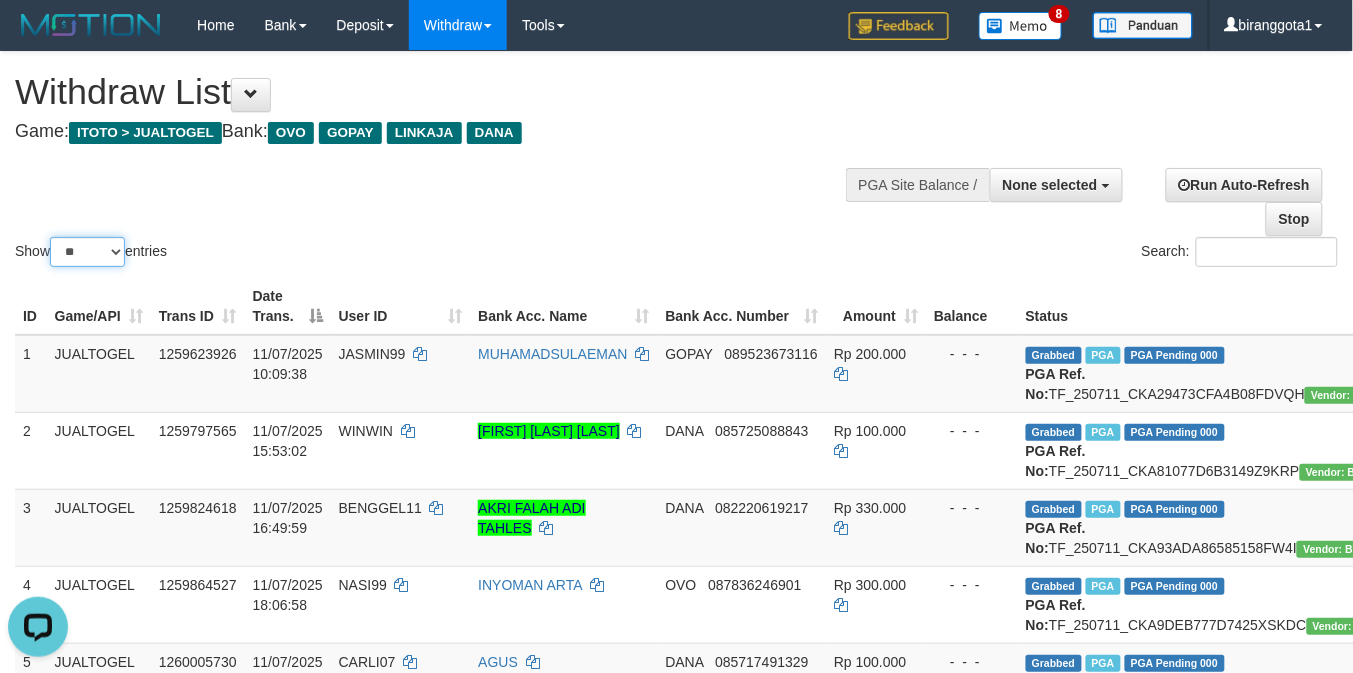 click on "** ** ** ***" at bounding box center [87, 252] 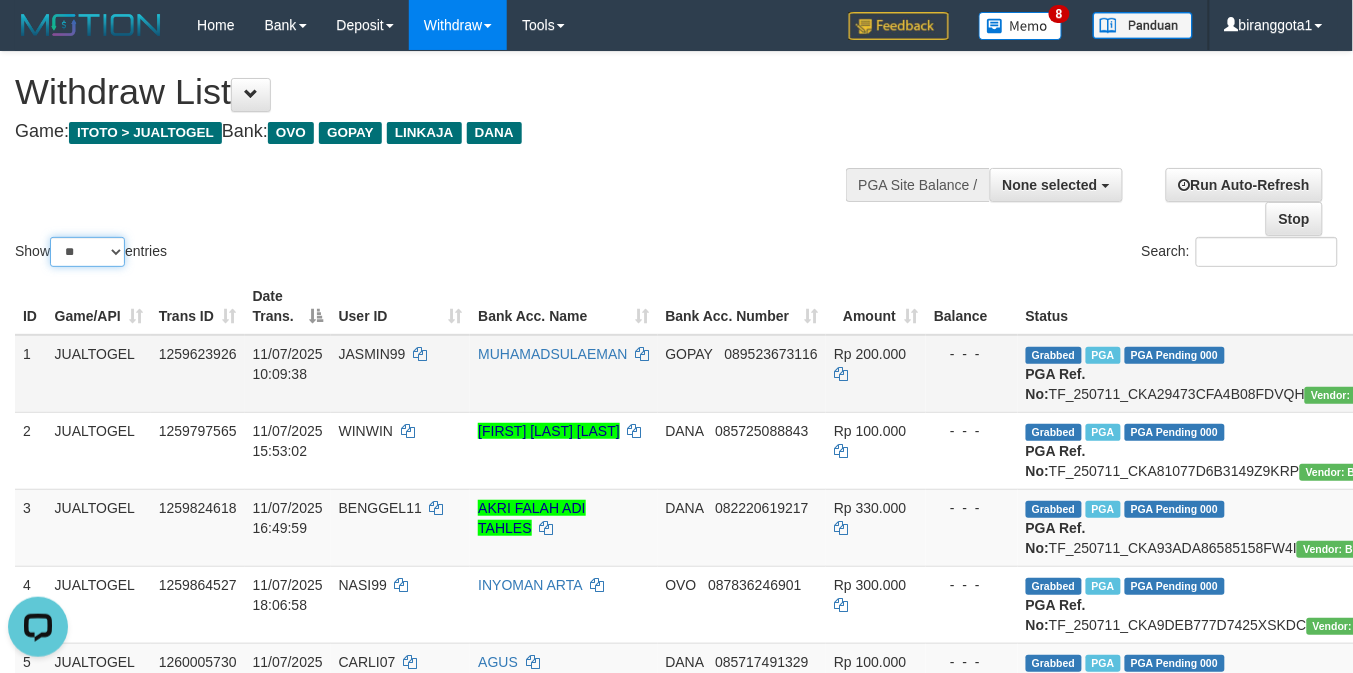 select on "***" 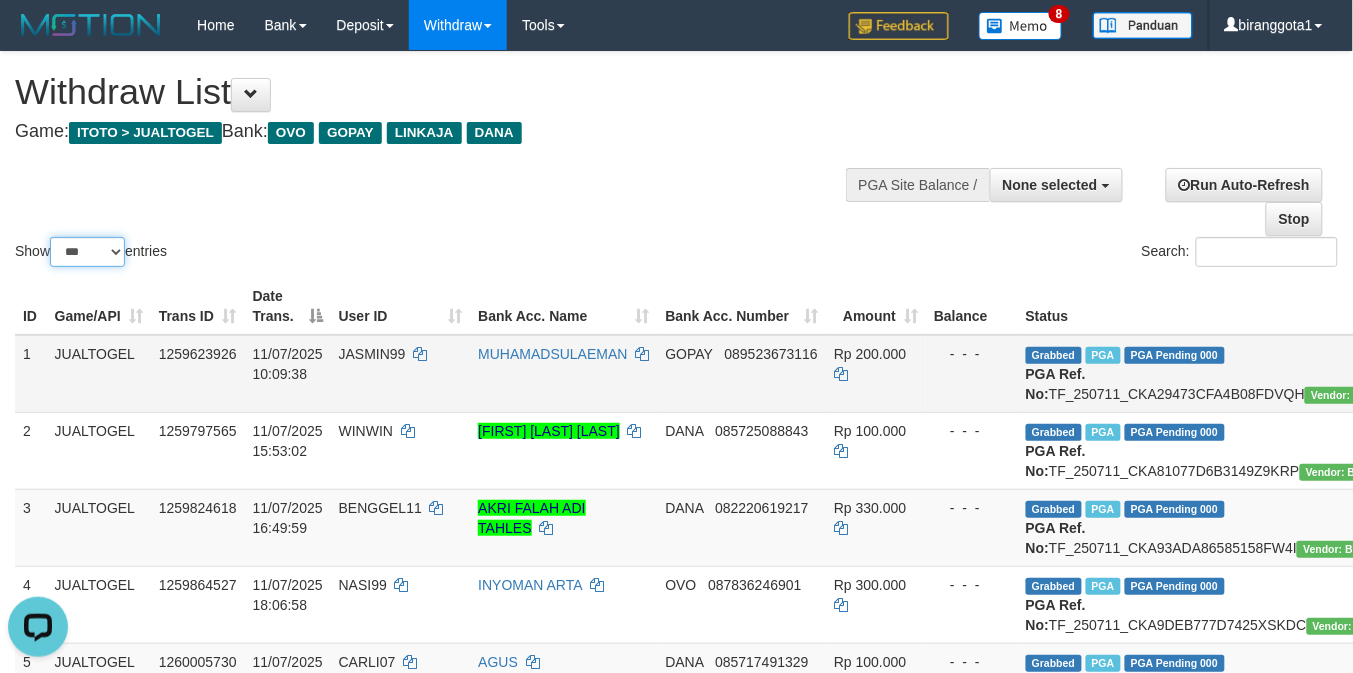 click on "** ** ** ***" at bounding box center [87, 252] 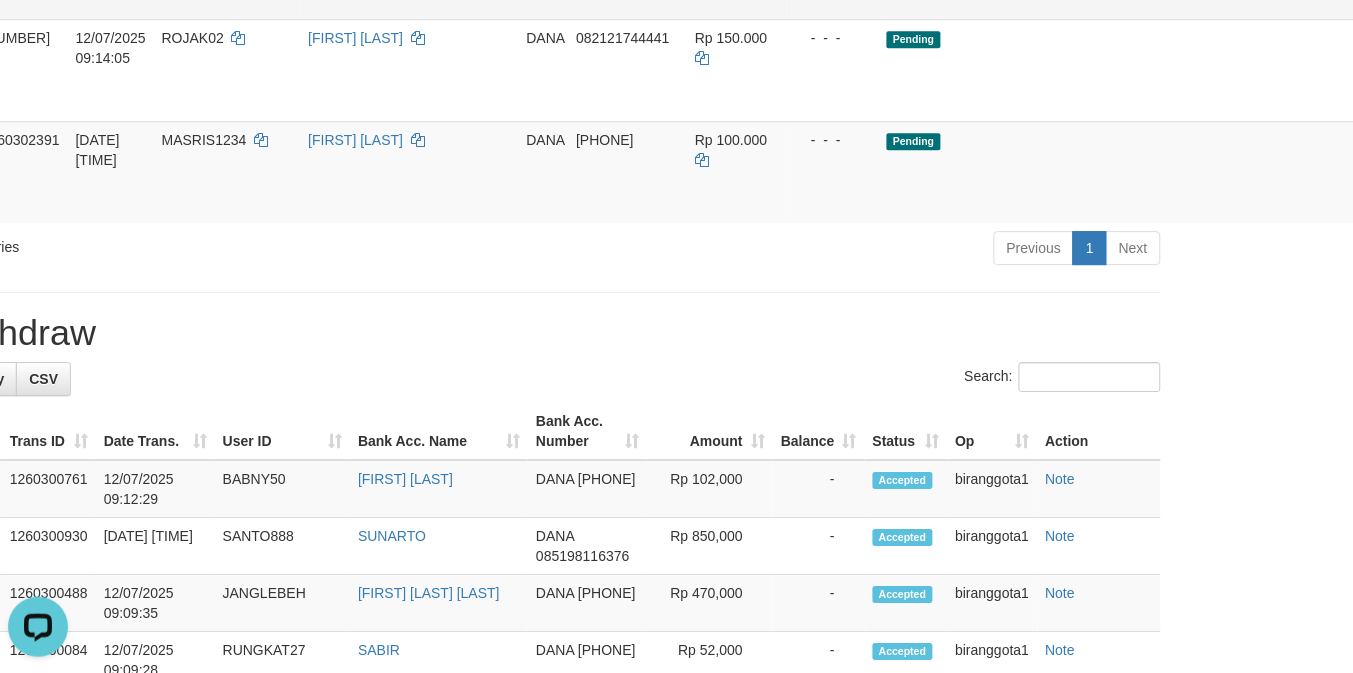 scroll, scrollTop: 3333, scrollLeft: 177, axis: both 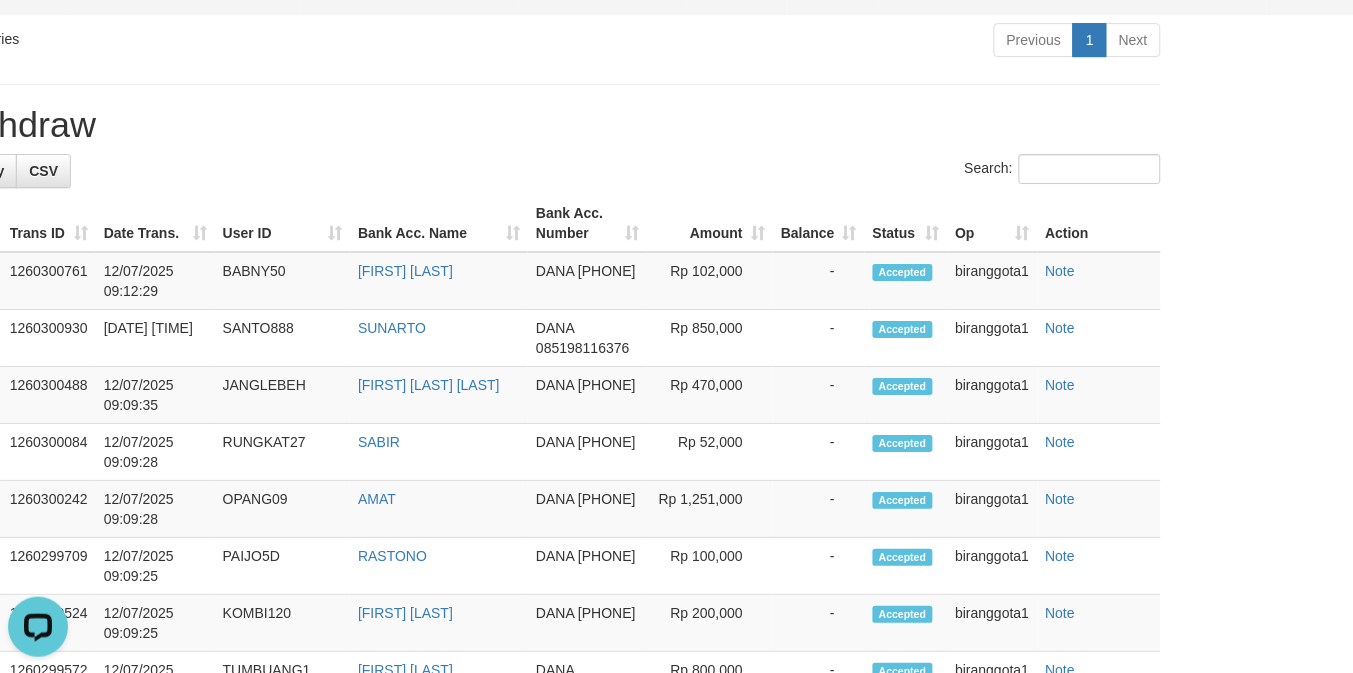 click on "Pending" at bounding box center [1073, -36] 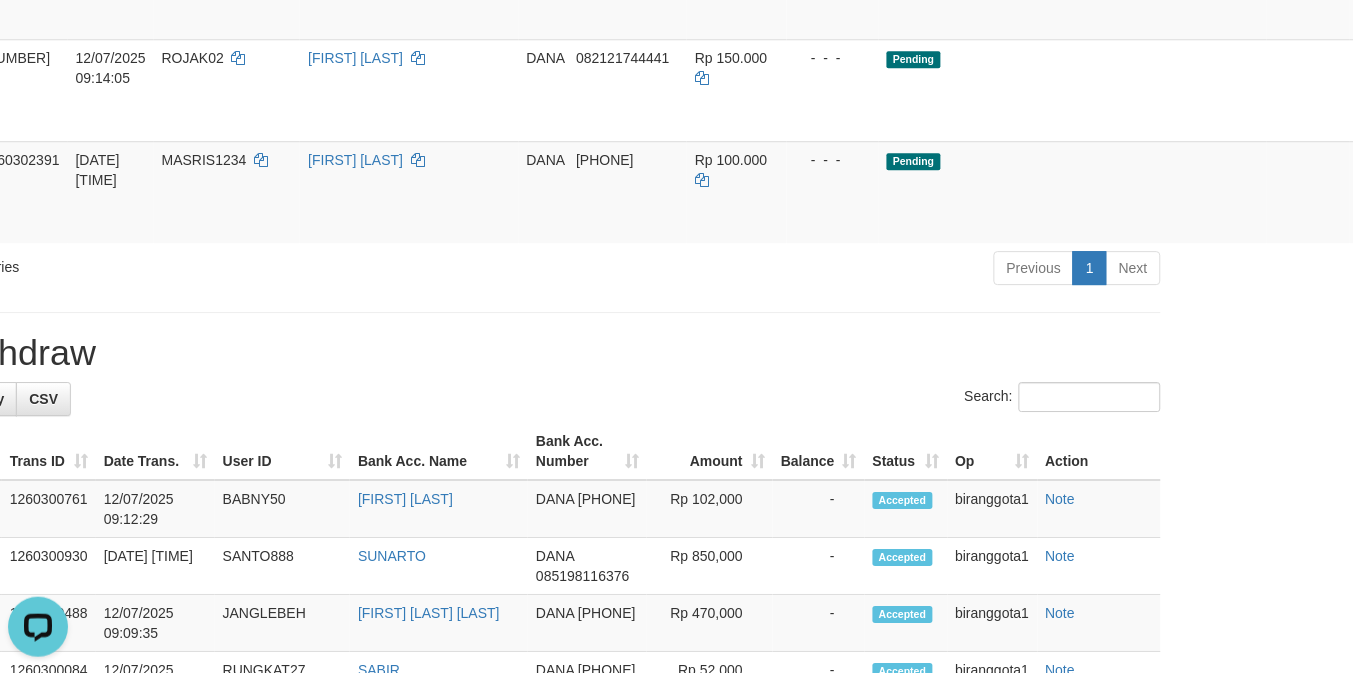 scroll, scrollTop: 3083, scrollLeft: 177, axis: both 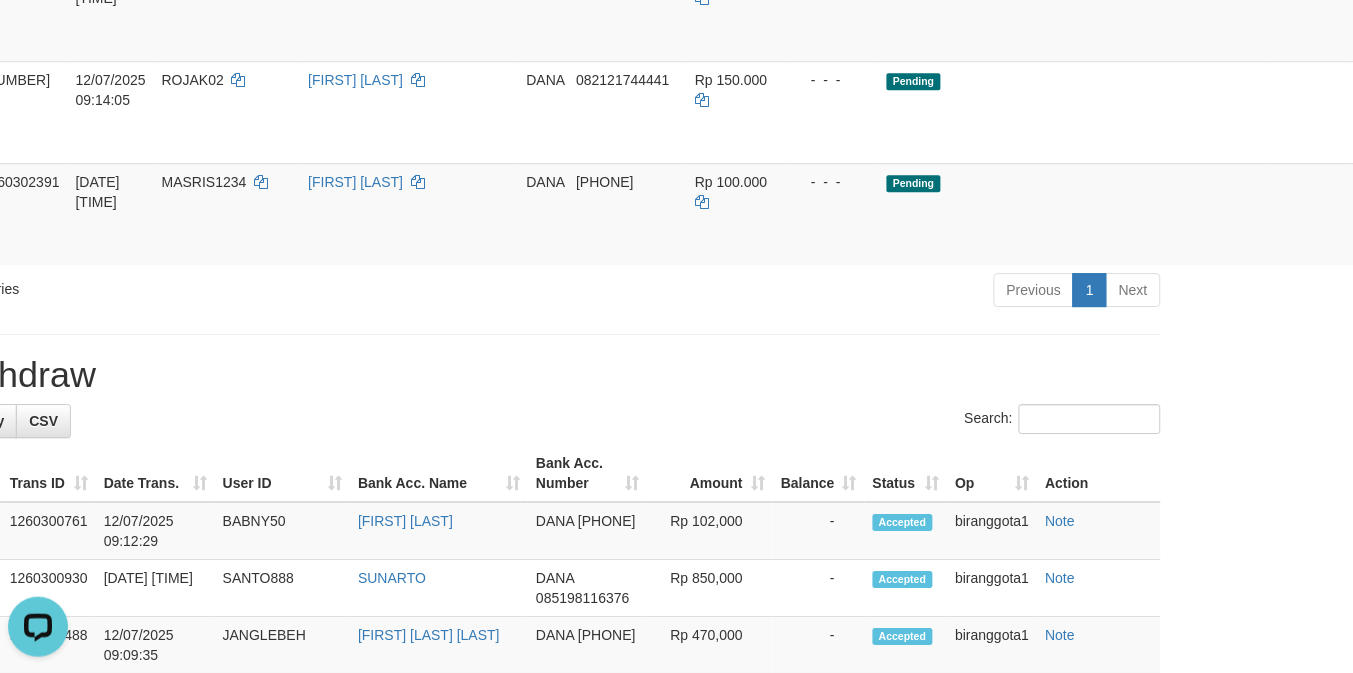 click on "Send PGA" at bounding box center (1374, -273) 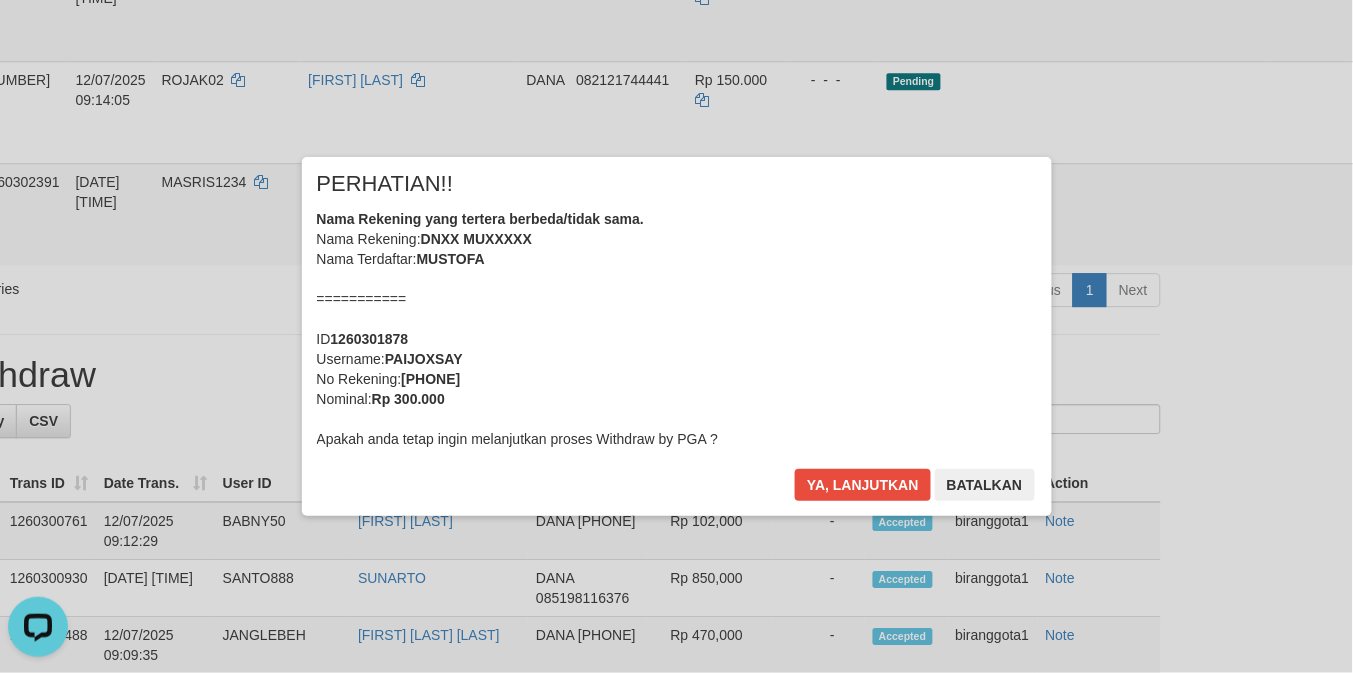 scroll, scrollTop: 3672, scrollLeft: 177, axis: both 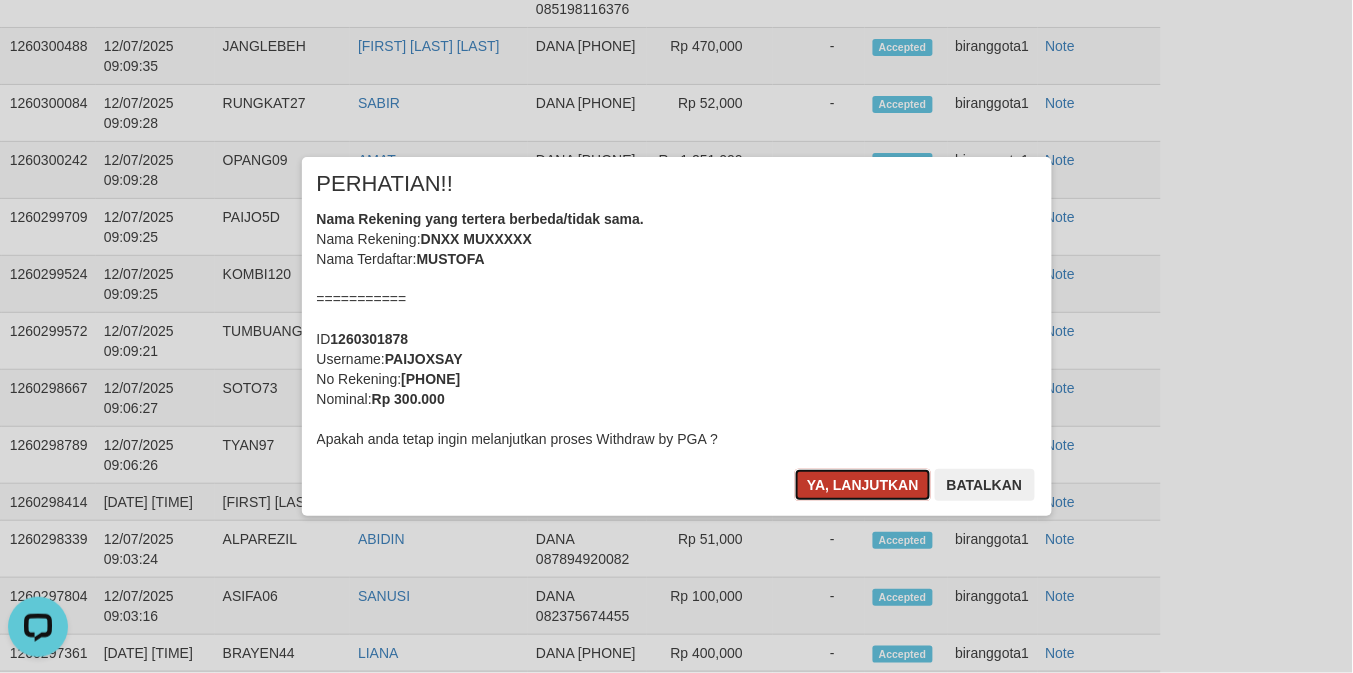 click on "Ya, lanjutkan" at bounding box center [863, 485] 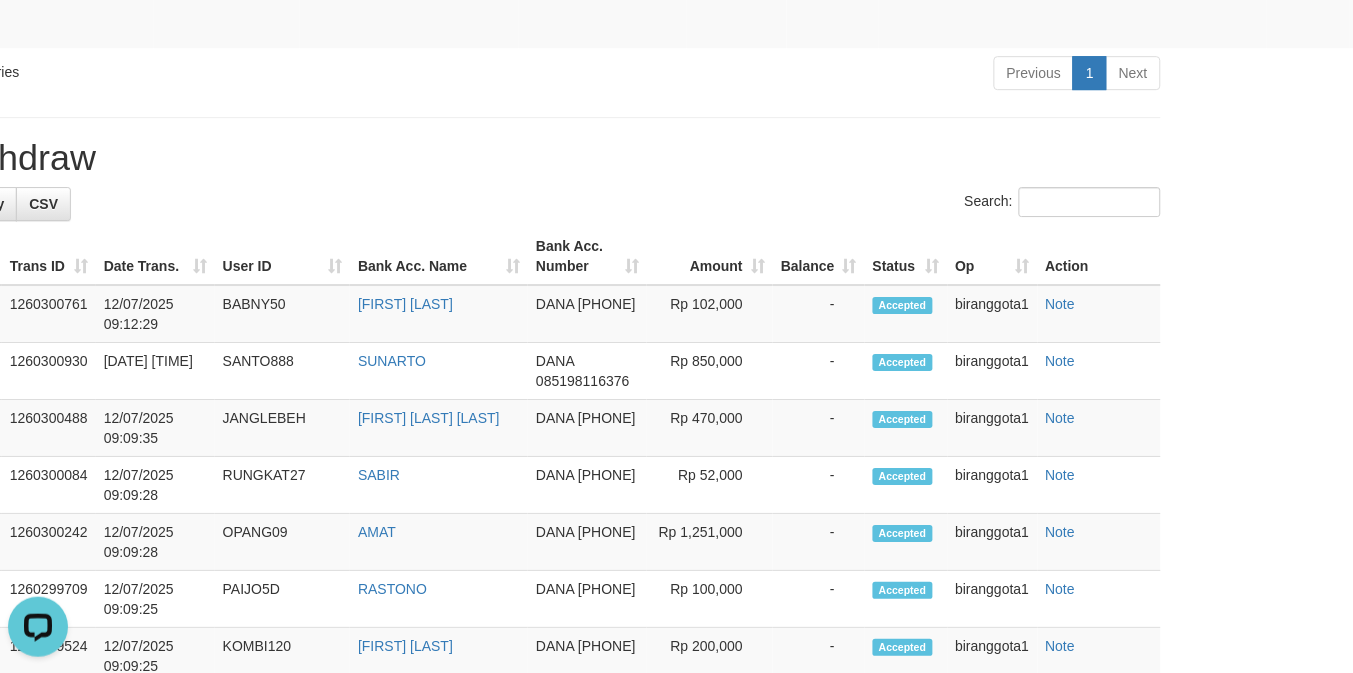 scroll, scrollTop: 3218, scrollLeft: 177, axis: both 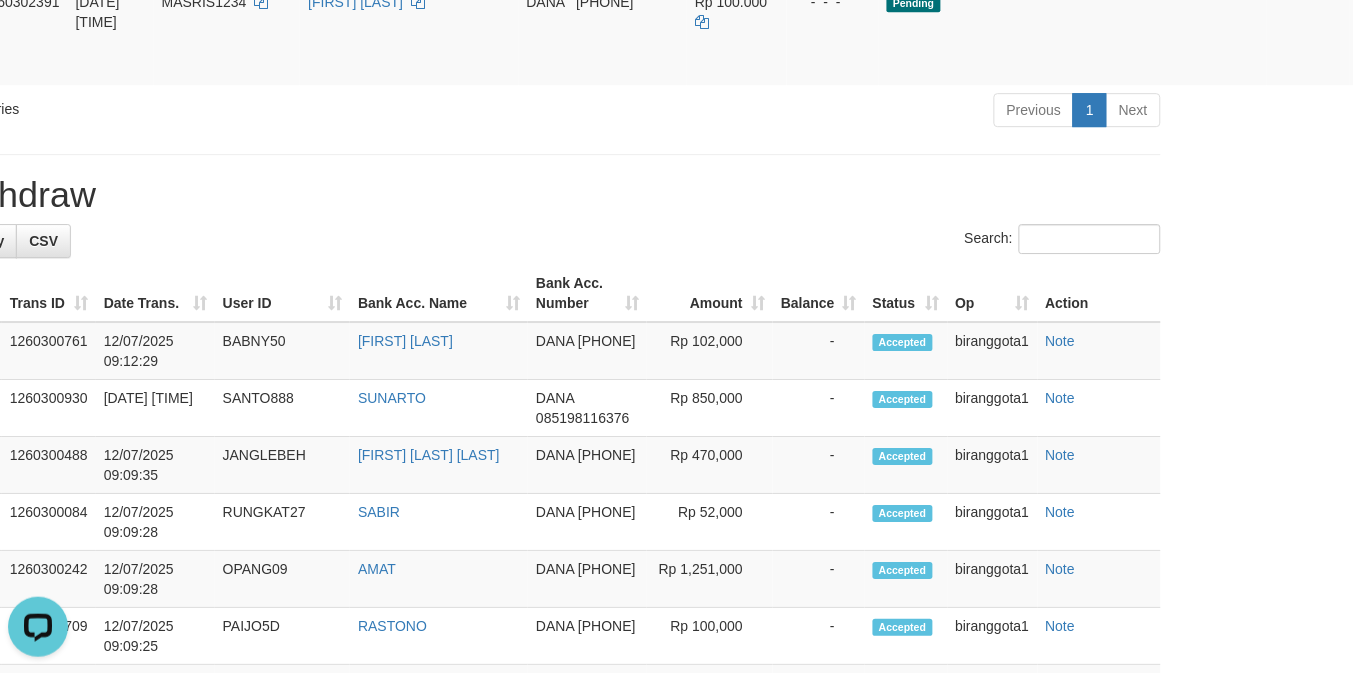 click on "Allow Grab   ·    Reject Send PGA     ·    Note" at bounding box center (1399, -374) 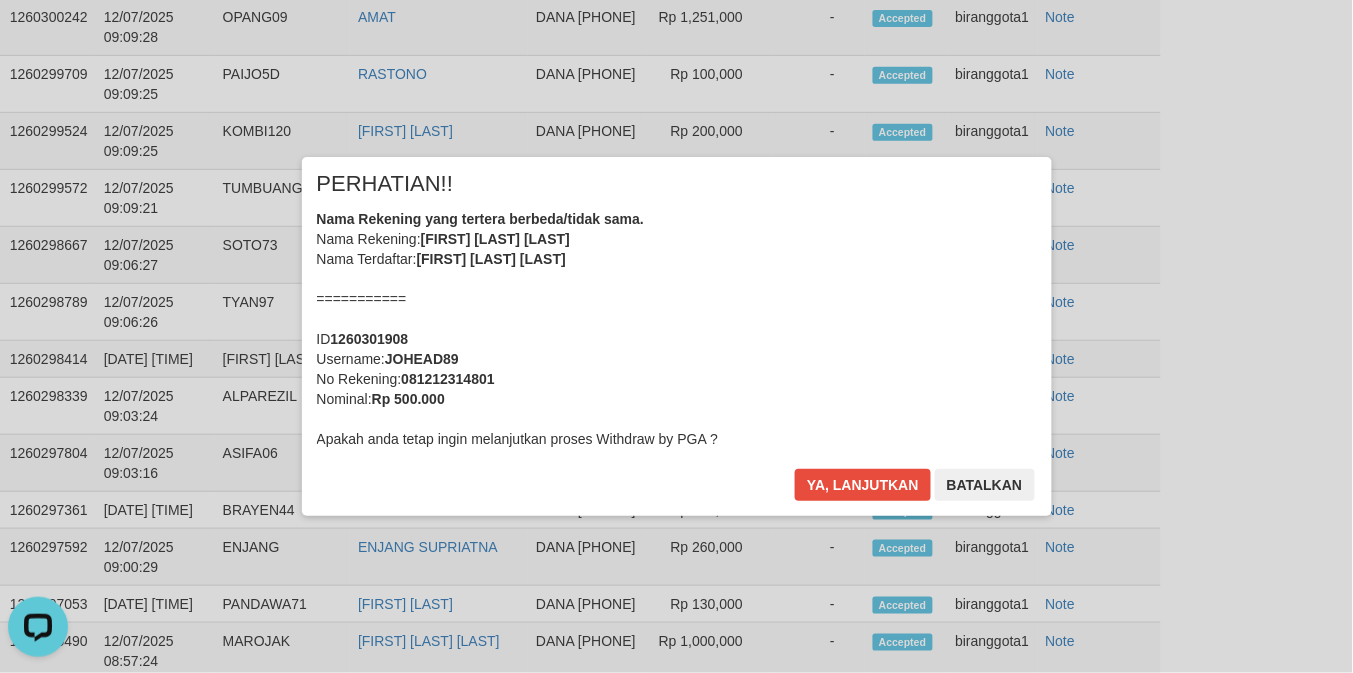 scroll, scrollTop: 3807, scrollLeft: 177, axis: both 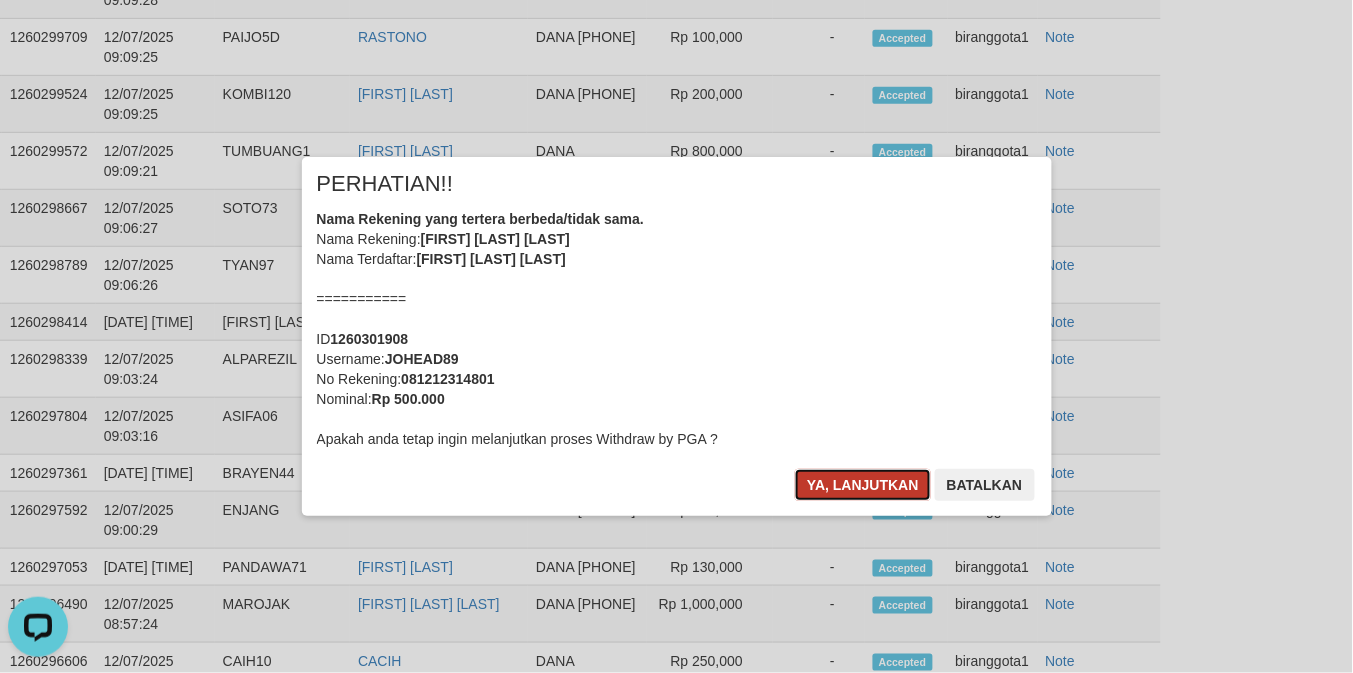 click on "Ya, lanjutkan" at bounding box center [863, 485] 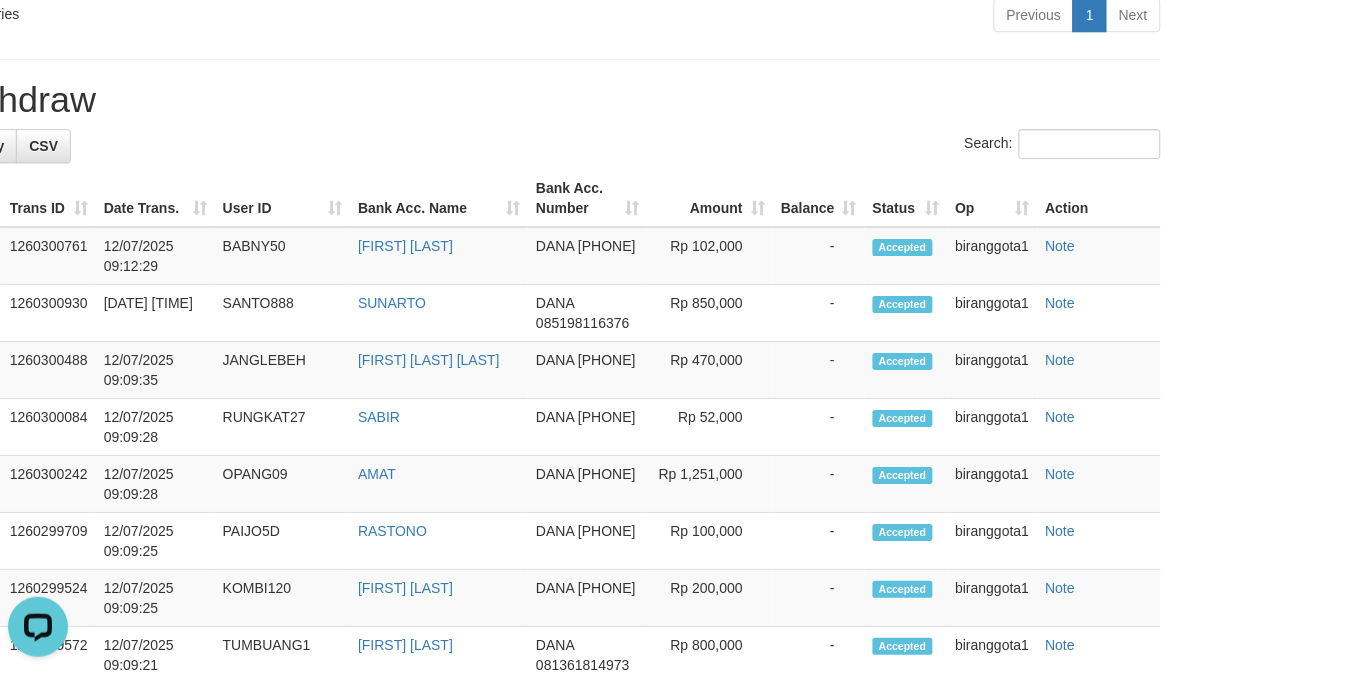 scroll, scrollTop: 3262, scrollLeft: 177, axis: both 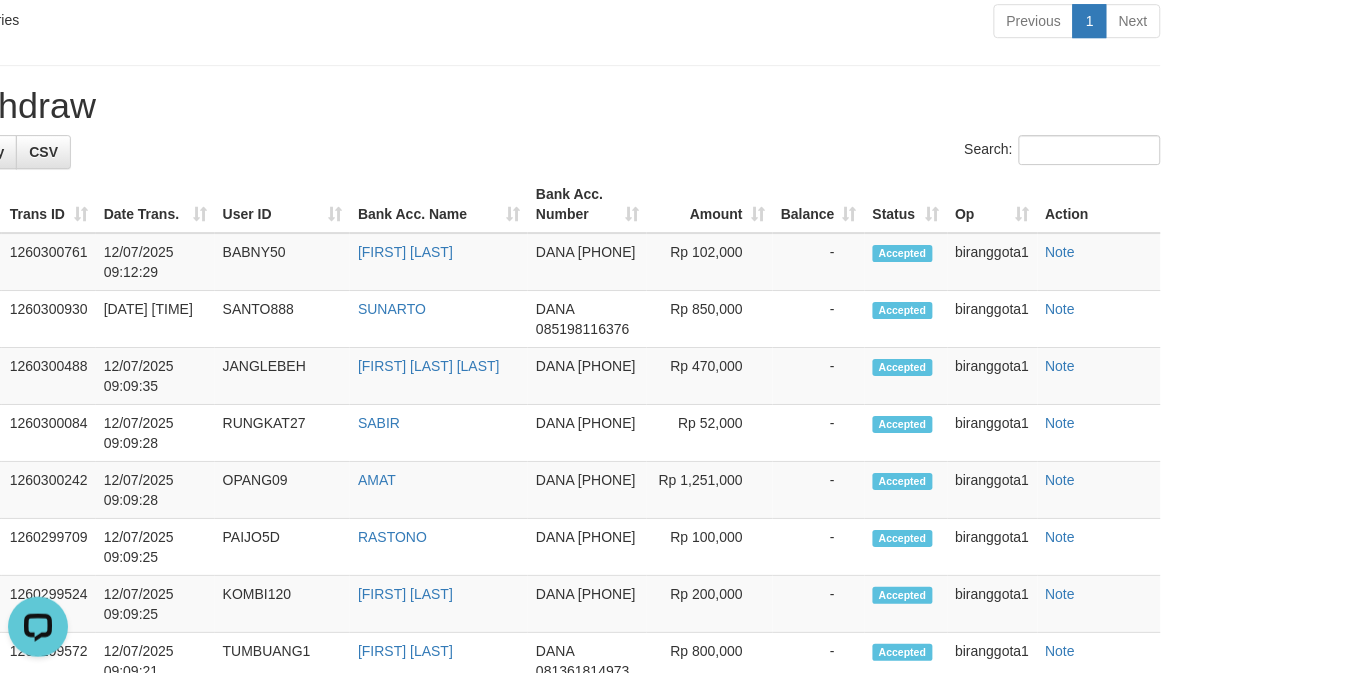 click on "Allow Grab   ·    Reject Send PGA     ·    Note" at bounding box center (1399, -361) 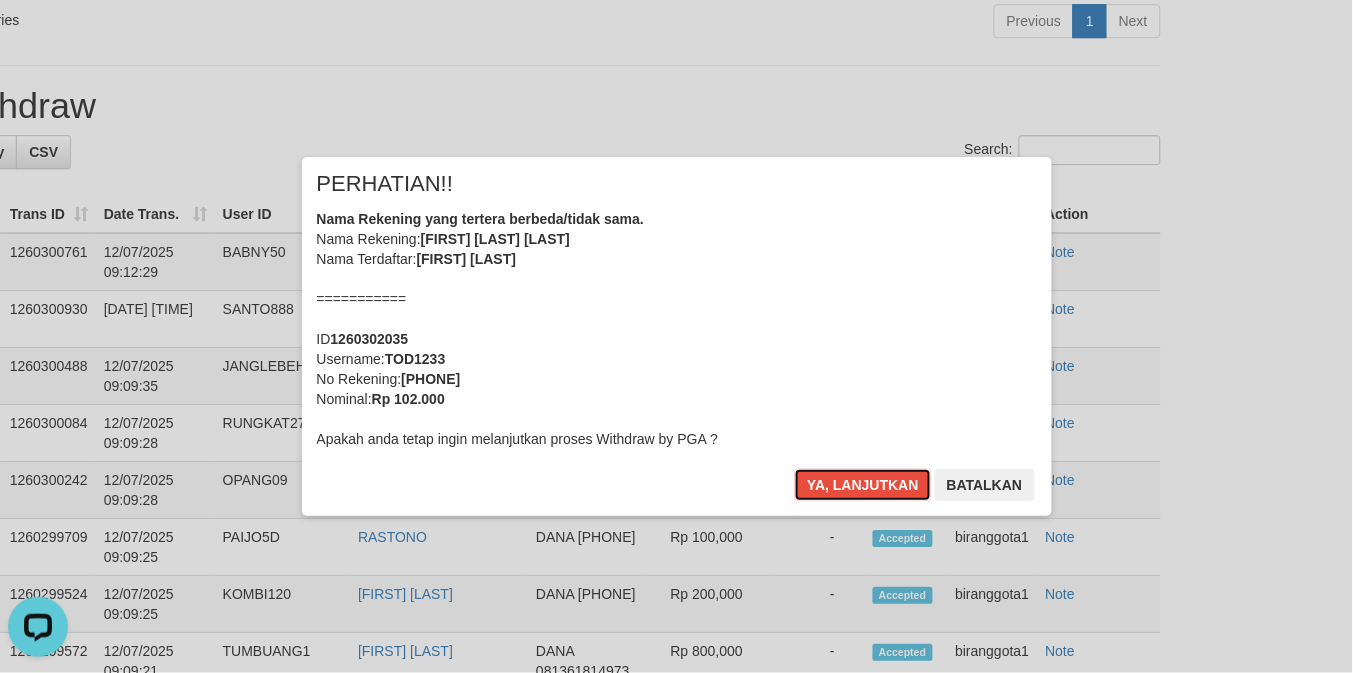 type 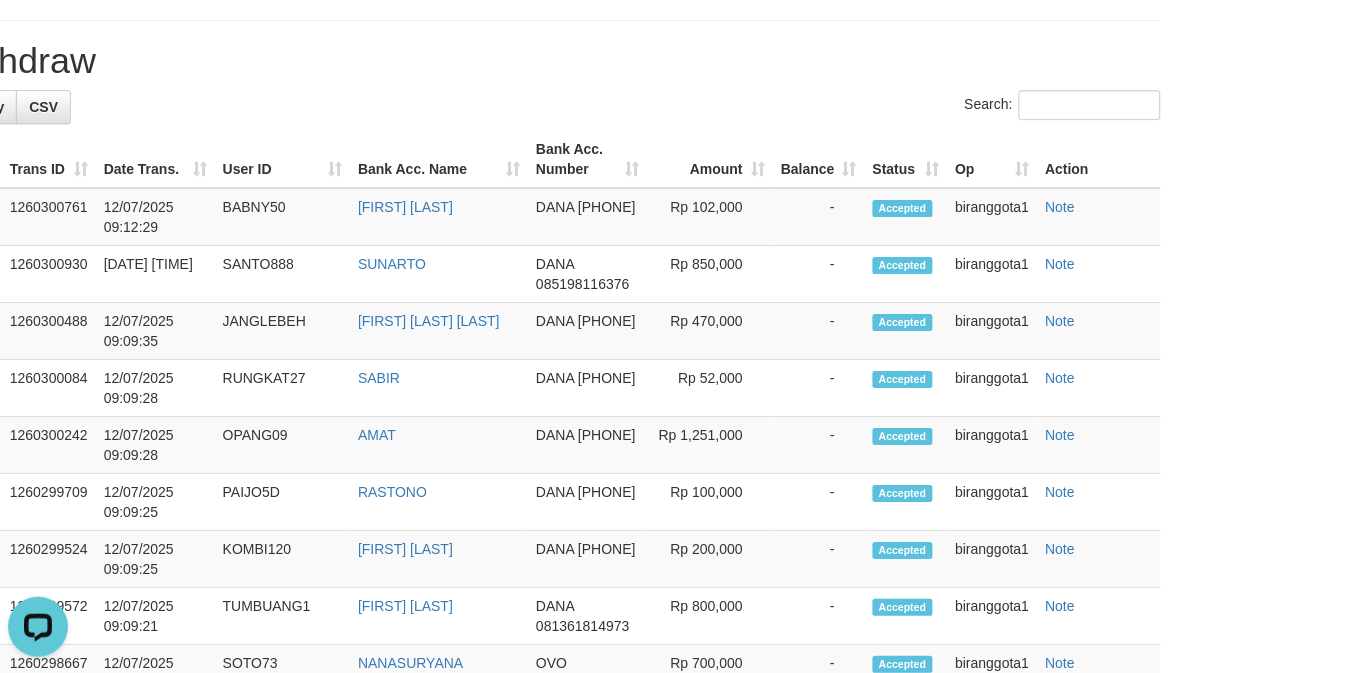 click on "DINO RAHMANI DAMARA" at bounding box center (409, -441) 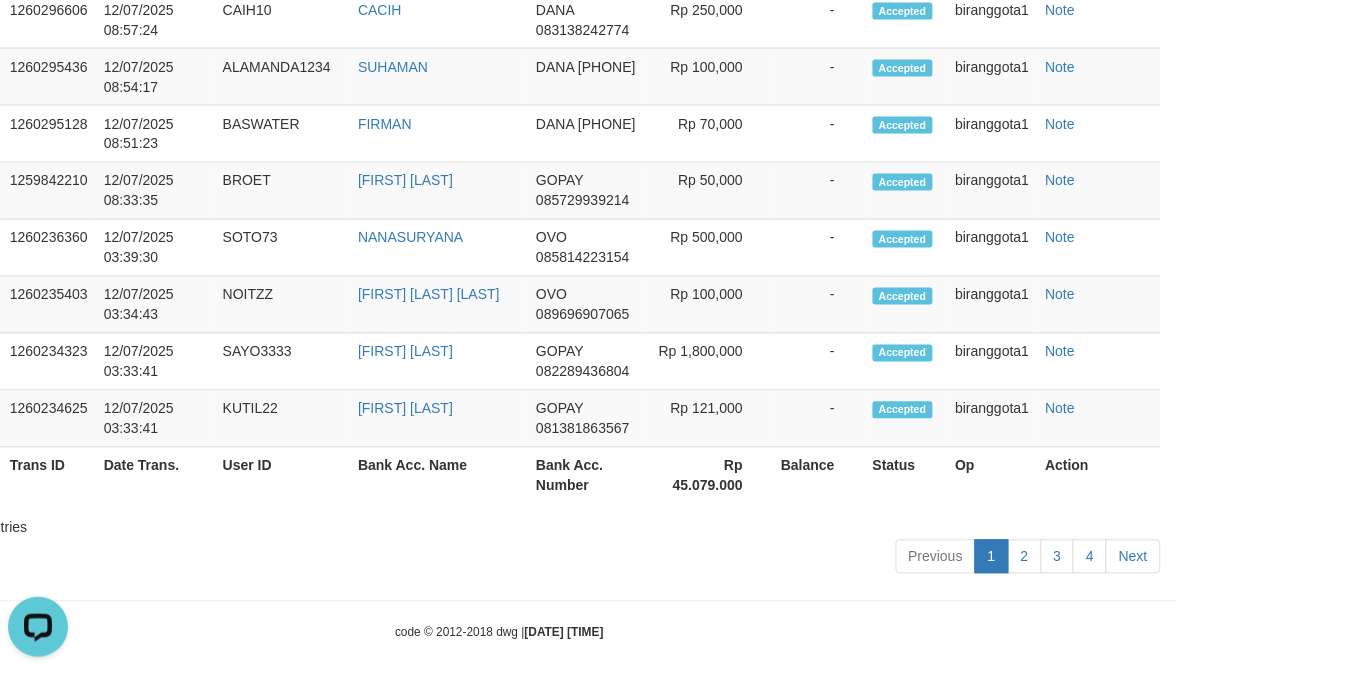 scroll, scrollTop: 2908, scrollLeft: 177, axis: both 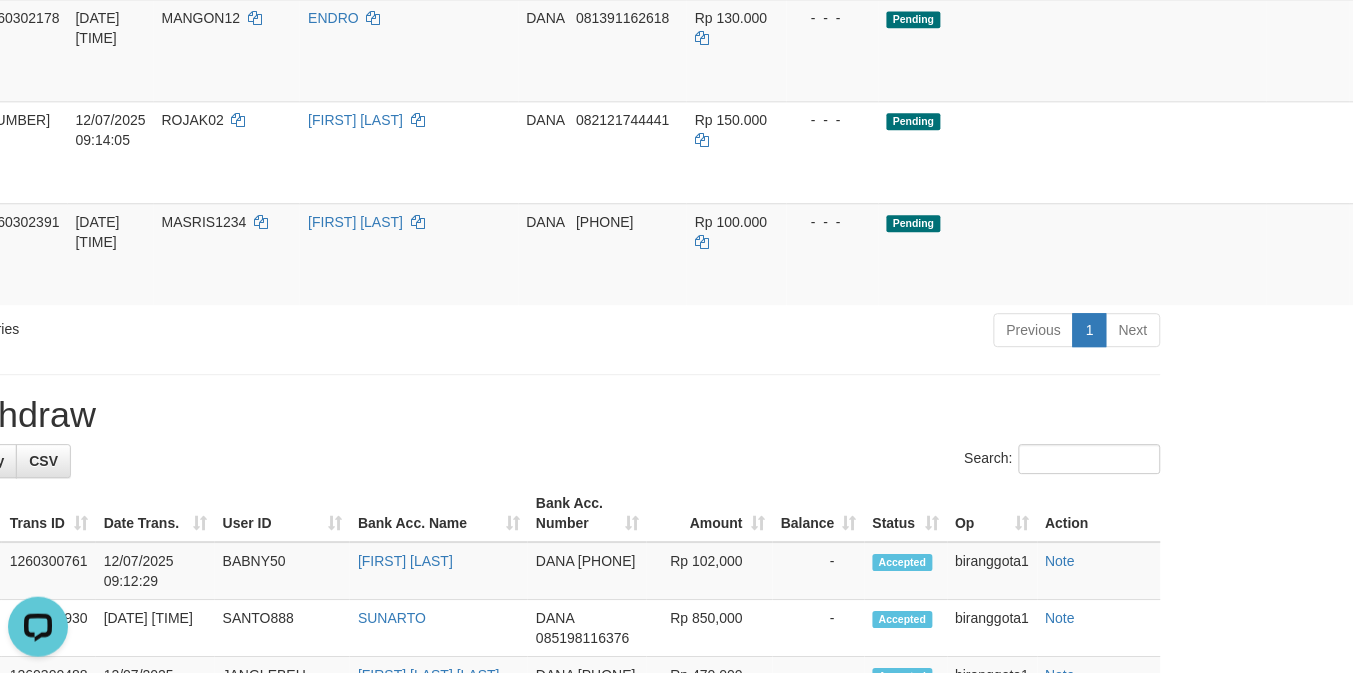click on "PGA" at bounding box center [962, -323] 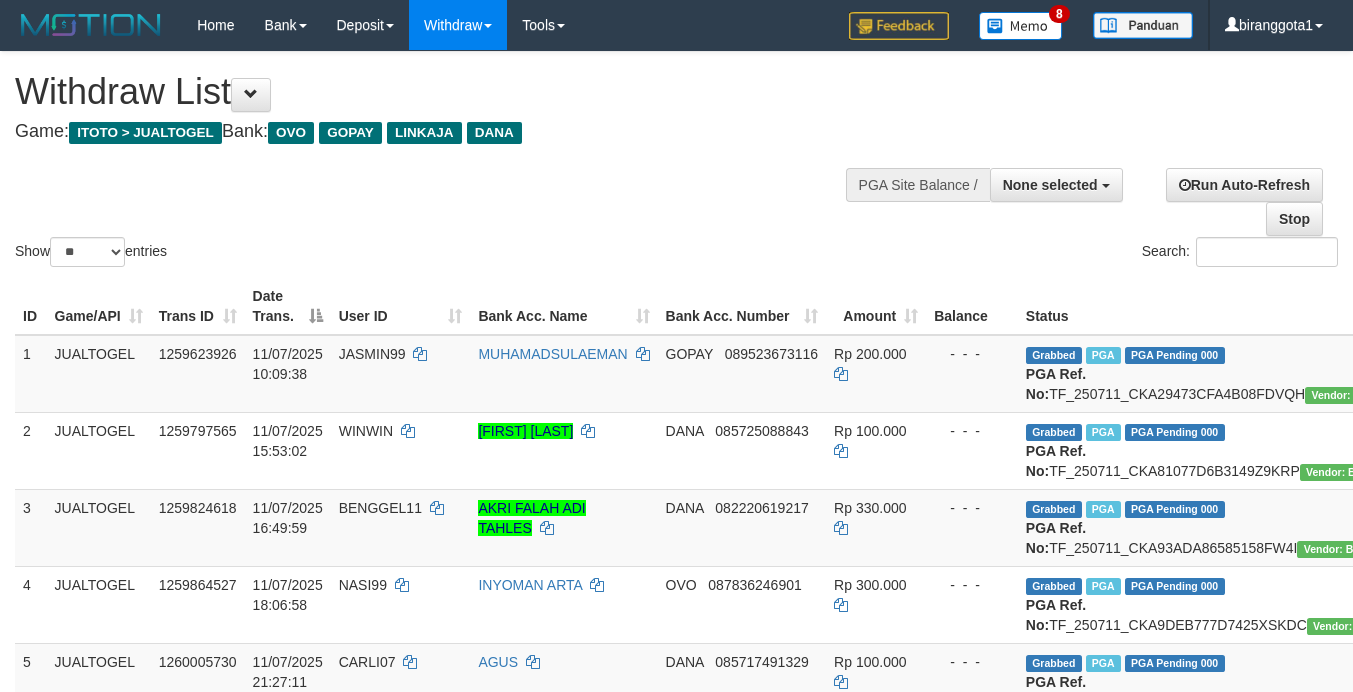 select 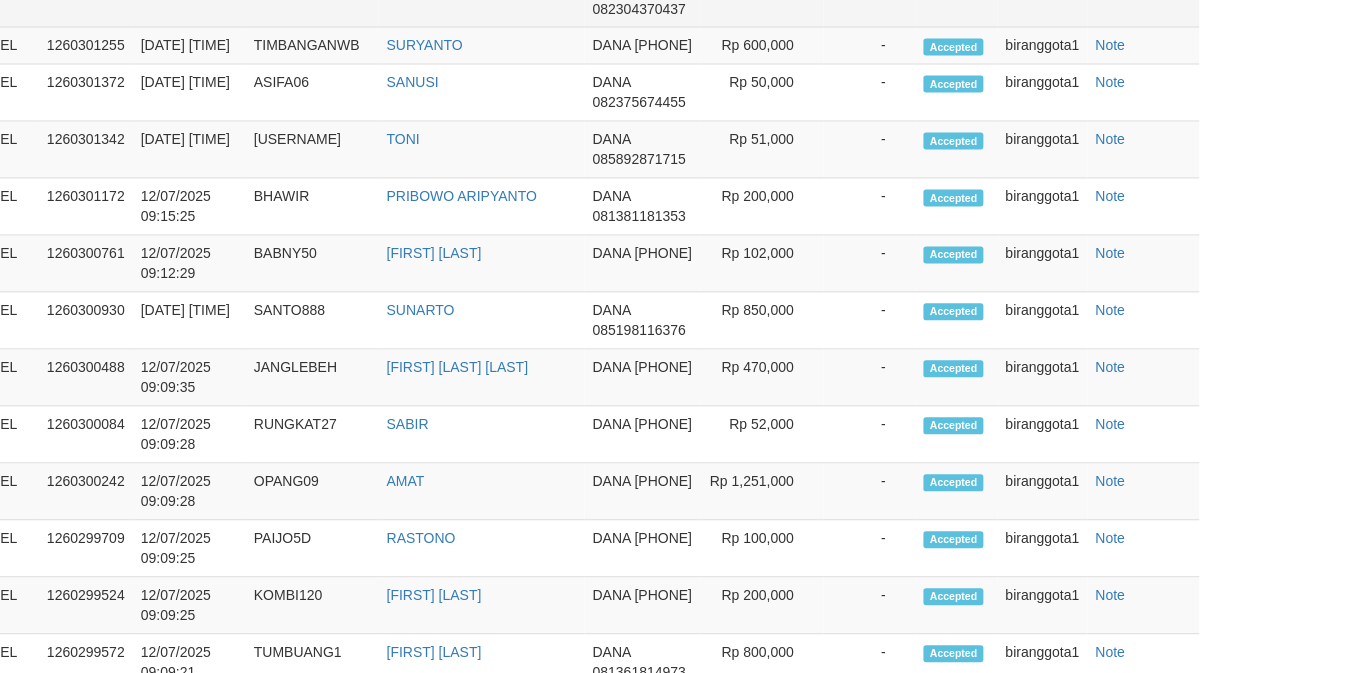 scroll, scrollTop: 2603, scrollLeft: 138, axis: both 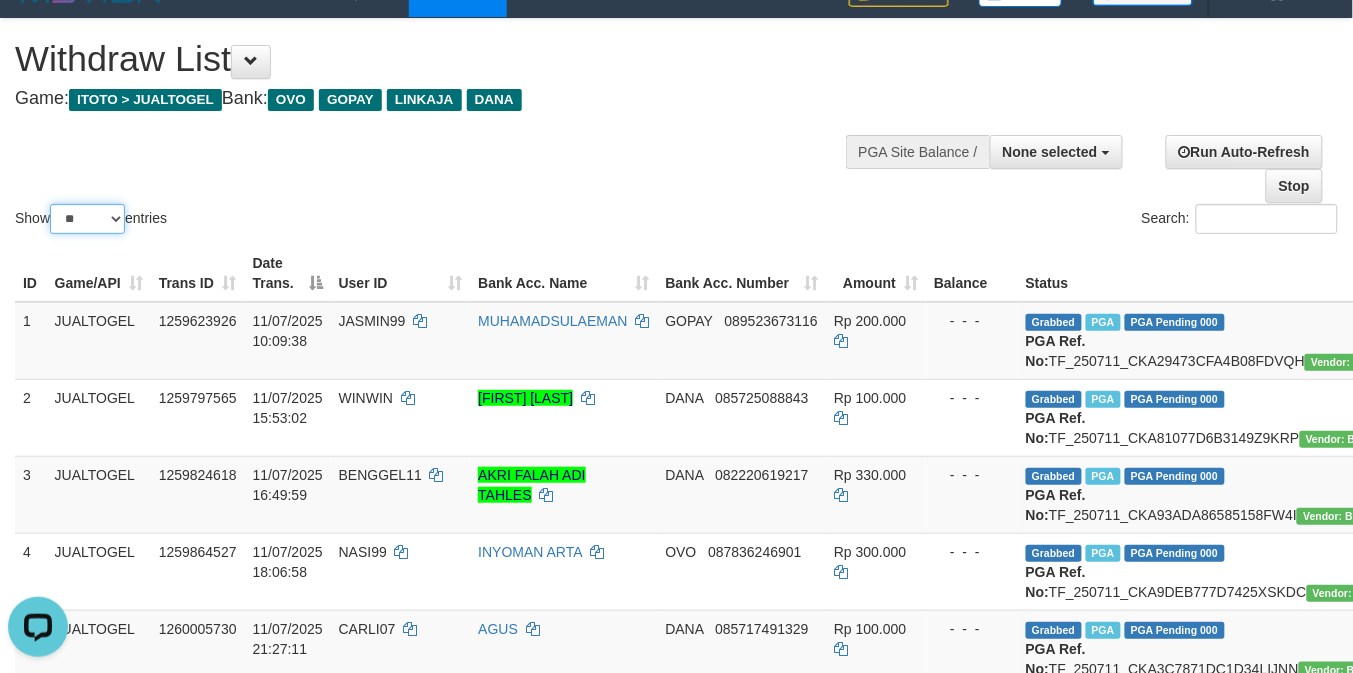 click on "** ** ** ***" at bounding box center [87, 219] 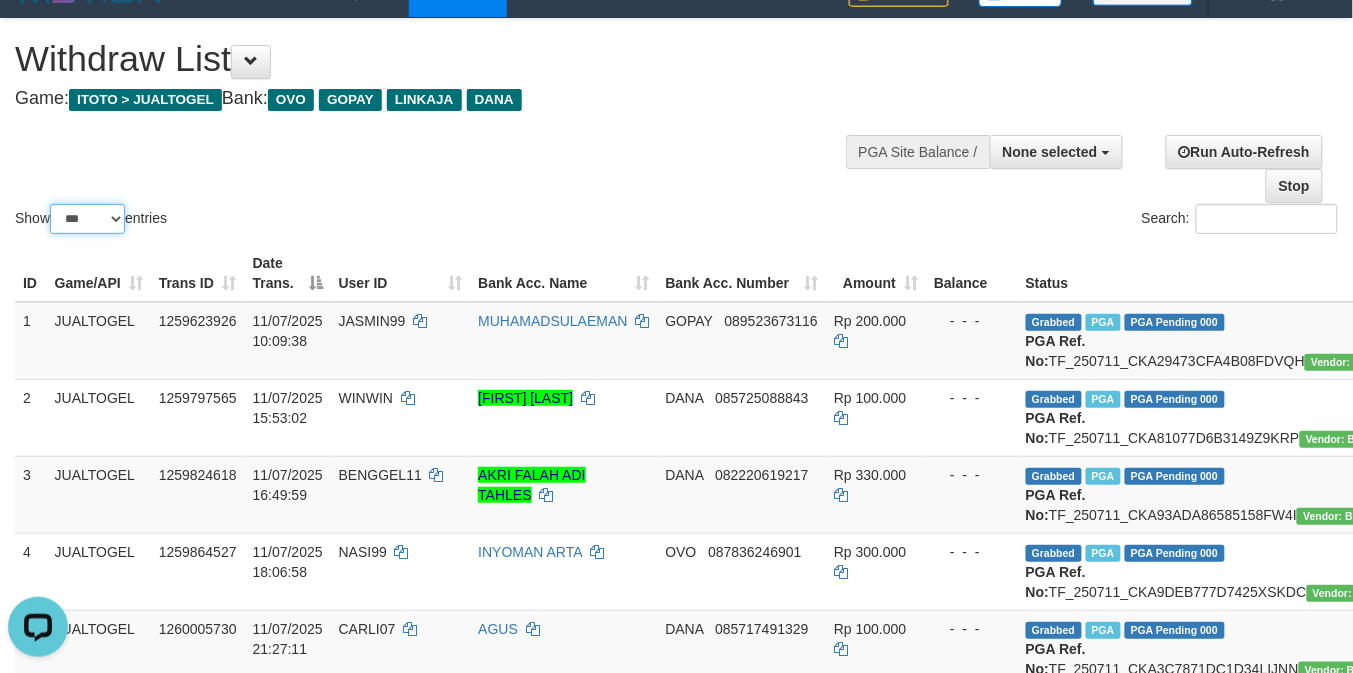 click on "** ** ** ***" at bounding box center (87, 219) 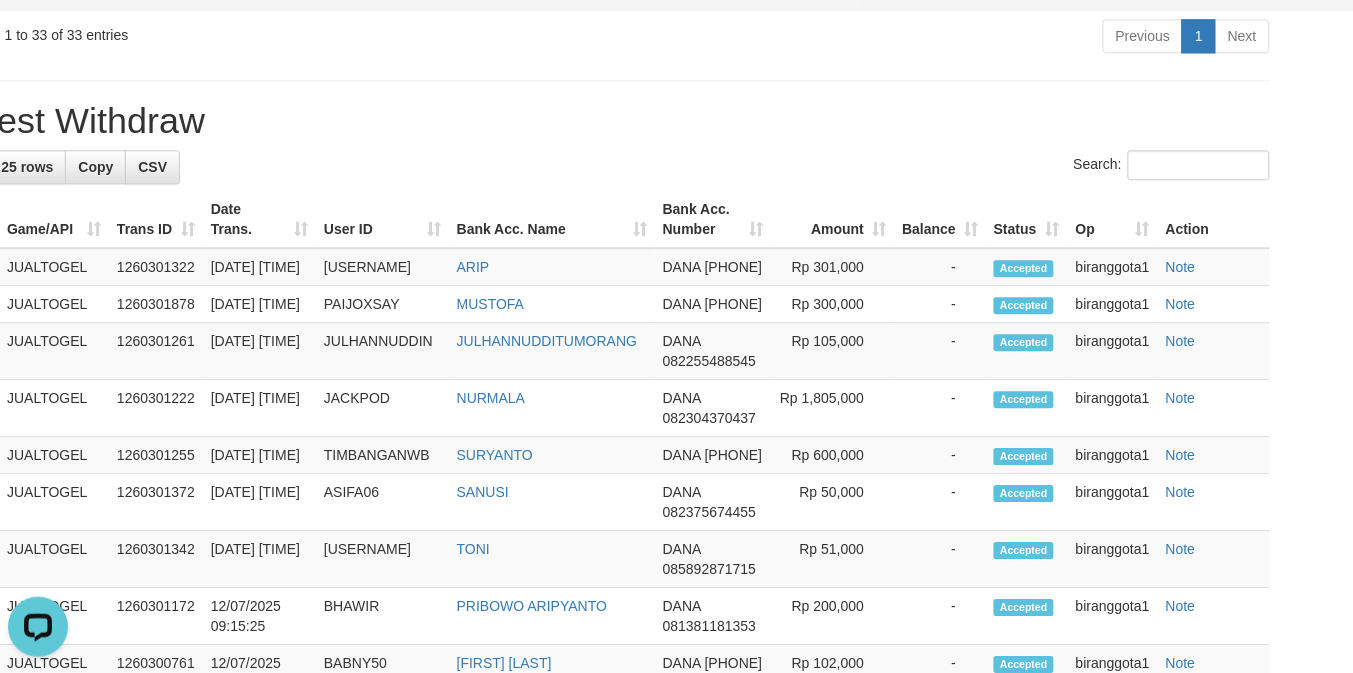 scroll, scrollTop: 2950, scrollLeft: 138, axis: both 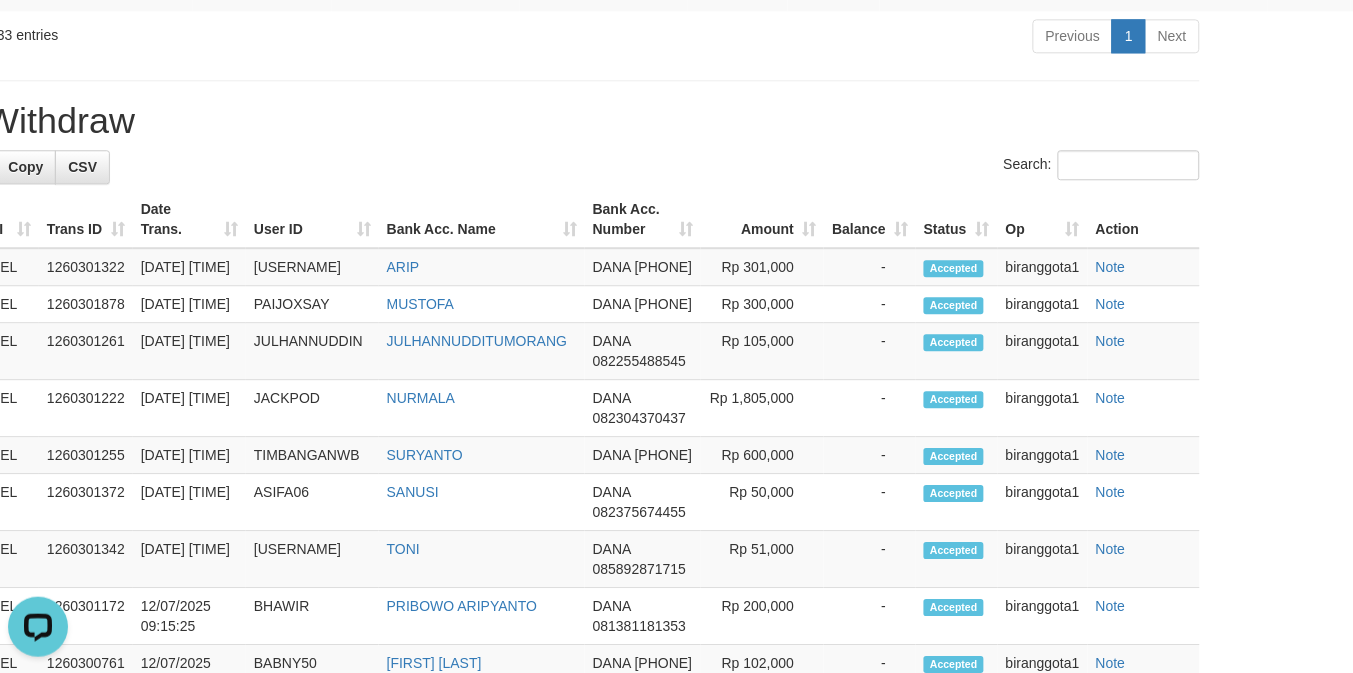 drag, startPoint x: 797, startPoint y: 460, endPoint x: 816, endPoint y: 447, distance: 23.021729 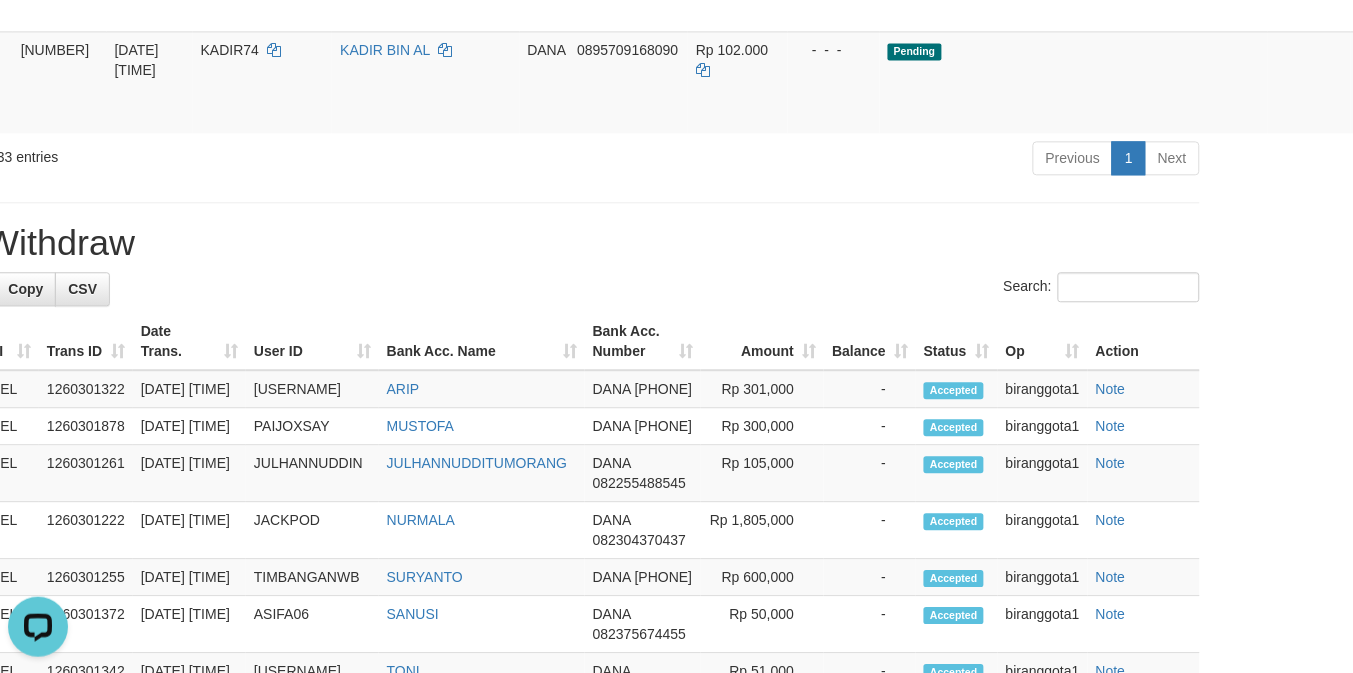 scroll, scrollTop: 2825, scrollLeft: 138, axis: both 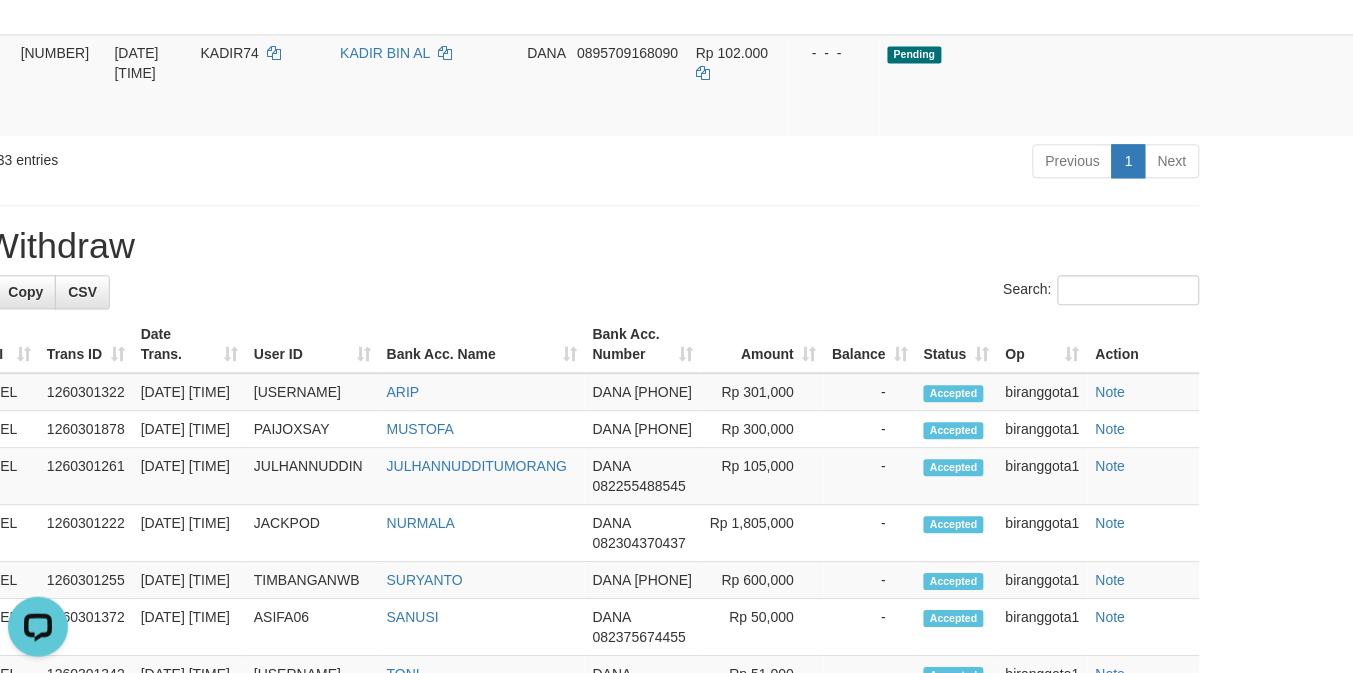click on "Send PGA" at bounding box center [1375, -300] 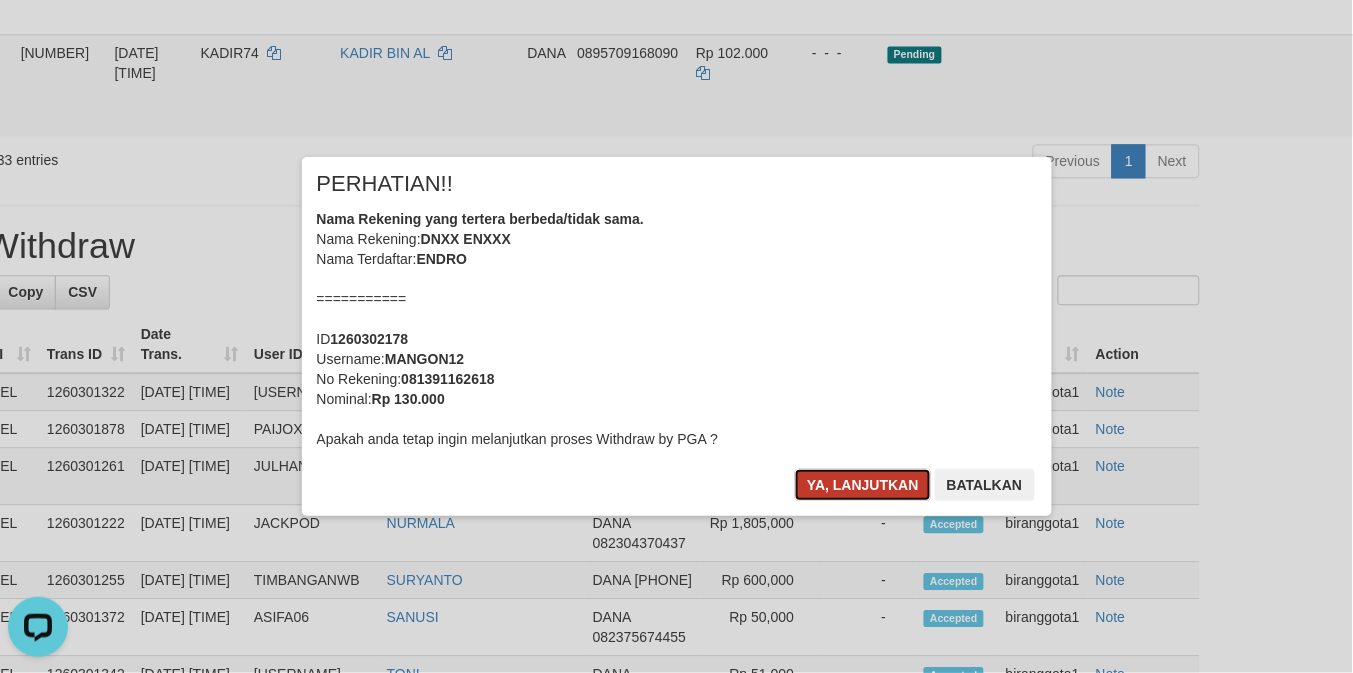 click on "Ya, lanjutkan" at bounding box center (863, 485) 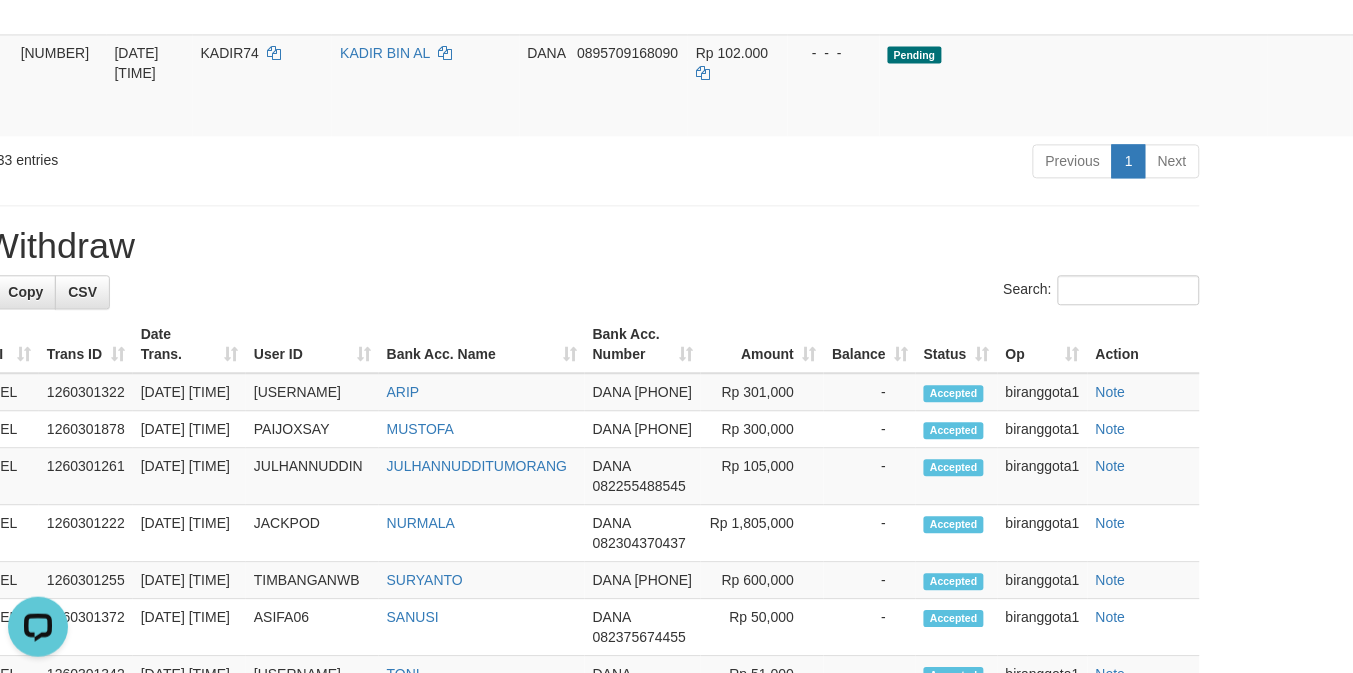 scroll, scrollTop: 2822, scrollLeft: 138, axis: both 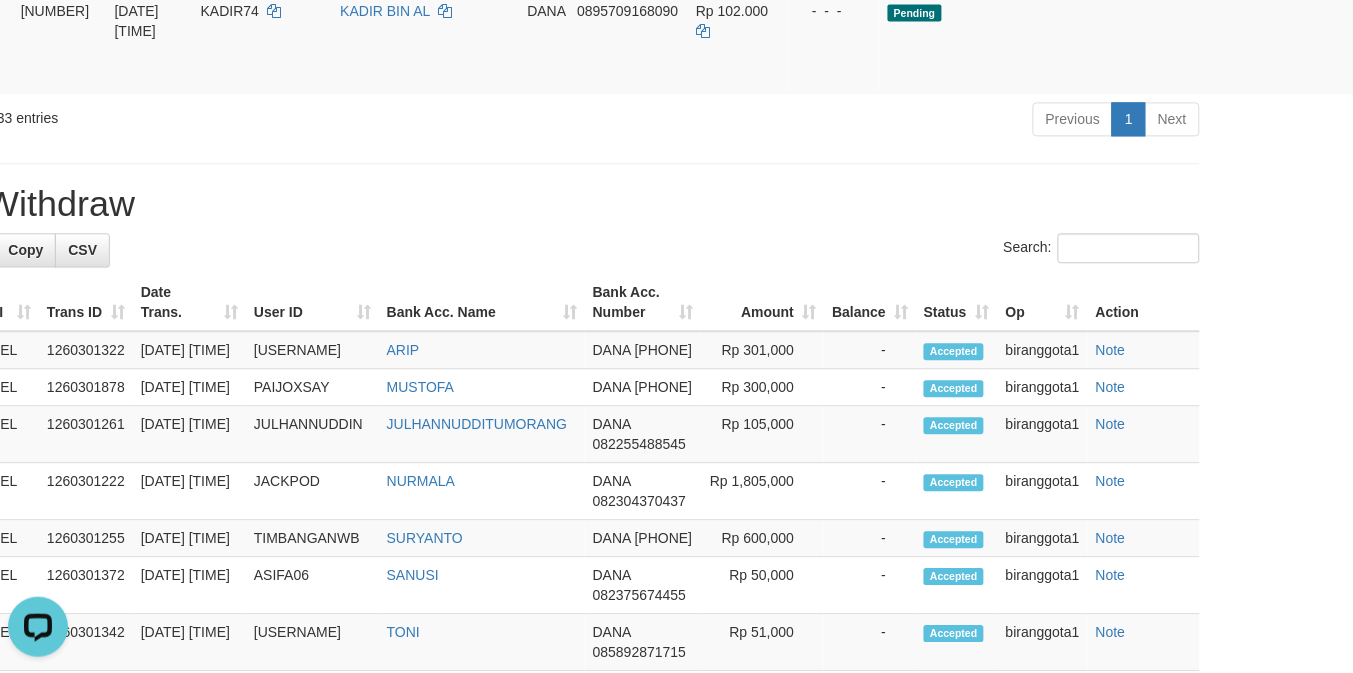 click on "Send PGA" at bounding box center (1375, -240) 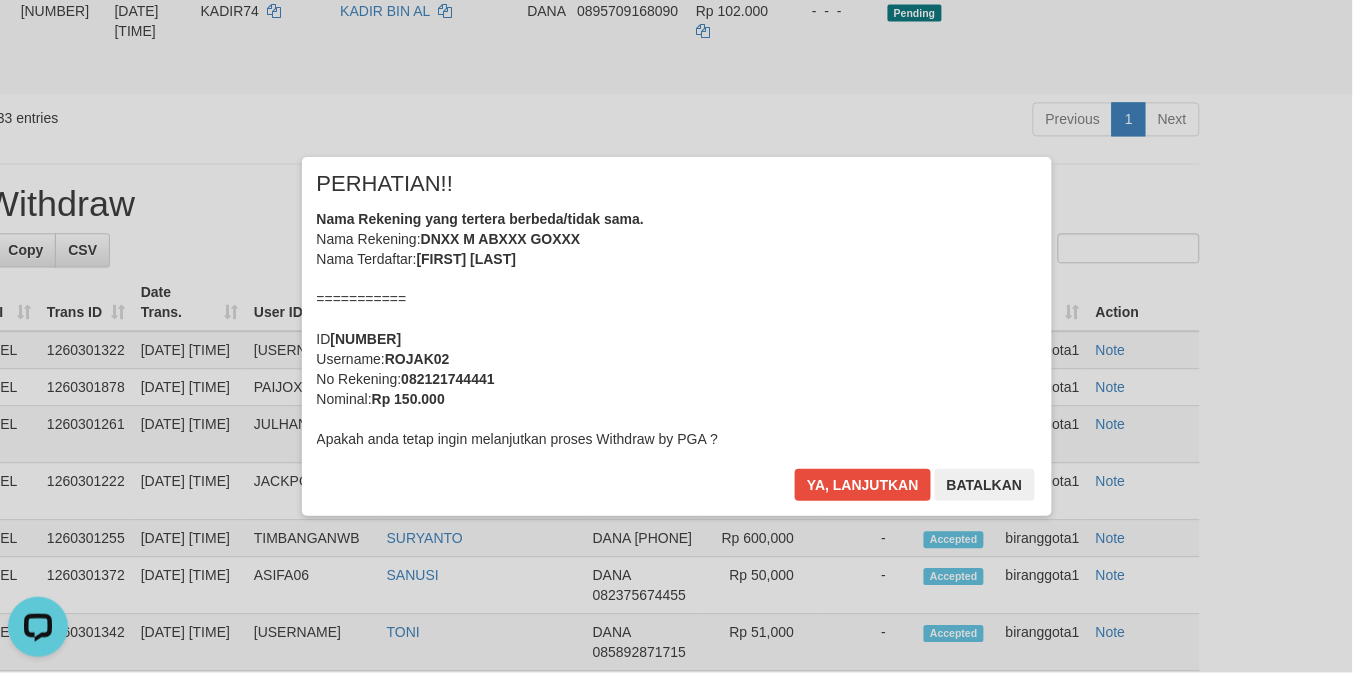 click on "× PERHATIAN!! Nama Rekening yang tertera berbeda/tidak sama. Nama Rekening:  DNXX M ABXXX GOXXX Nama Terdaftar:  M ABDUL GOFUR =========== ID  1260302319 Username:  ROJAK02 No Rekening:  082121744441 Nominal:  Rp 150.000 Apakah anda tetap ingin melanjutkan proses Withdraw by PGA ? Ya, lanjutkan Batalkan" at bounding box center [677, 336] 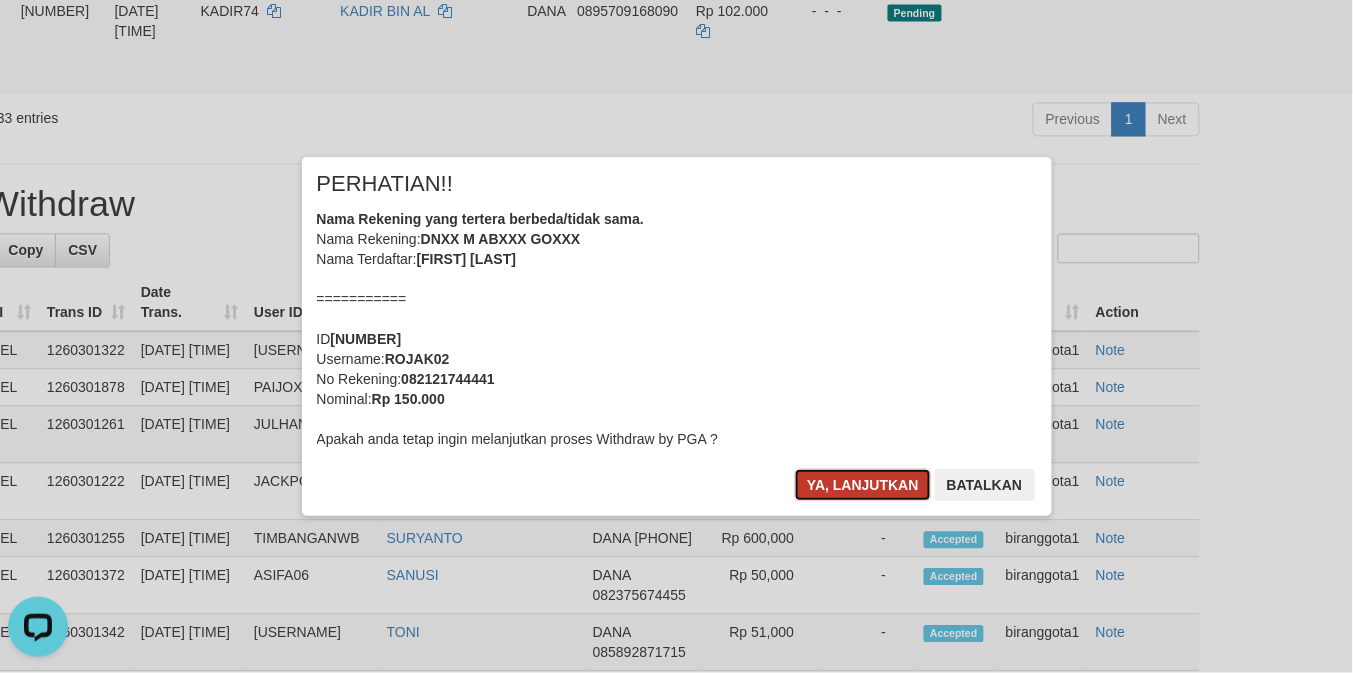 click on "Ya, lanjutkan" at bounding box center (863, 485) 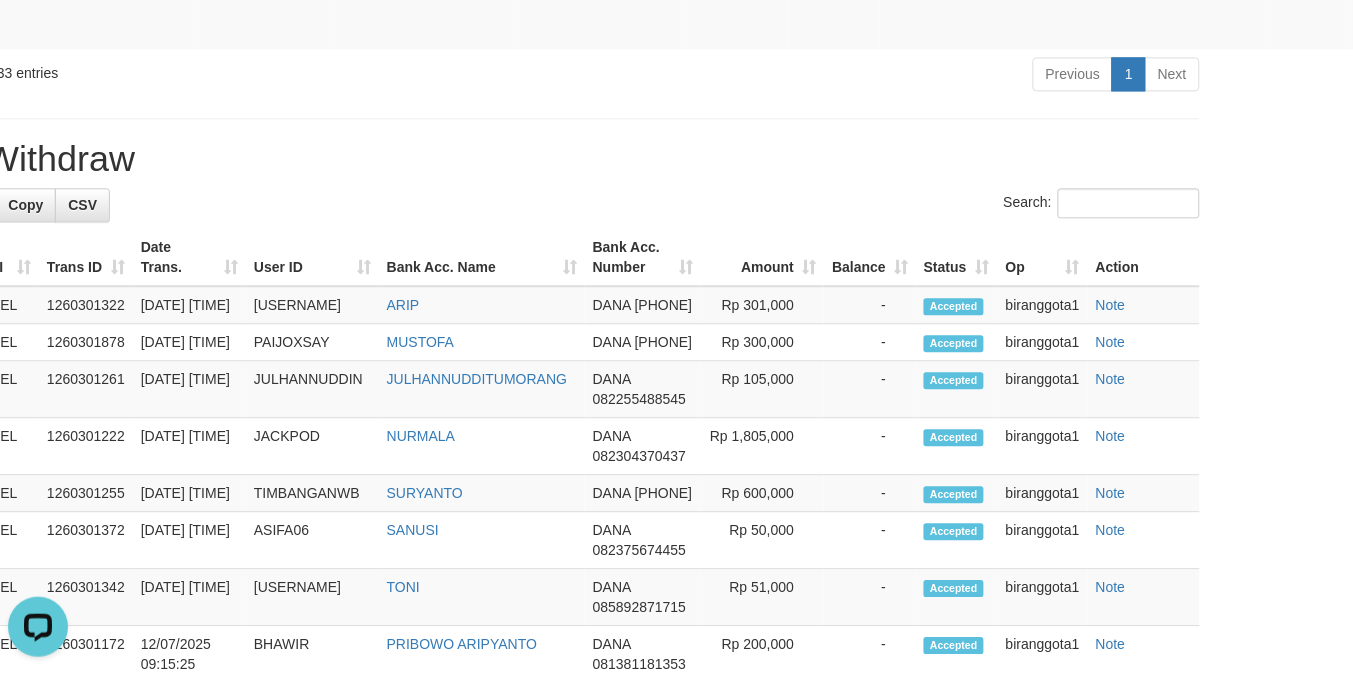 scroll, scrollTop: 2777, scrollLeft: 138, axis: both 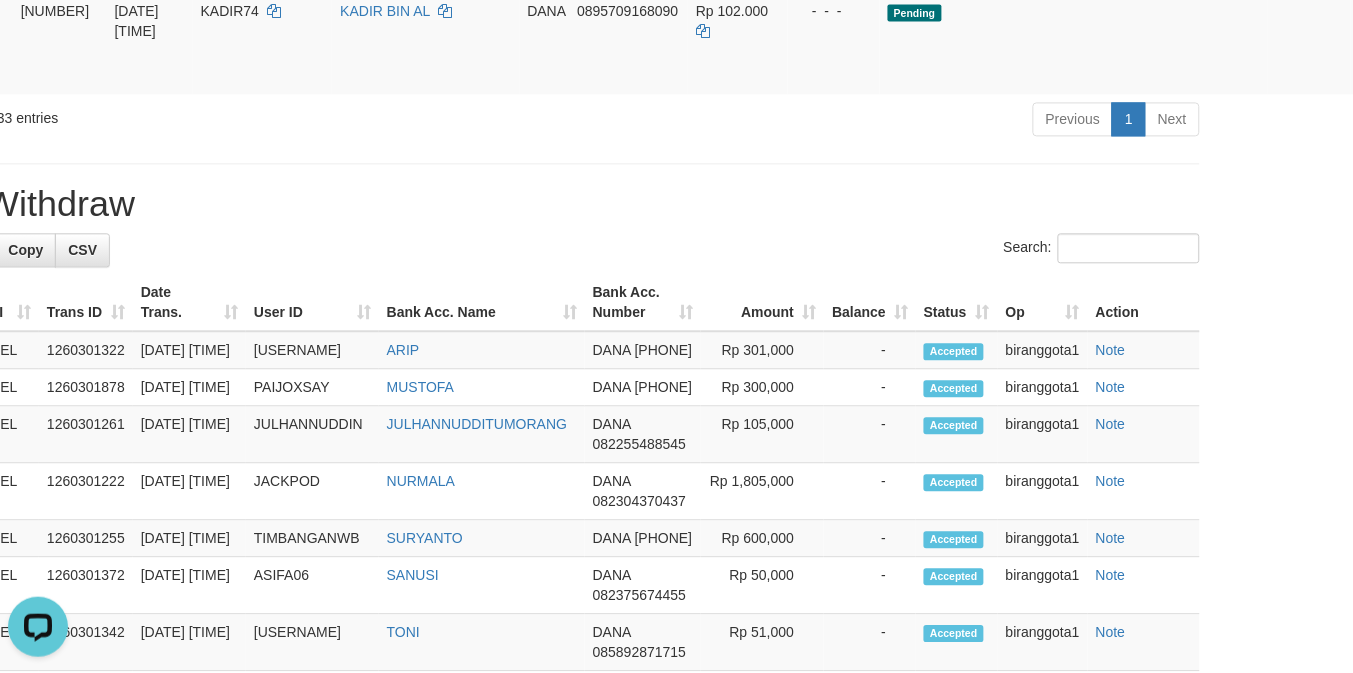 click on "Send PGA" at bounding box center [1375, -138] 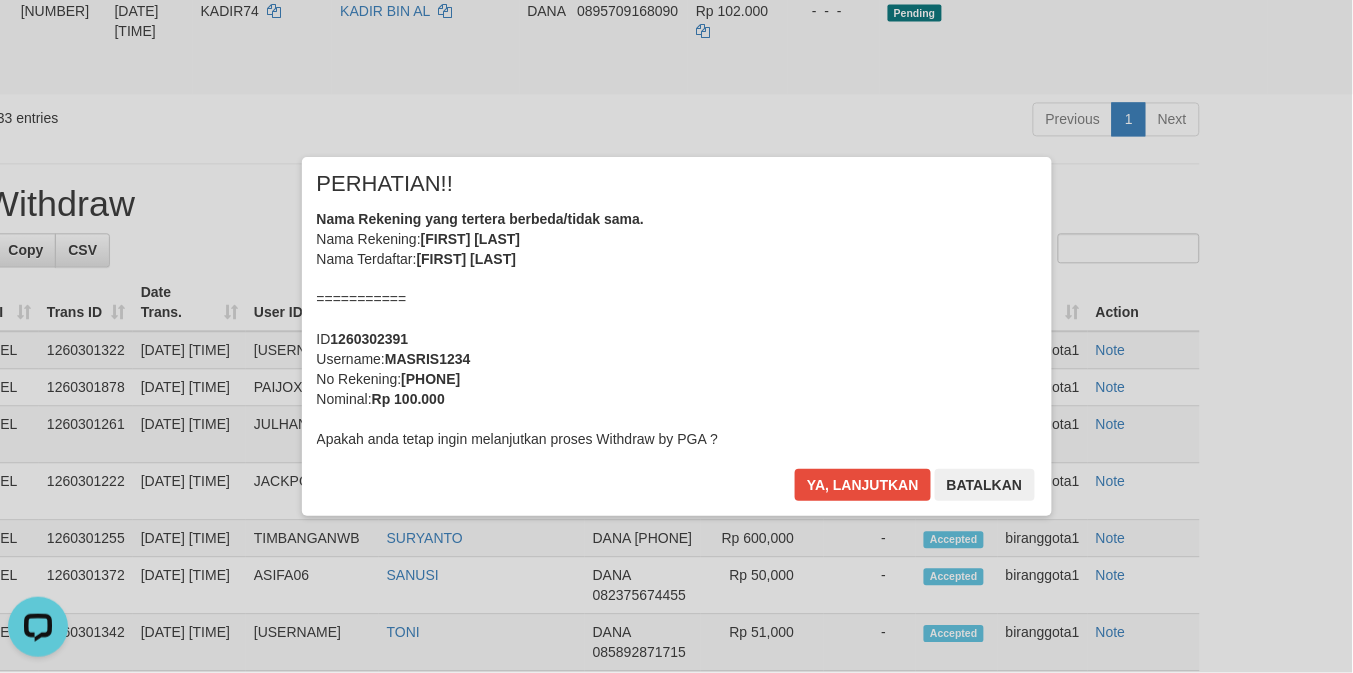 click on "× PERHATIAN!! Nama Rekening yang tertera berbeda/tidak sama. Nama Rekening:  DNXX ARXX FIXXXXX Nama Terdaftar:  ARIS FIRDAUS =========== ID  1260302391 Username:  MASRIS1234 No Rekening:  081217277941 Nominal:  Rp 100.000 Apakah anda tetap ingin melanjutkan proses Withdraw by PGA ? Ya, lanjutkan Batalkan" at bounding box center (676, 336) 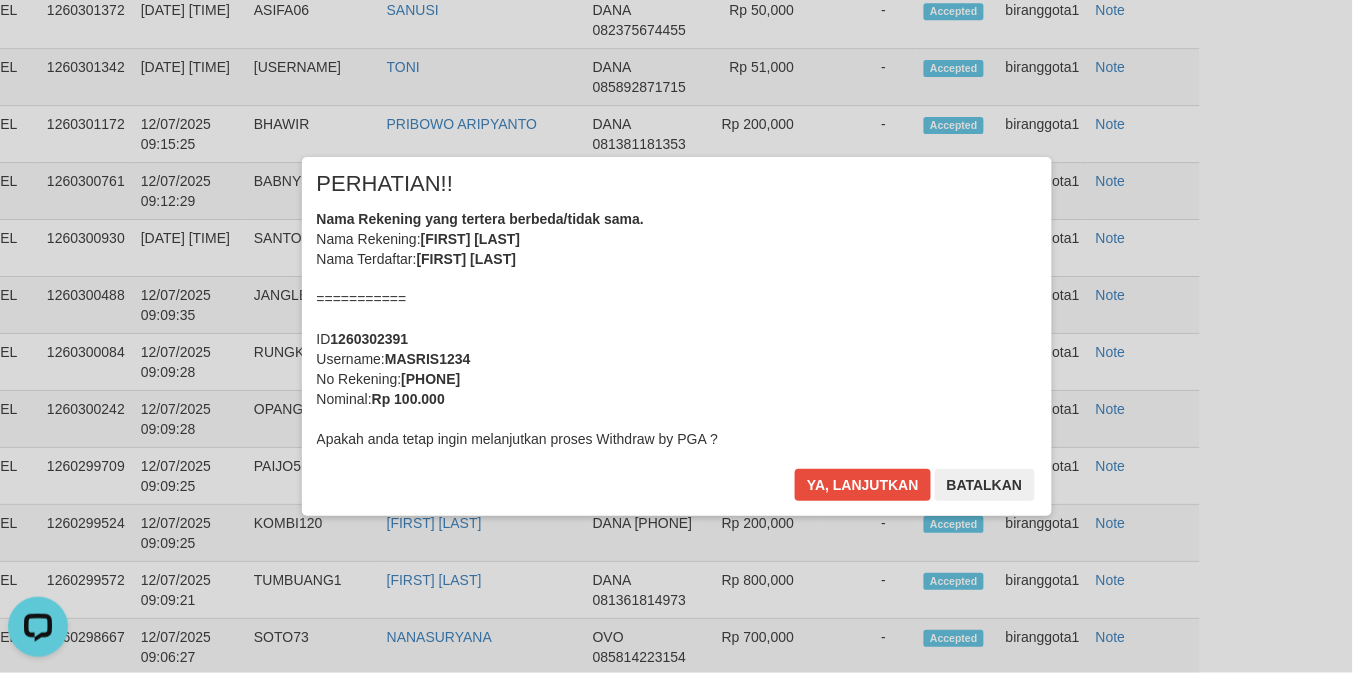 scroll, scrollTop: 3366, scrollLeft: 138, axis: both 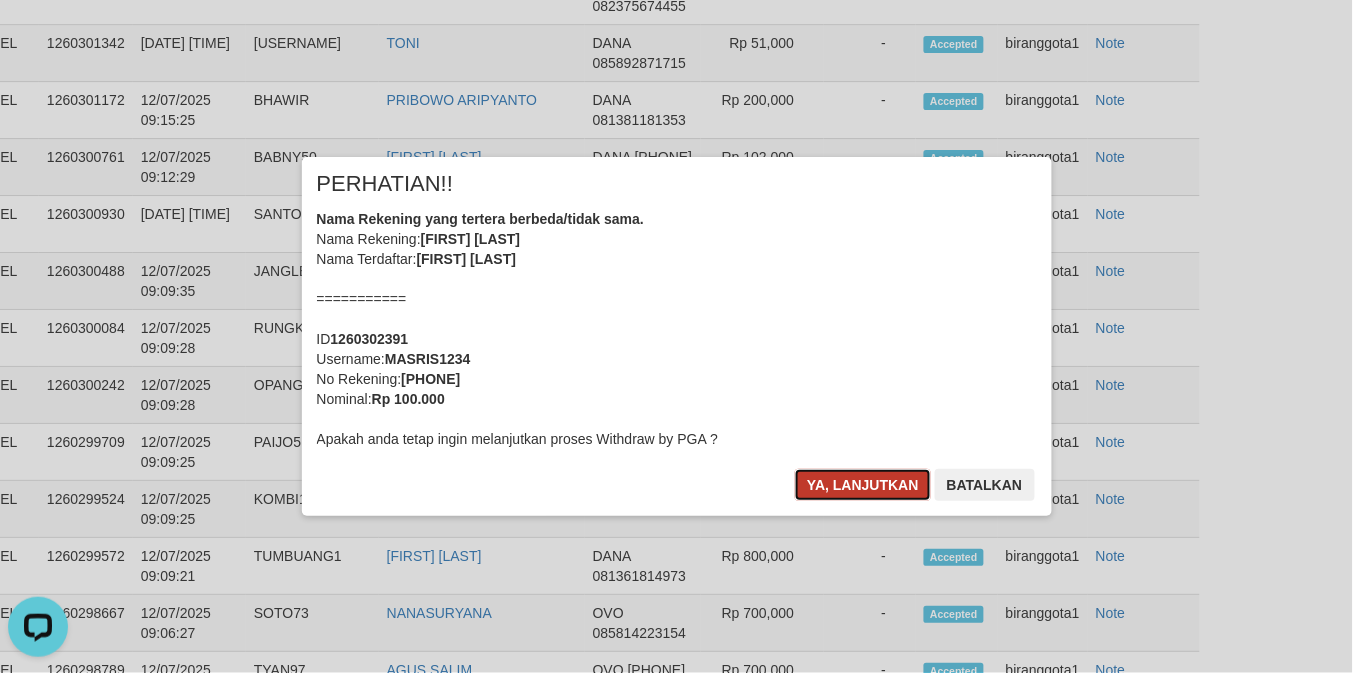 click on "Ya, lanjutkan" at bounding box center (863, 485) 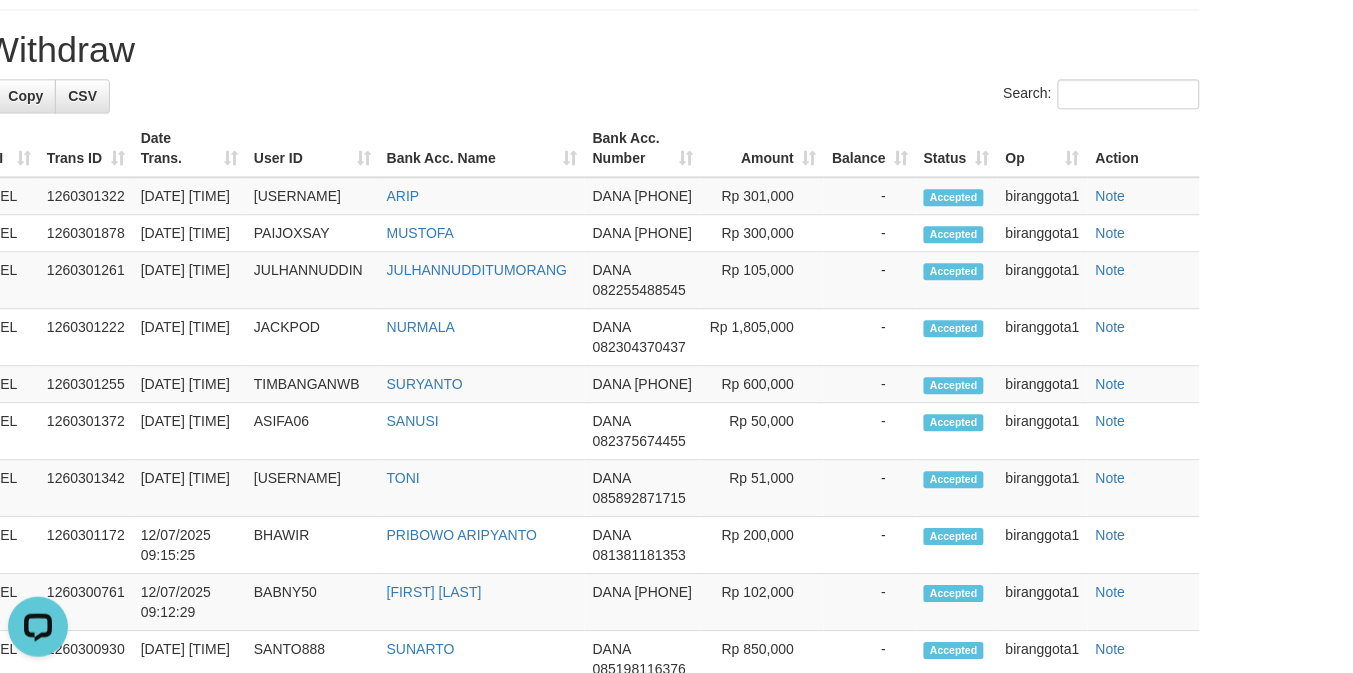 scroll, scrollTop: 2862, scrollLeft: 138, axis: both 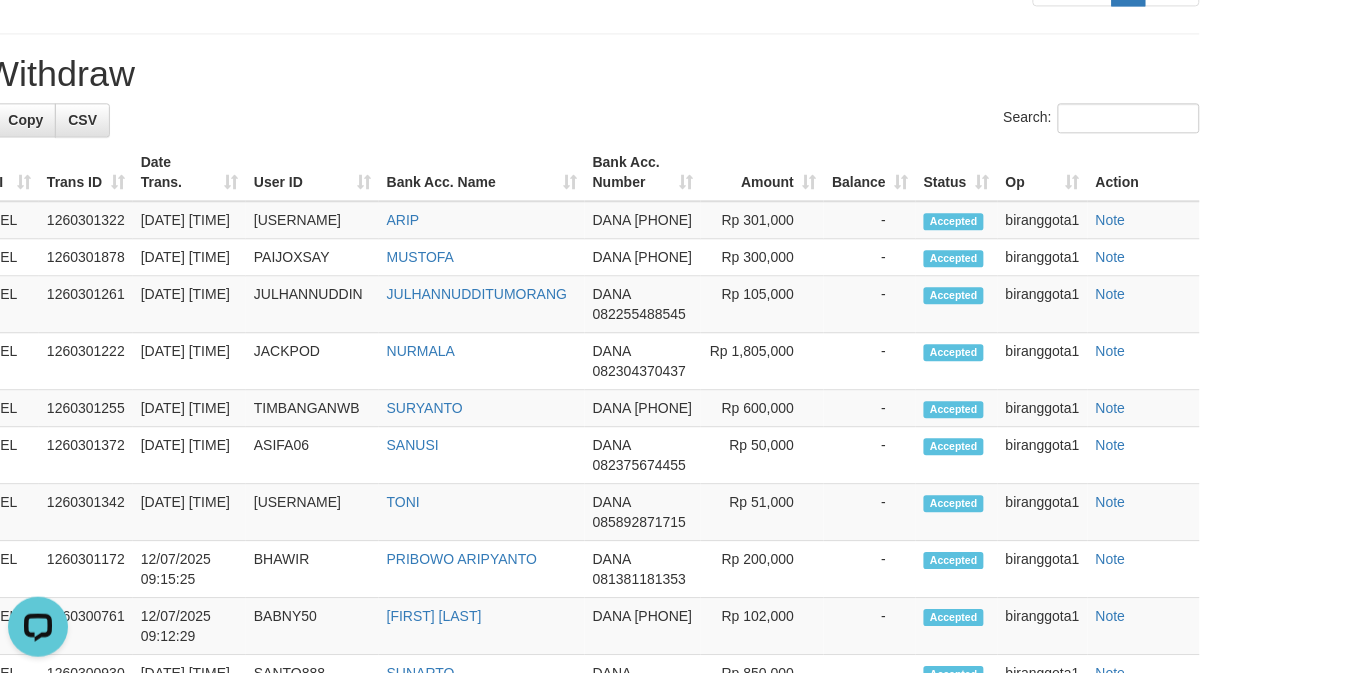 click on "Allow Grab   ·    Reject Send PGA     ·    Note" at bounding box center [1400, -189] 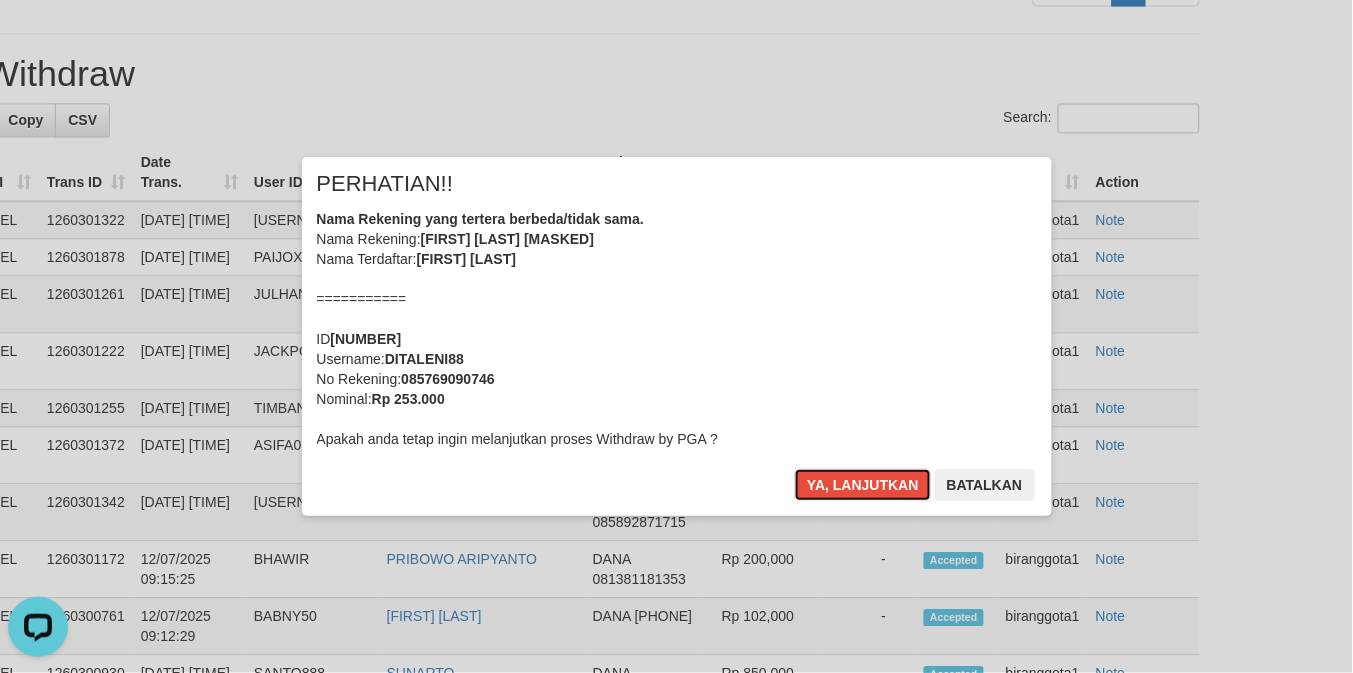 type 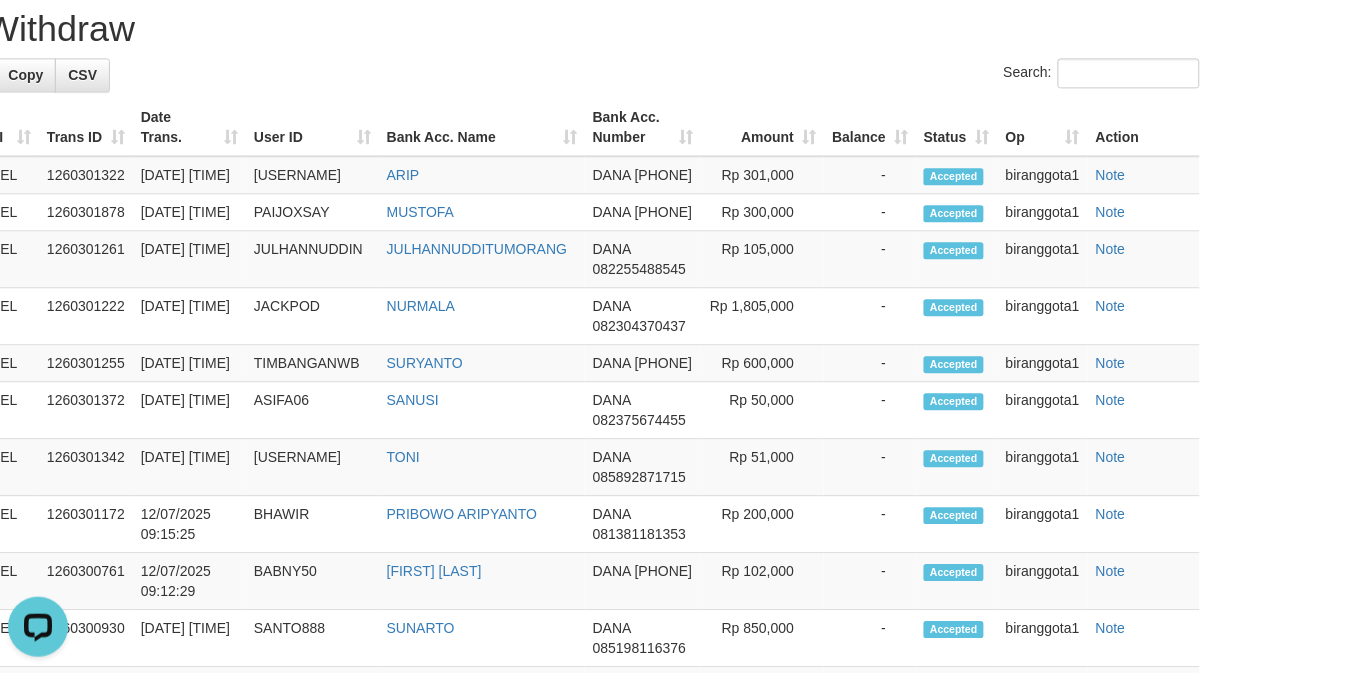 click on "-  -  -" at bounding box center (834, -335) 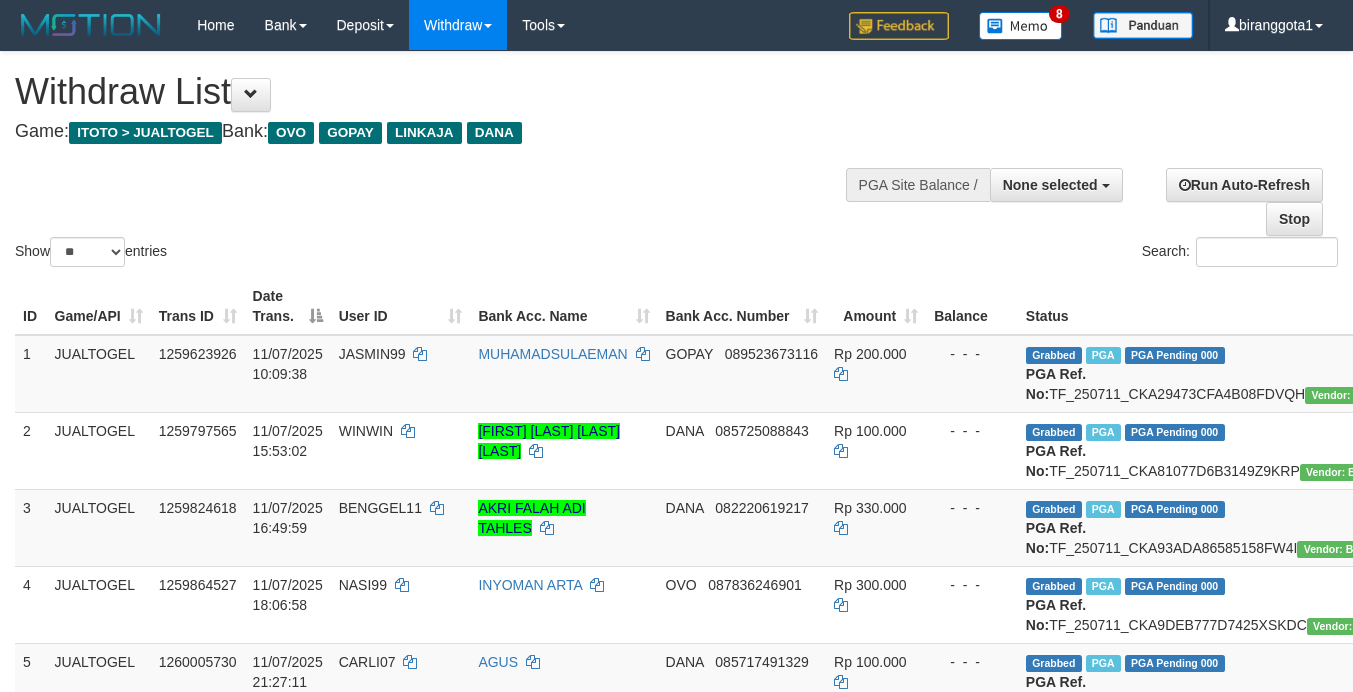 select 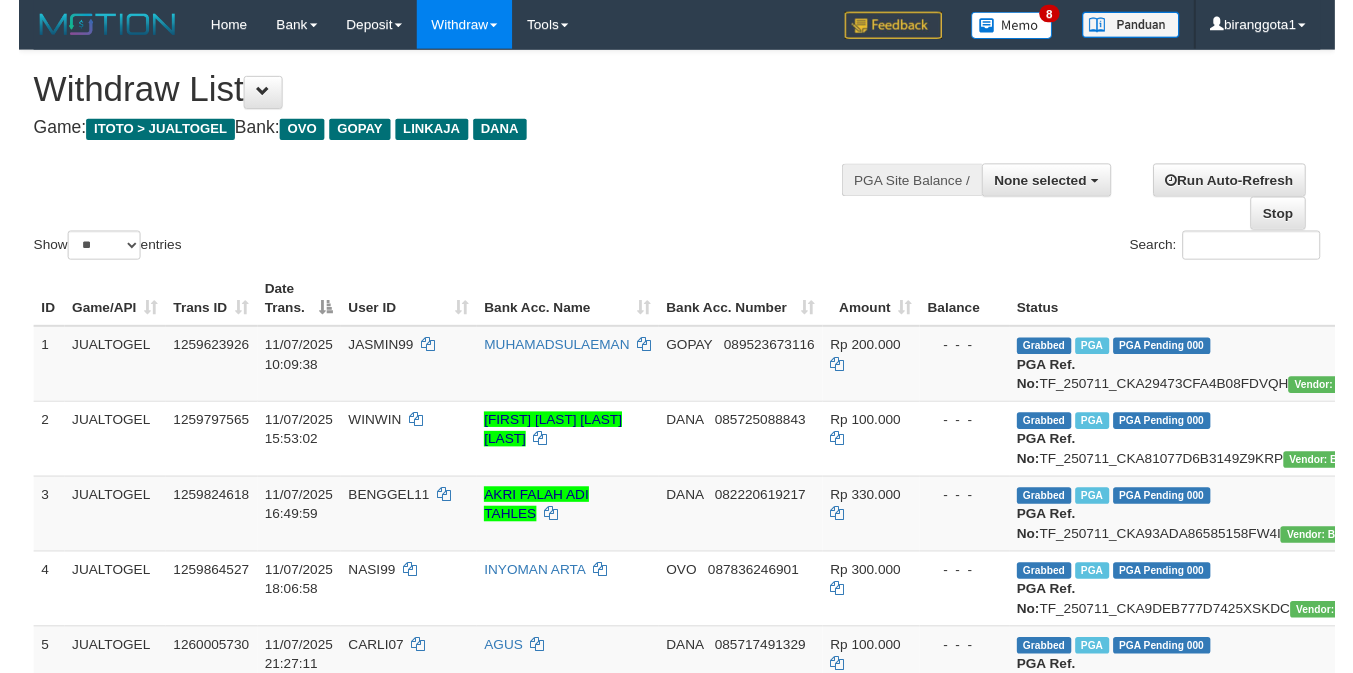 scroll, scrollTop: 2862, scrollLeft: 138, axis: both 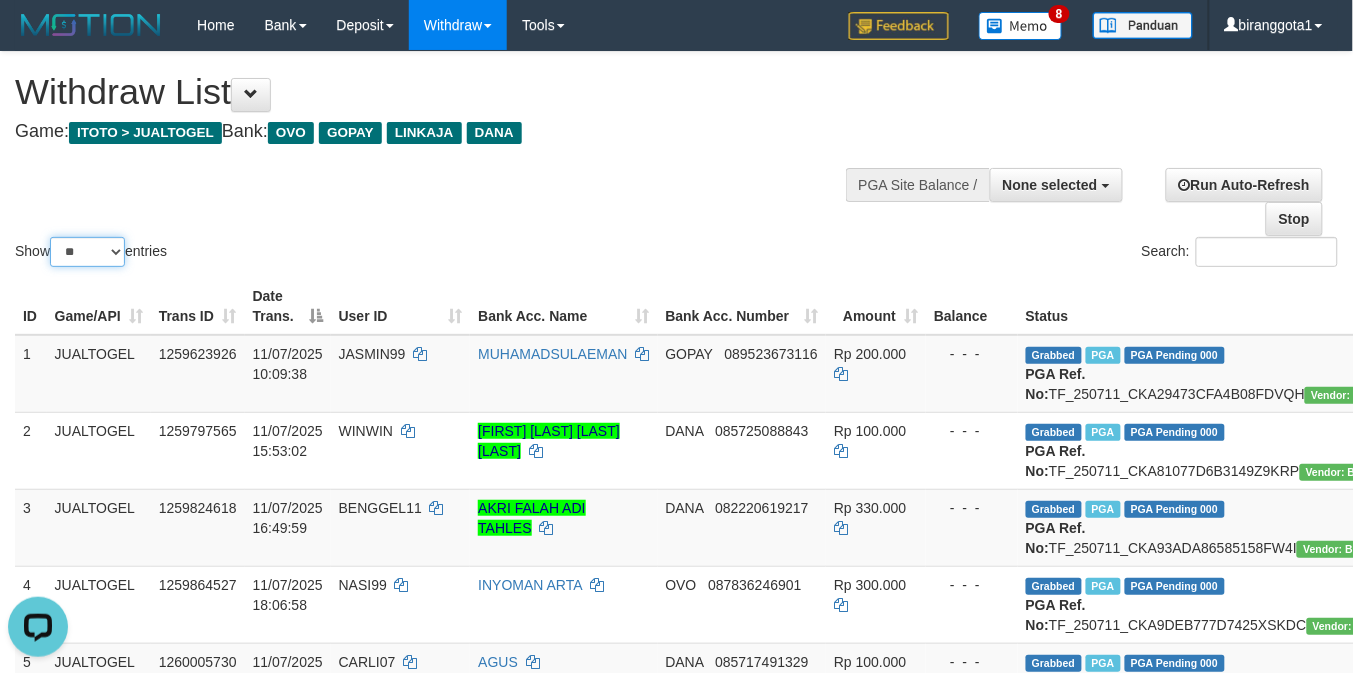 click on "** ** ** ***" at bounding box center [87, 252] 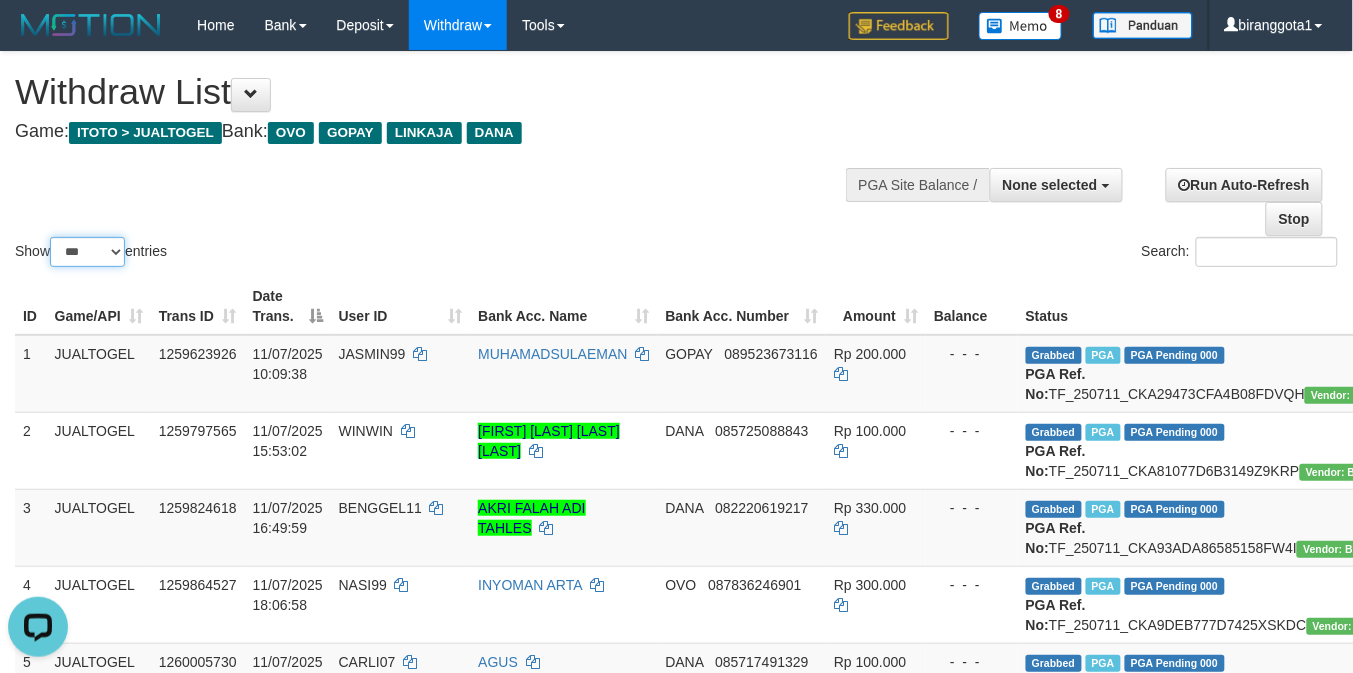 click on "** ** ** ***" at bounding box center (87, 252) 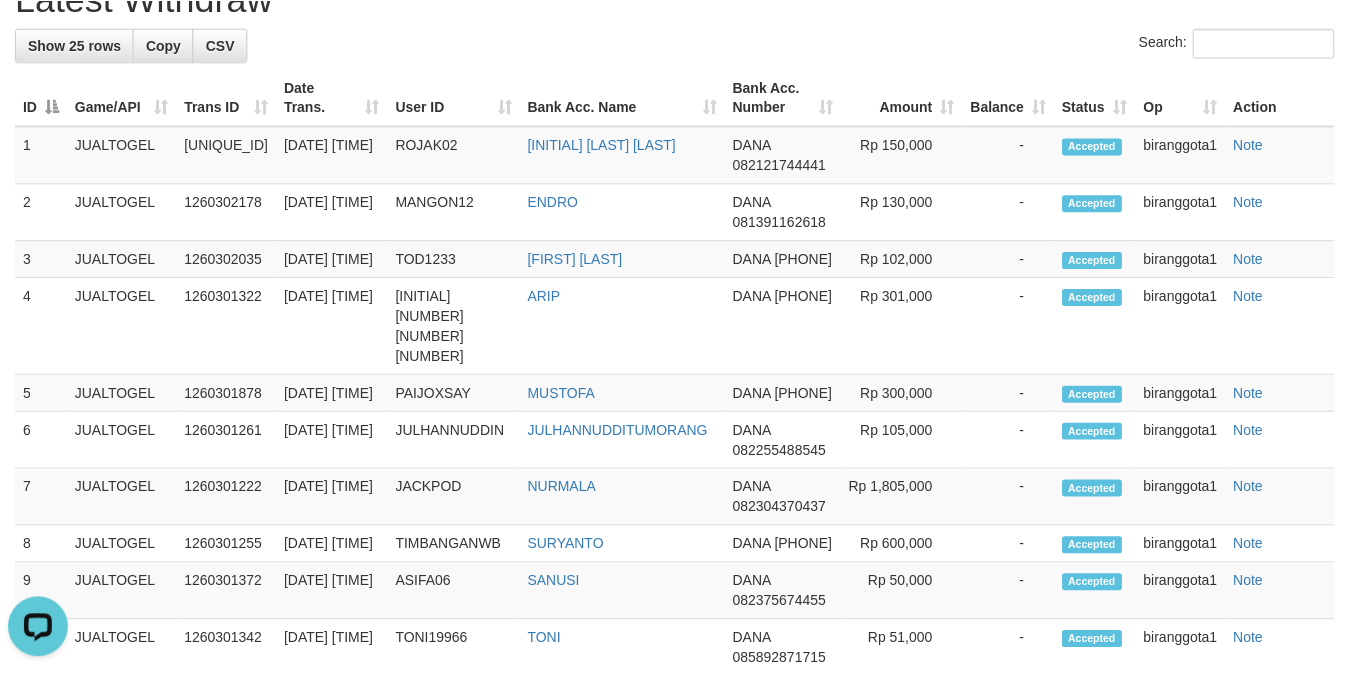 scroll, scrollTop: 2673, scrollLeft: 0, axis: vertical 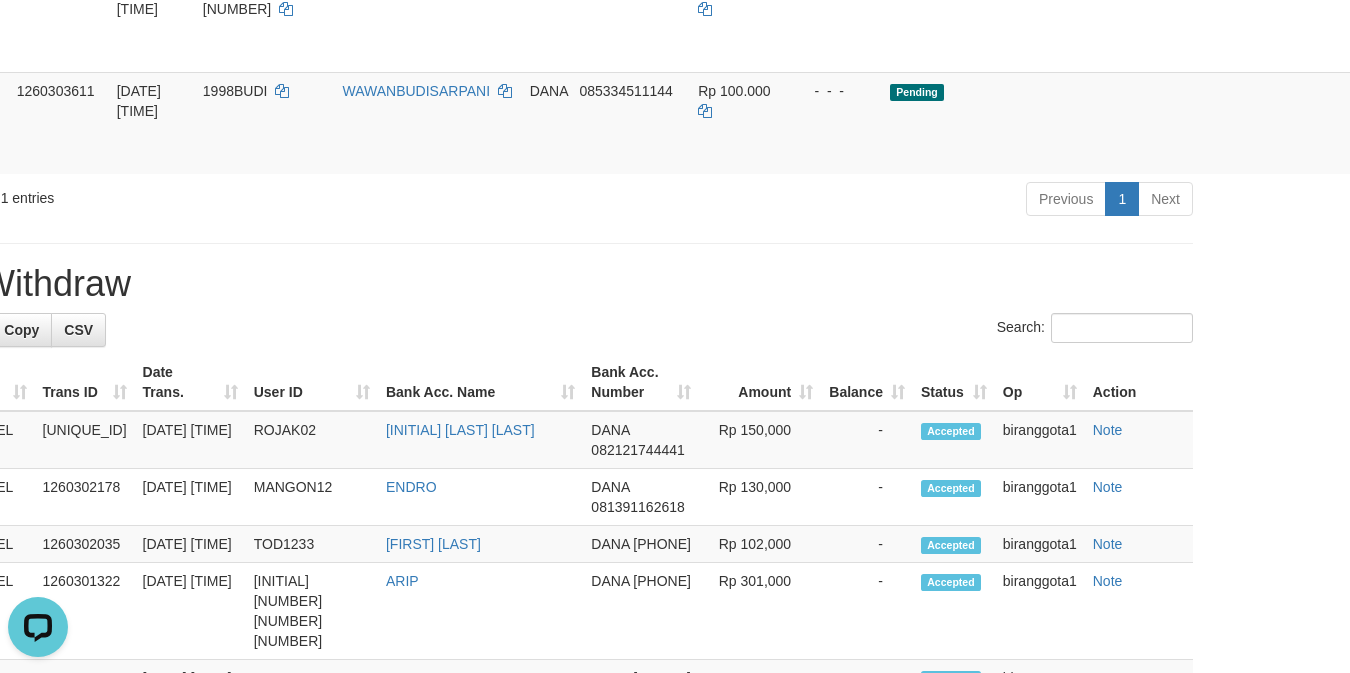 click on "Pending" at bounding box center [1076, -183] 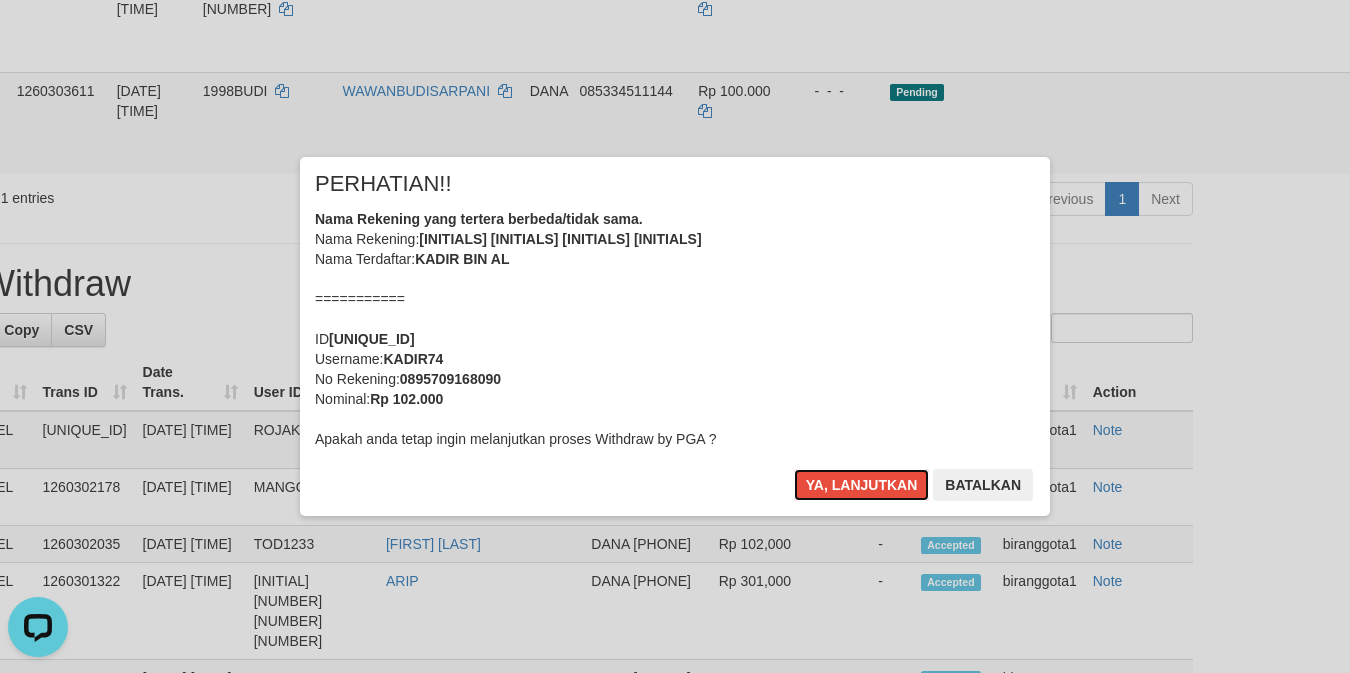 type 